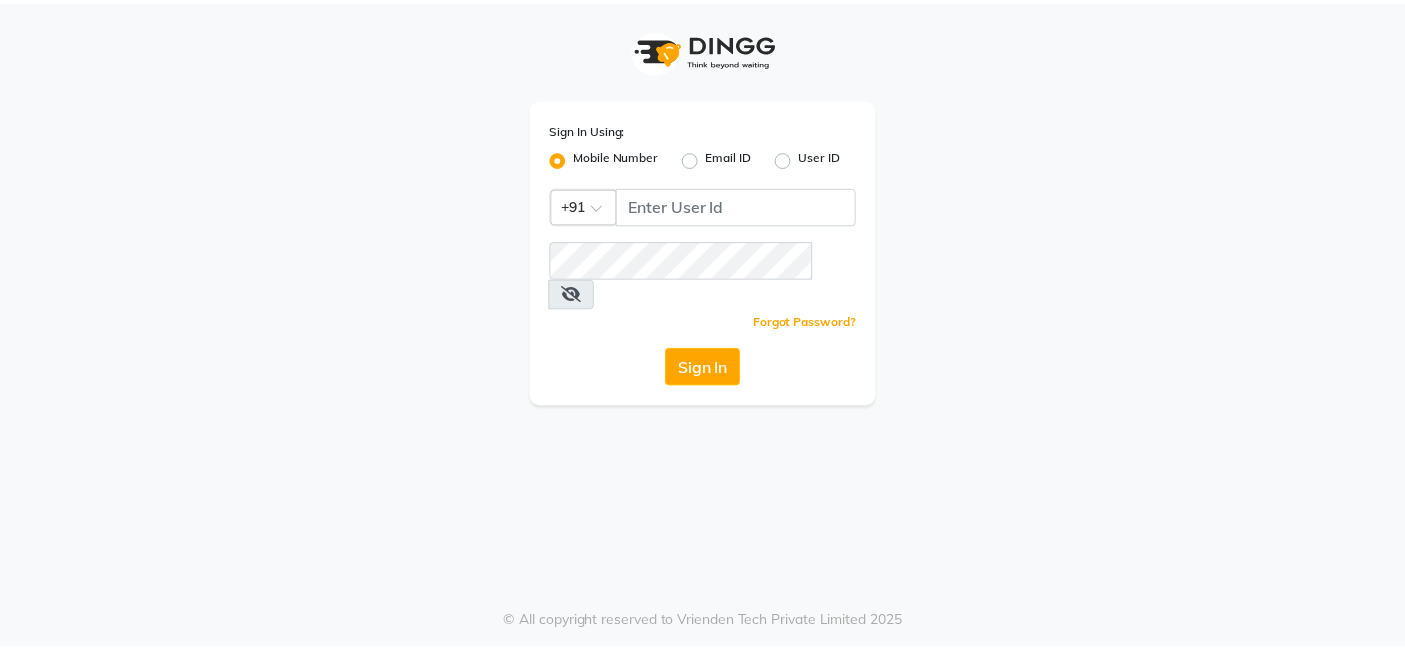 scroll, scrollTop: 0, scrollLeft: 0, axis: both 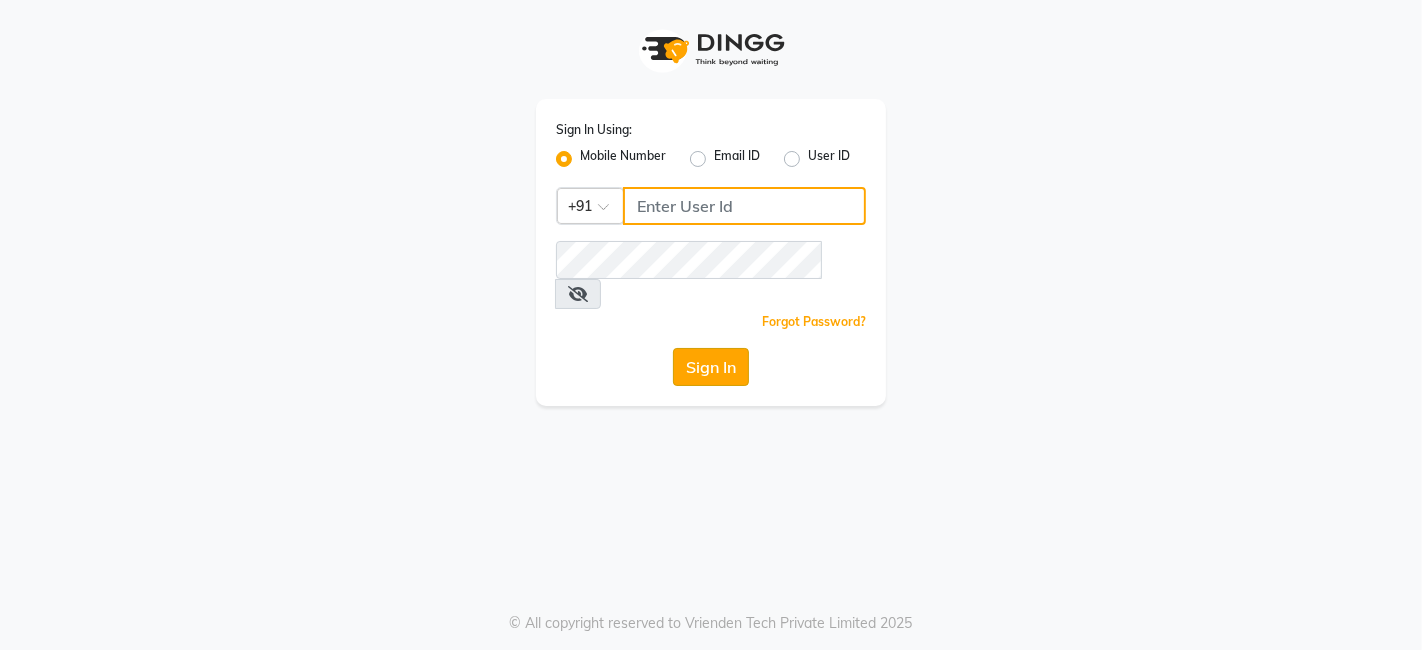 type on "9810445777" 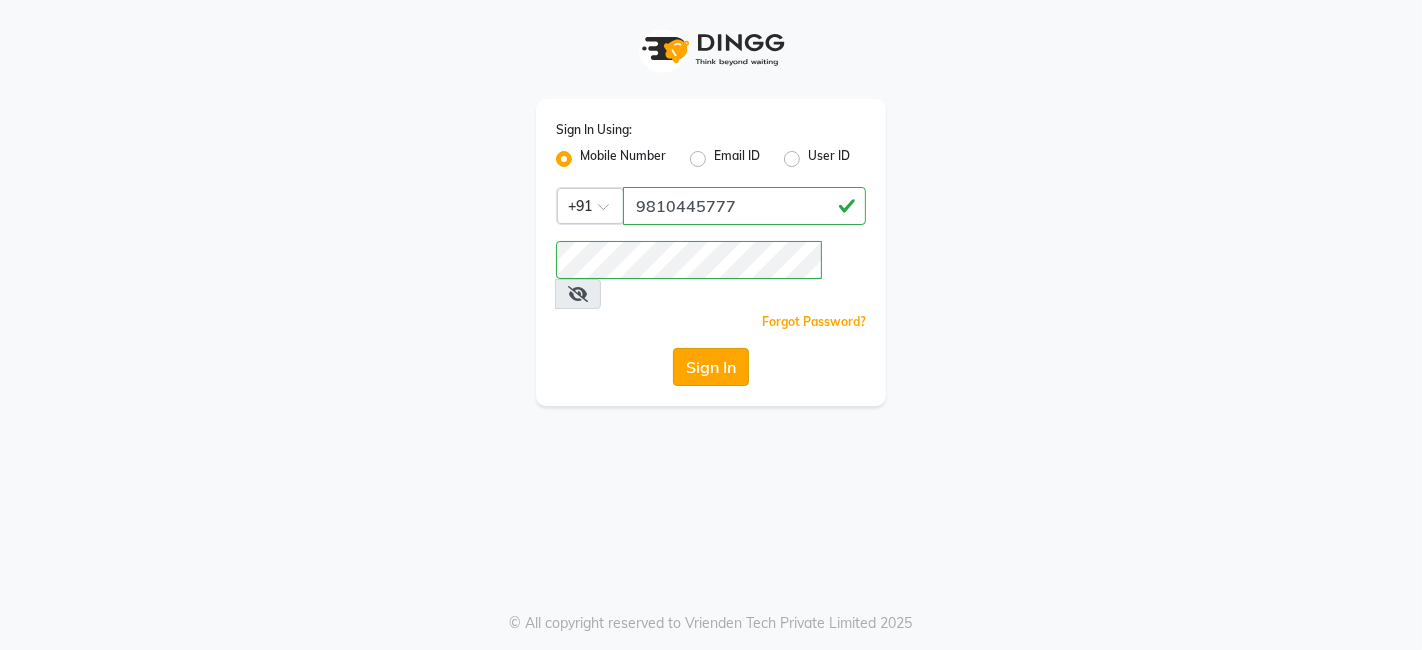 click on "Sign In" 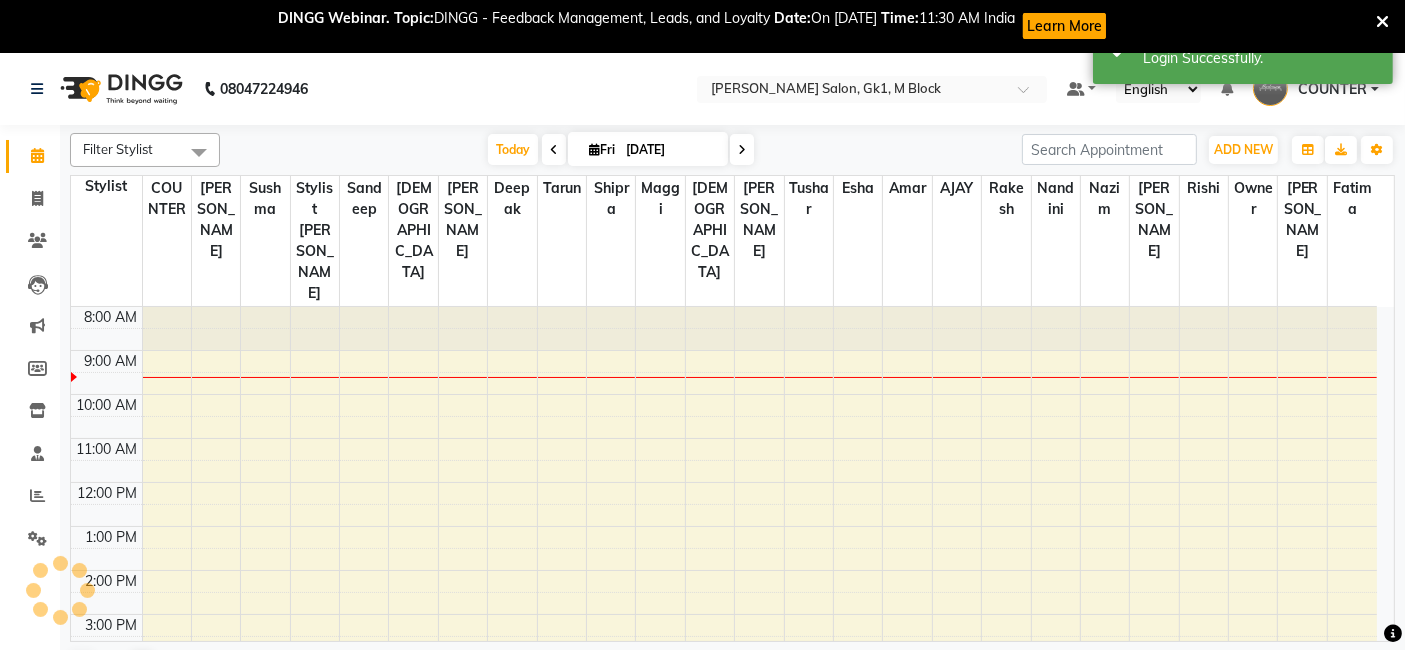 scroll, scrollTop: 0, scrollLeft: 0, axis: both 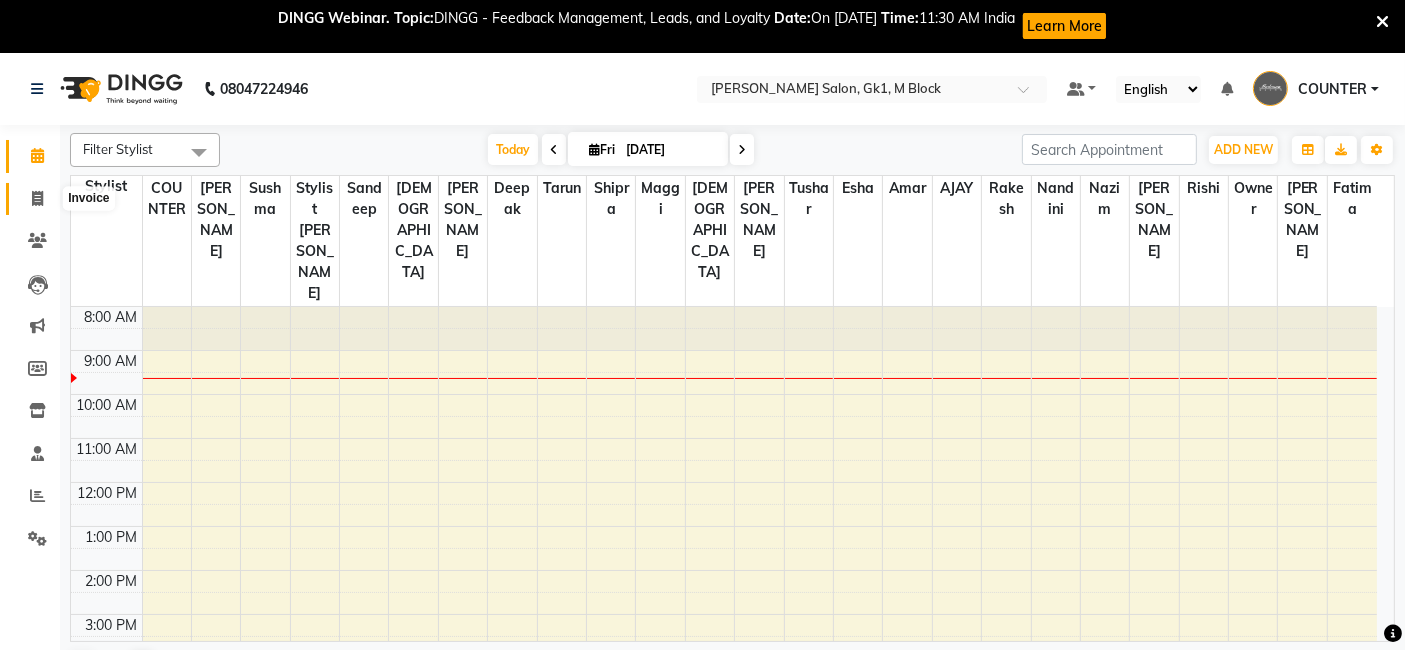 click 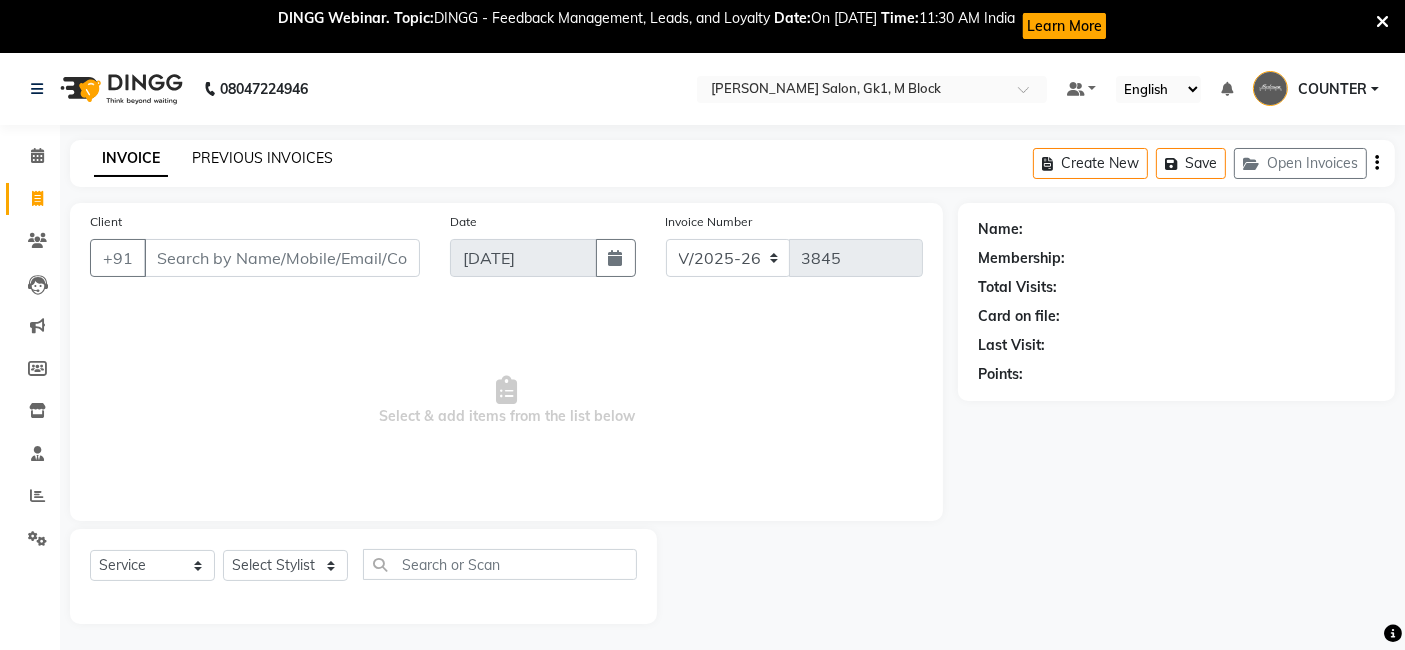 click on "PREVIOUS INVOICES" 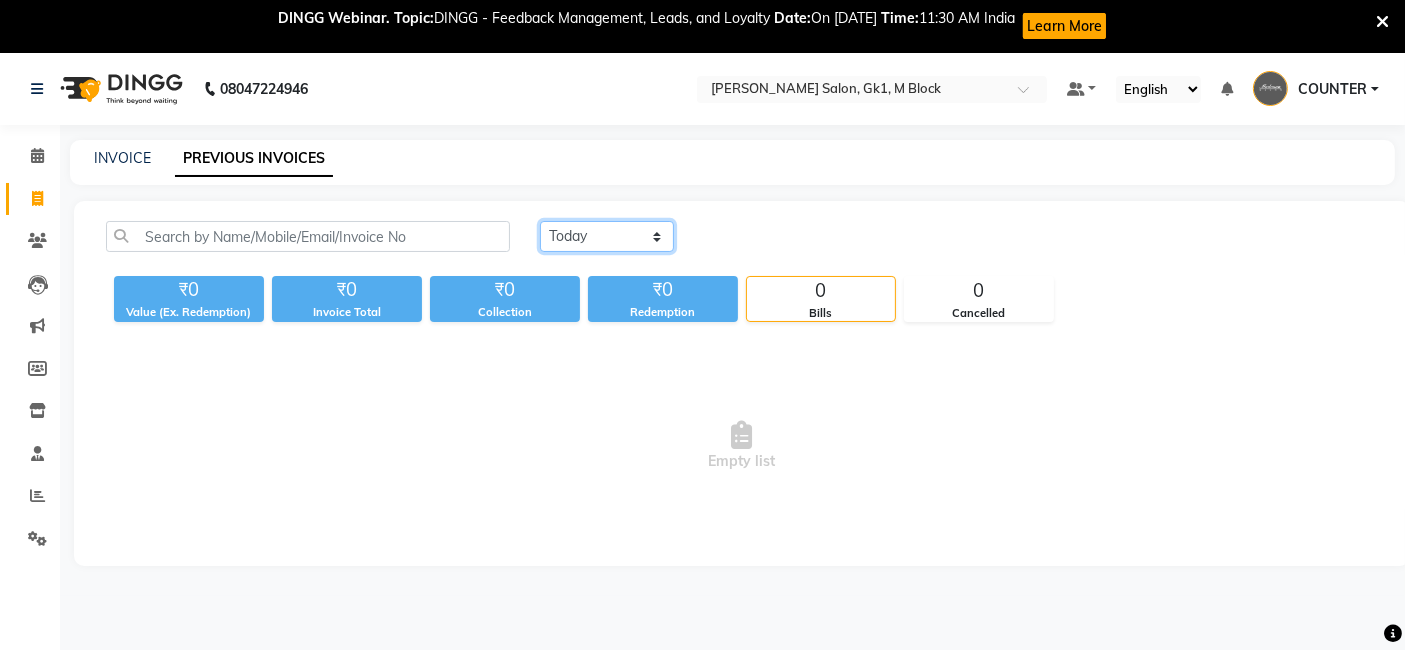 click on "Today Yesterday Custom Range" 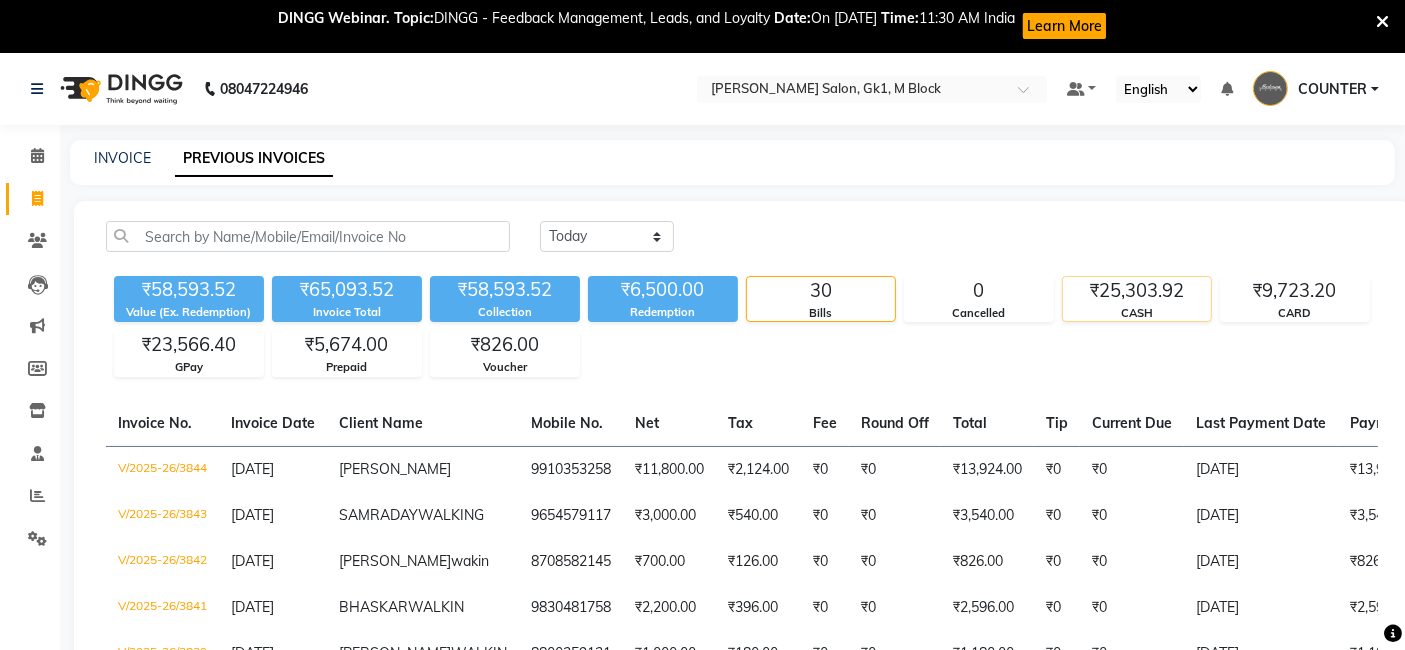click on "₹25,303.92" 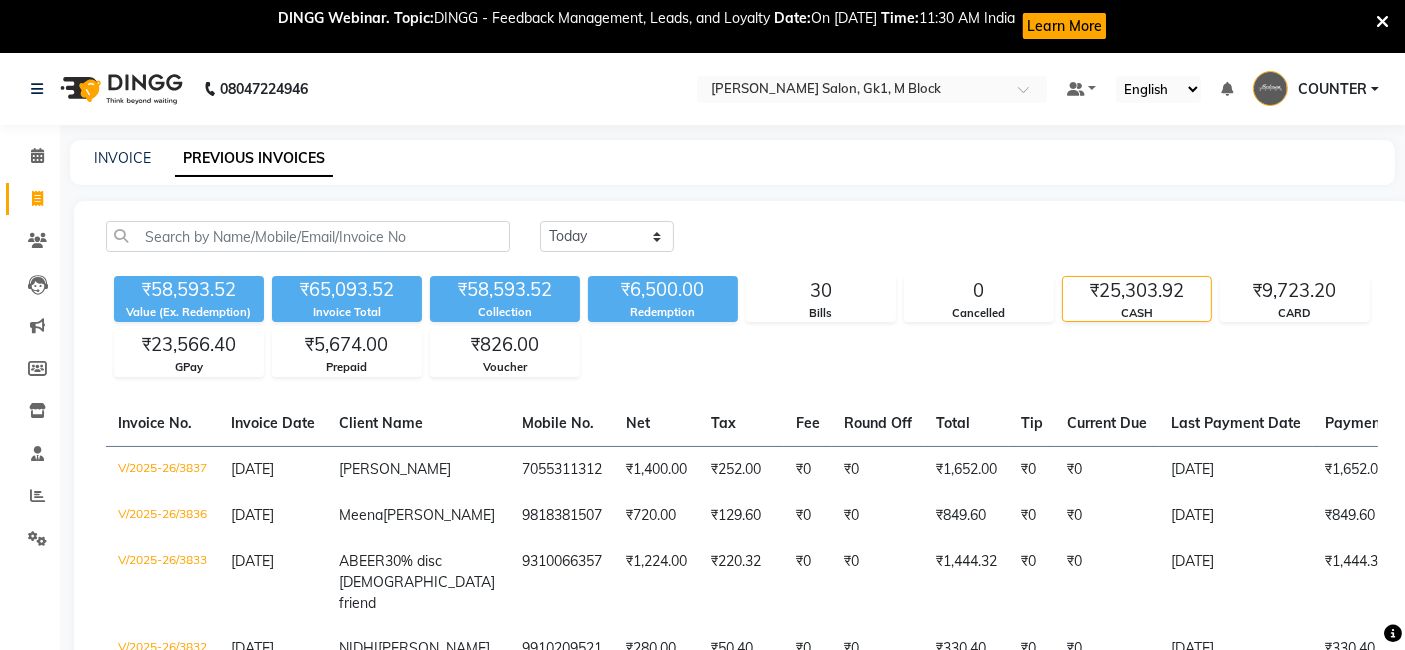 scroll, scrollTop: 568, scrollLeft: 0, axis: vertical 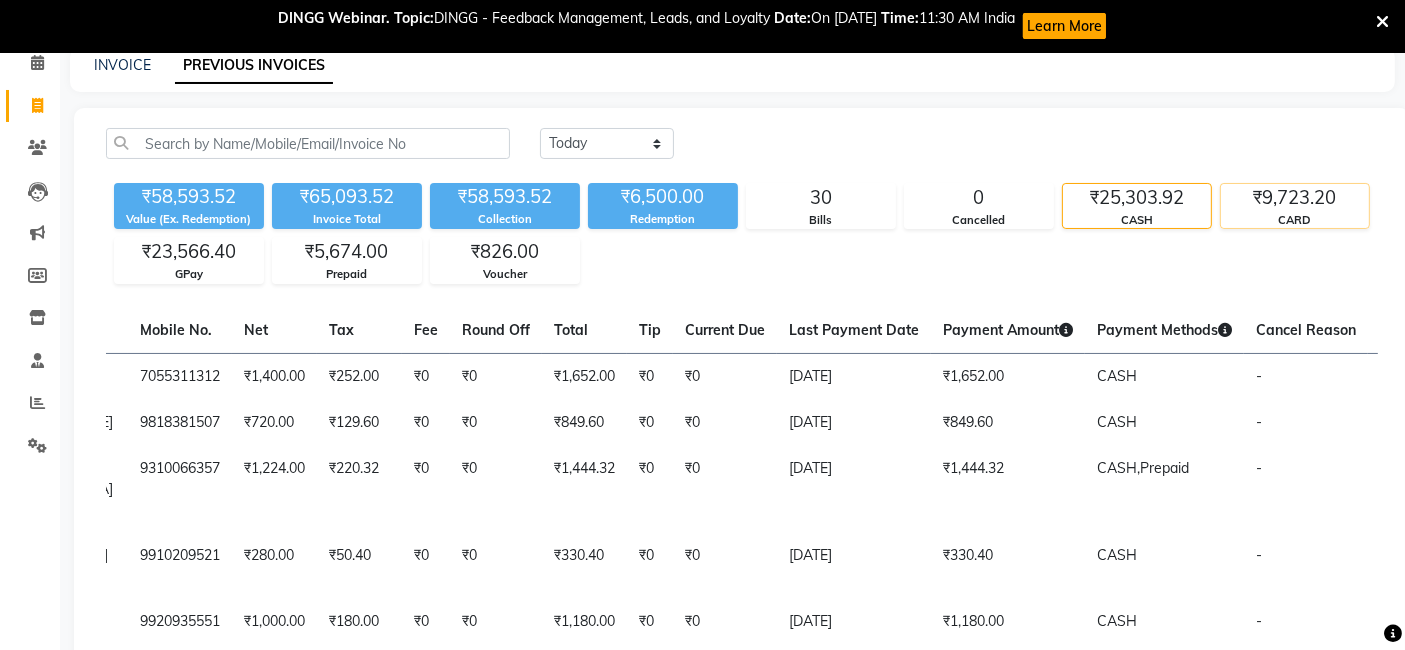click on "₹9,723.20" 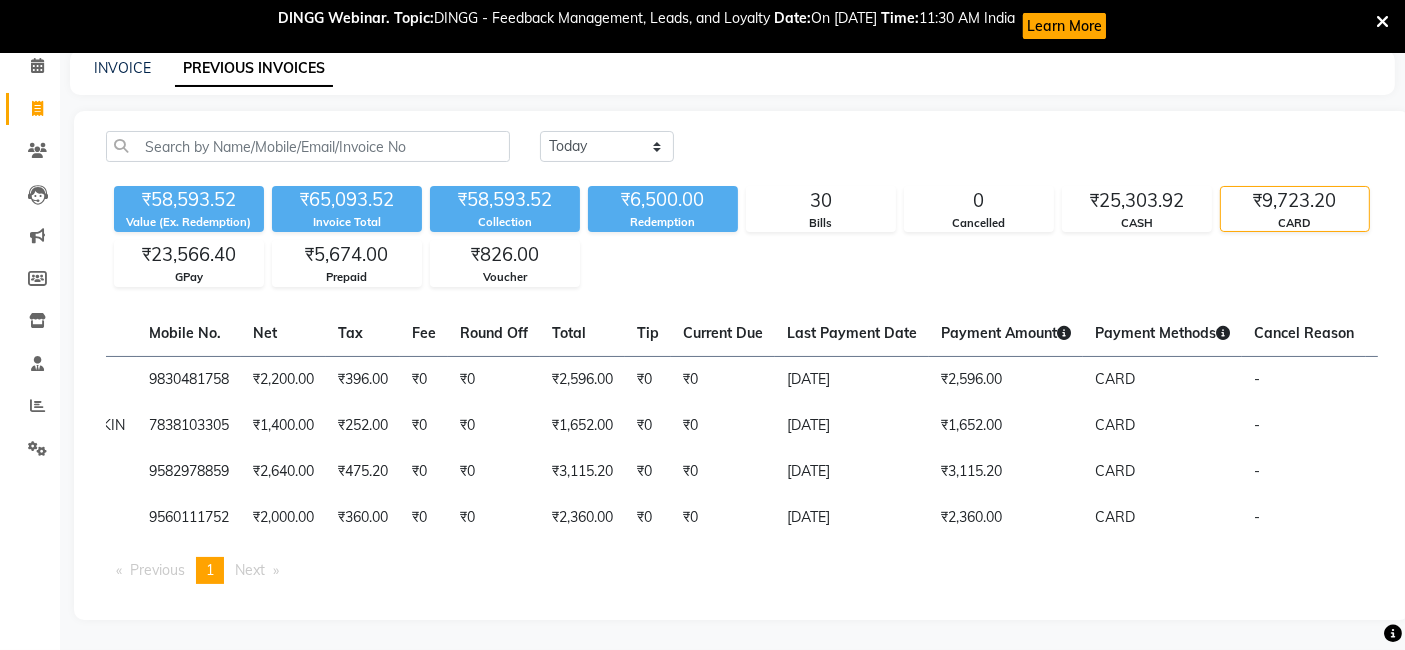 scroll, scrollTop: 0, scrollLeft: 371, axis: horizontal 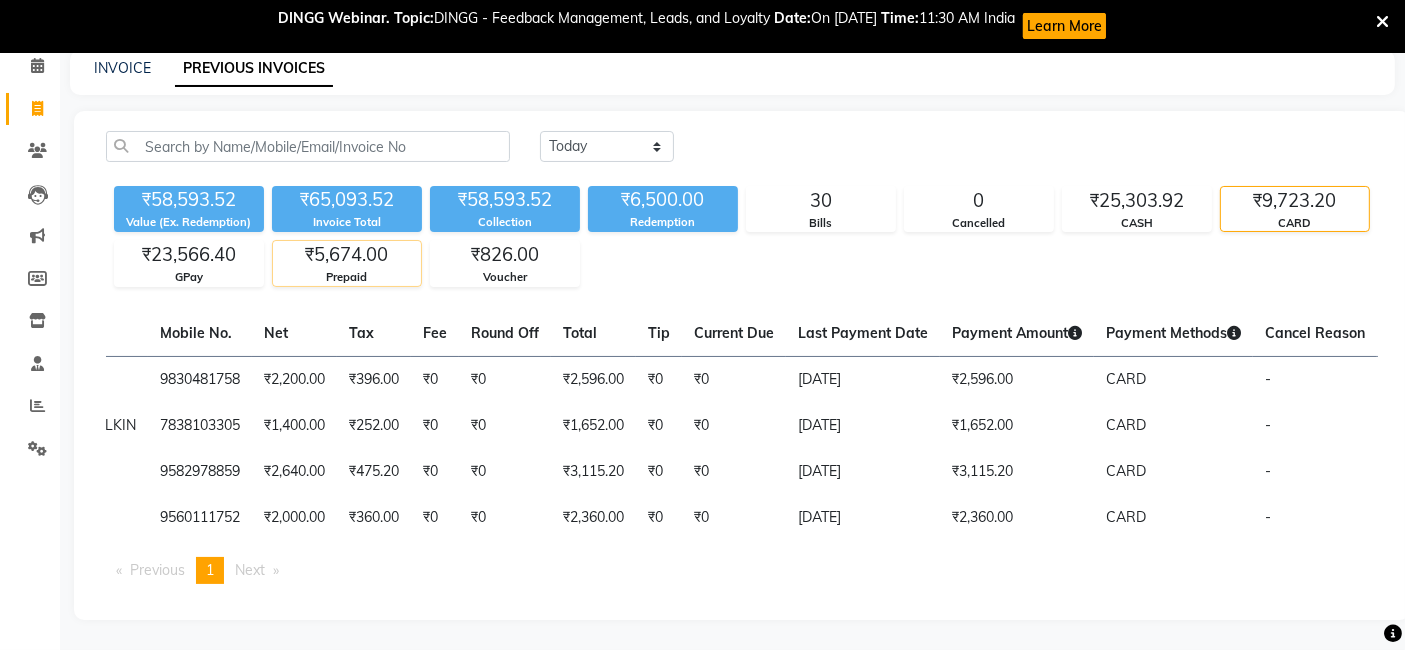 click on "Prepaid" 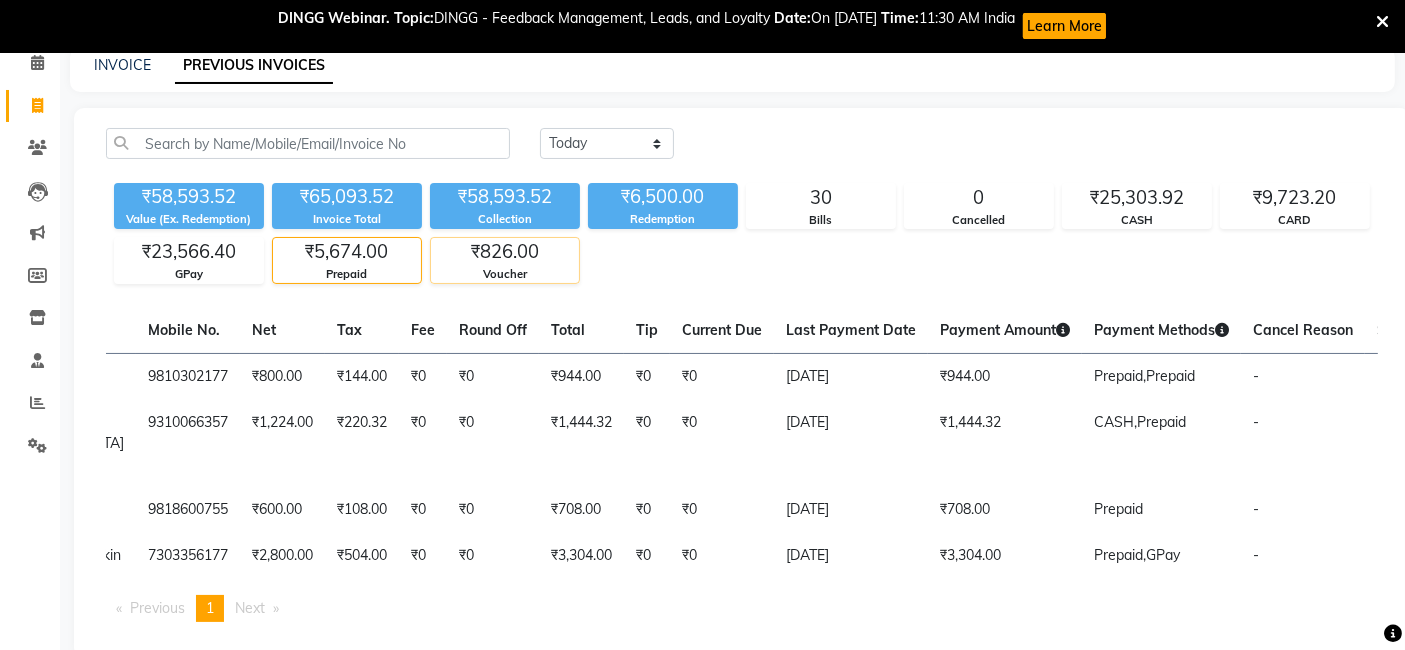 click on "Voucher" 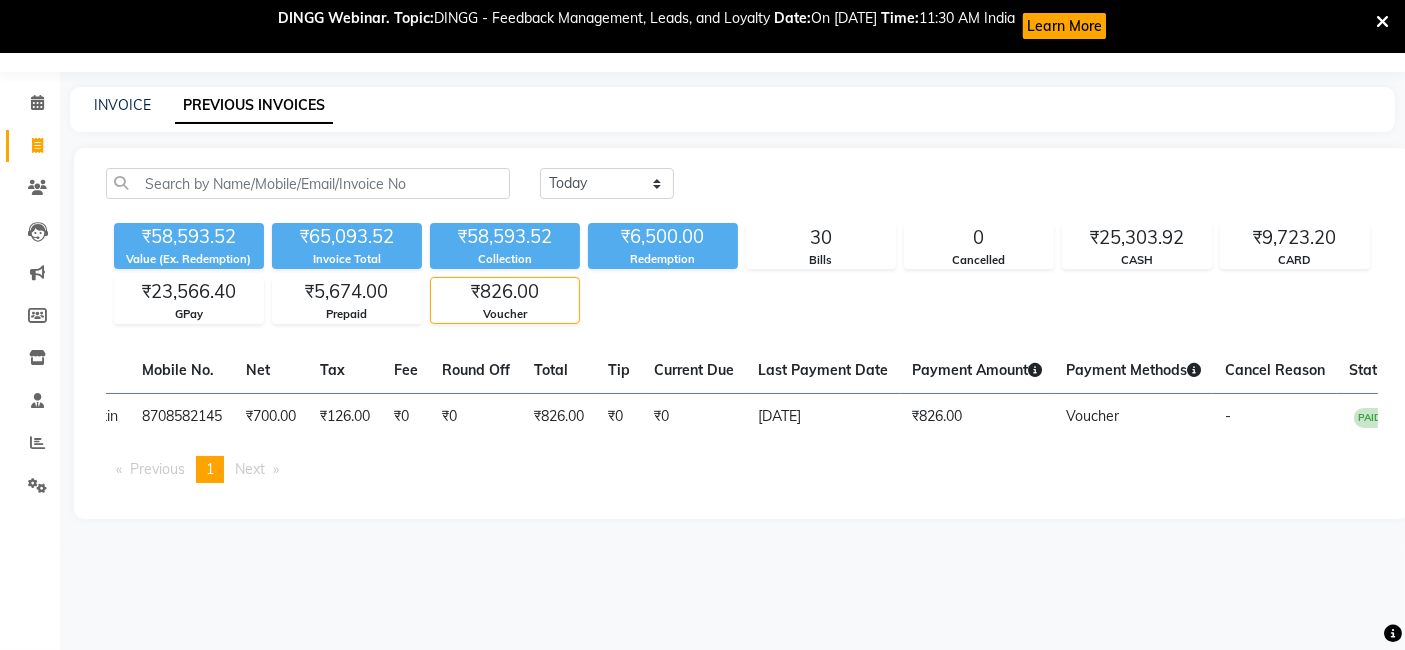 scroll, scrollTop: 53, scrollLeft: 0, axis: vertical 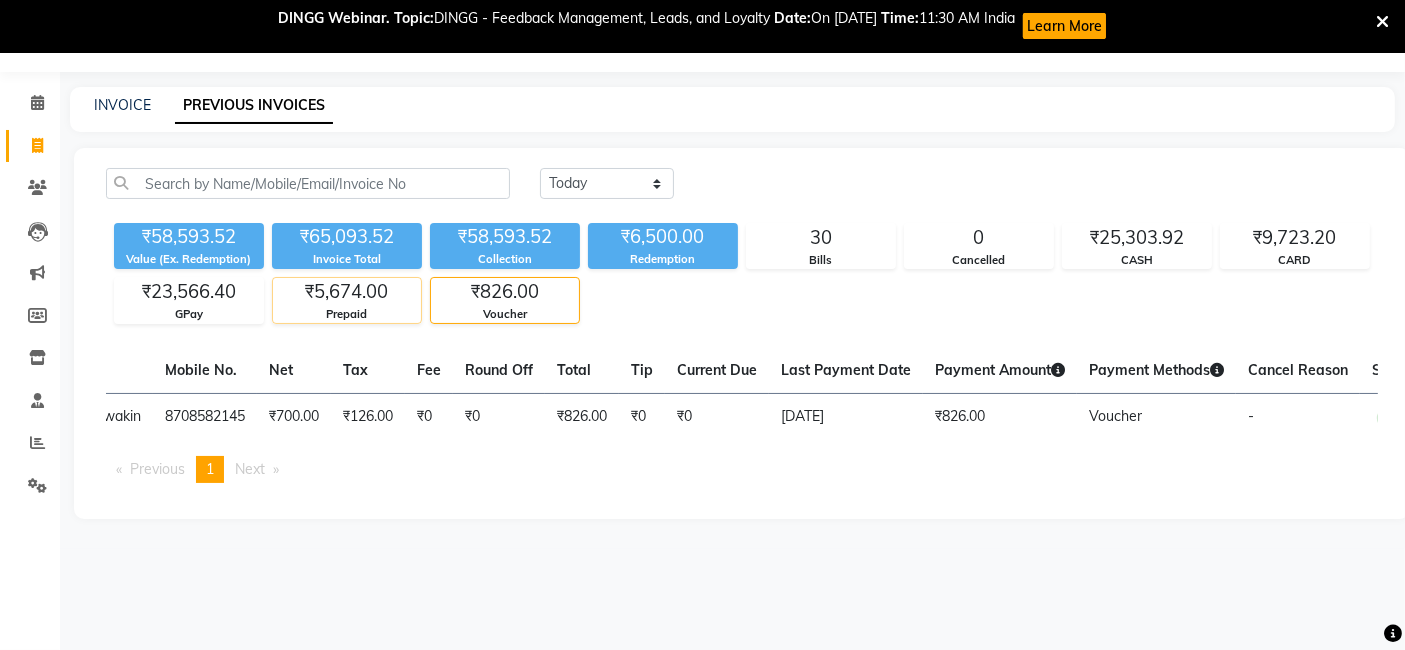 click on "₹5,674.00" 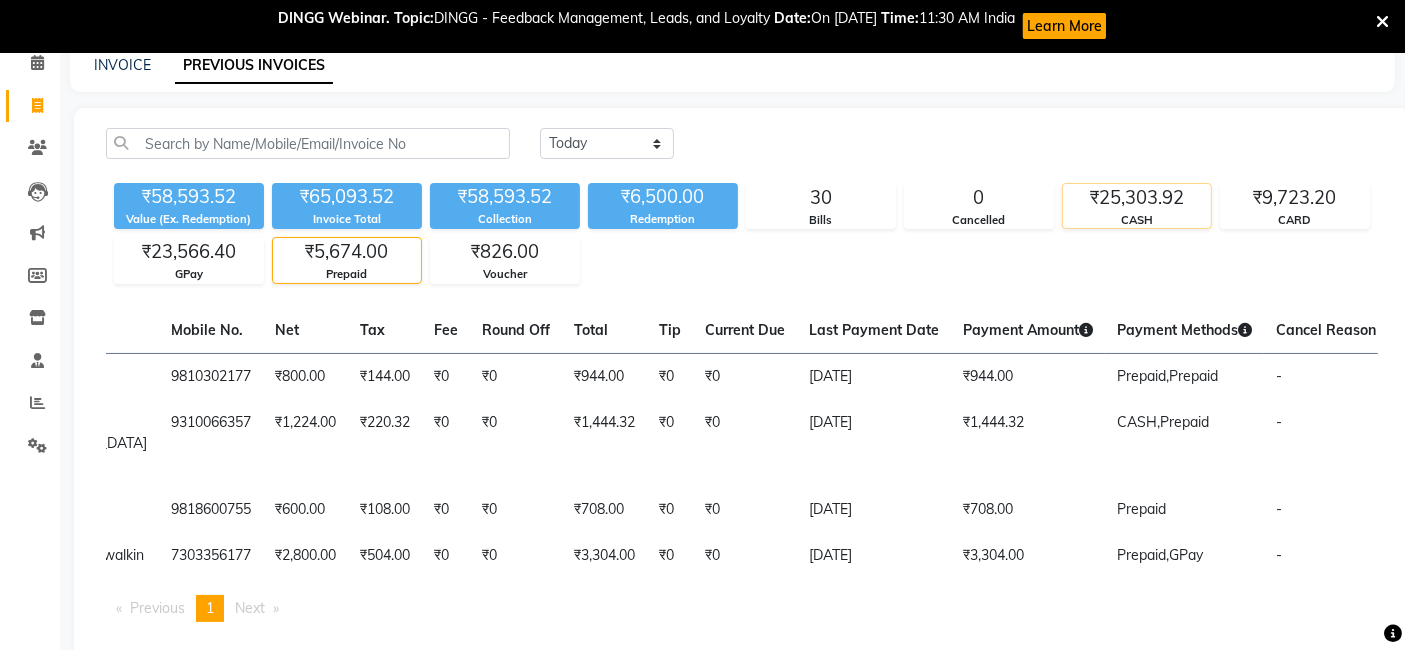 click on "₹25,303.92" 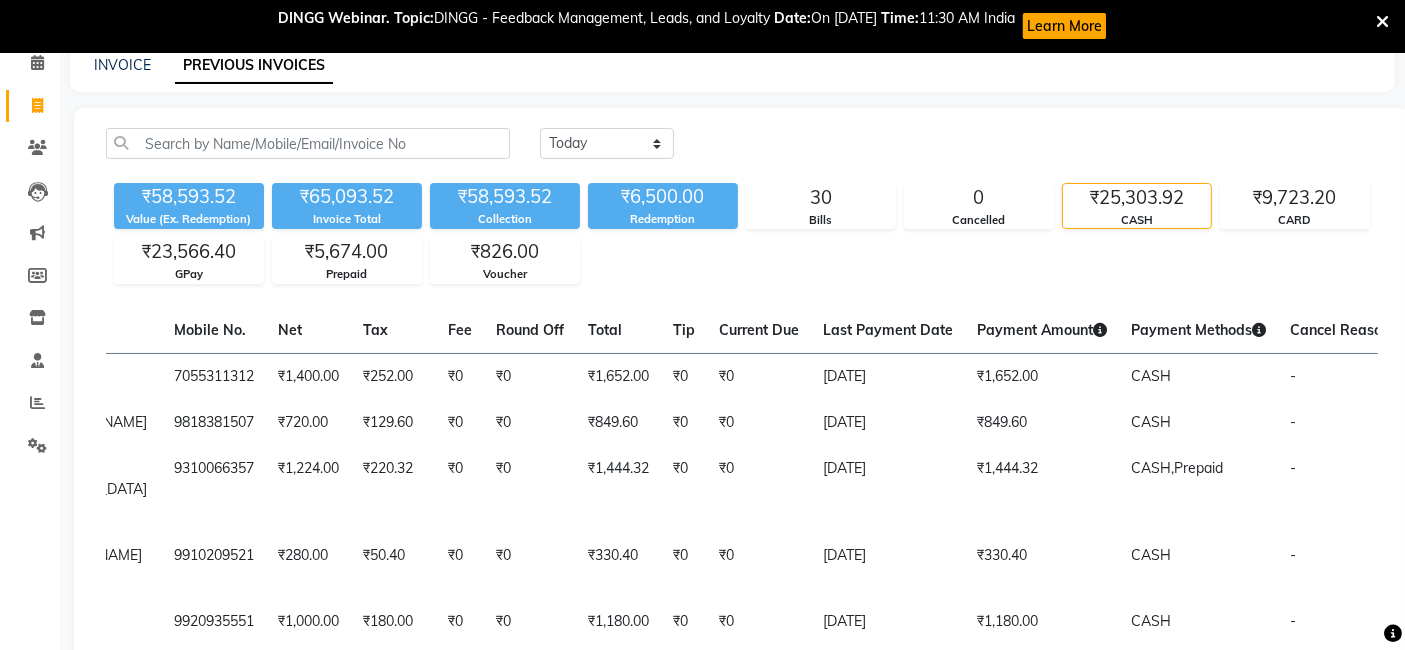 scroll, scrollTop: 662, scrollLeft: 0, axis: vertical 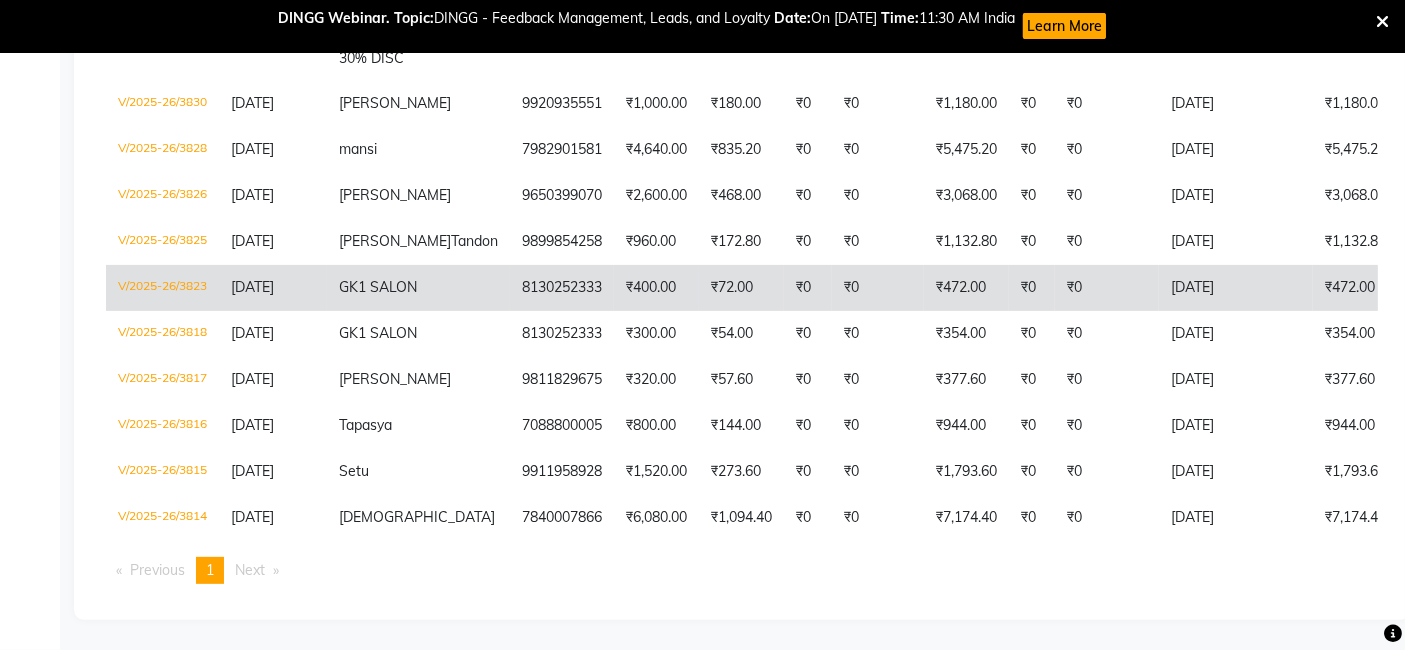 click on "₹472.00" 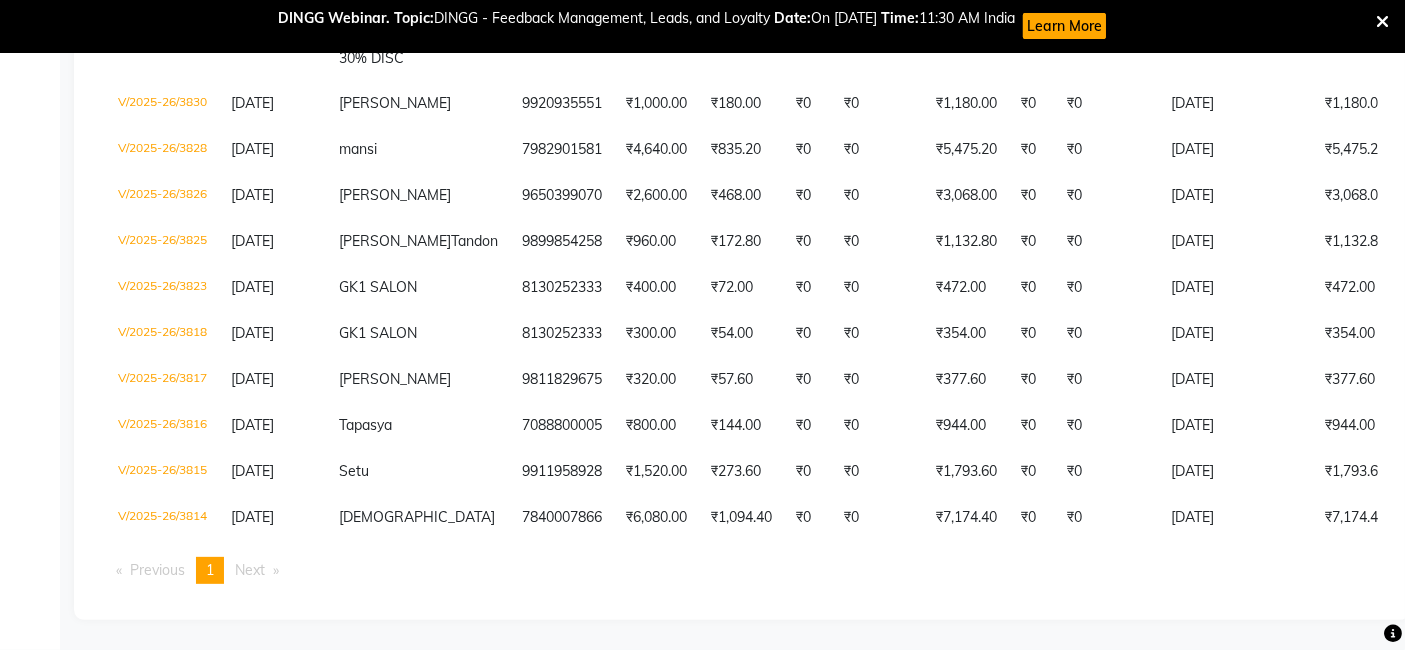 scroll, scrollTop: 93, scrollLeft: 0, axis: vertical 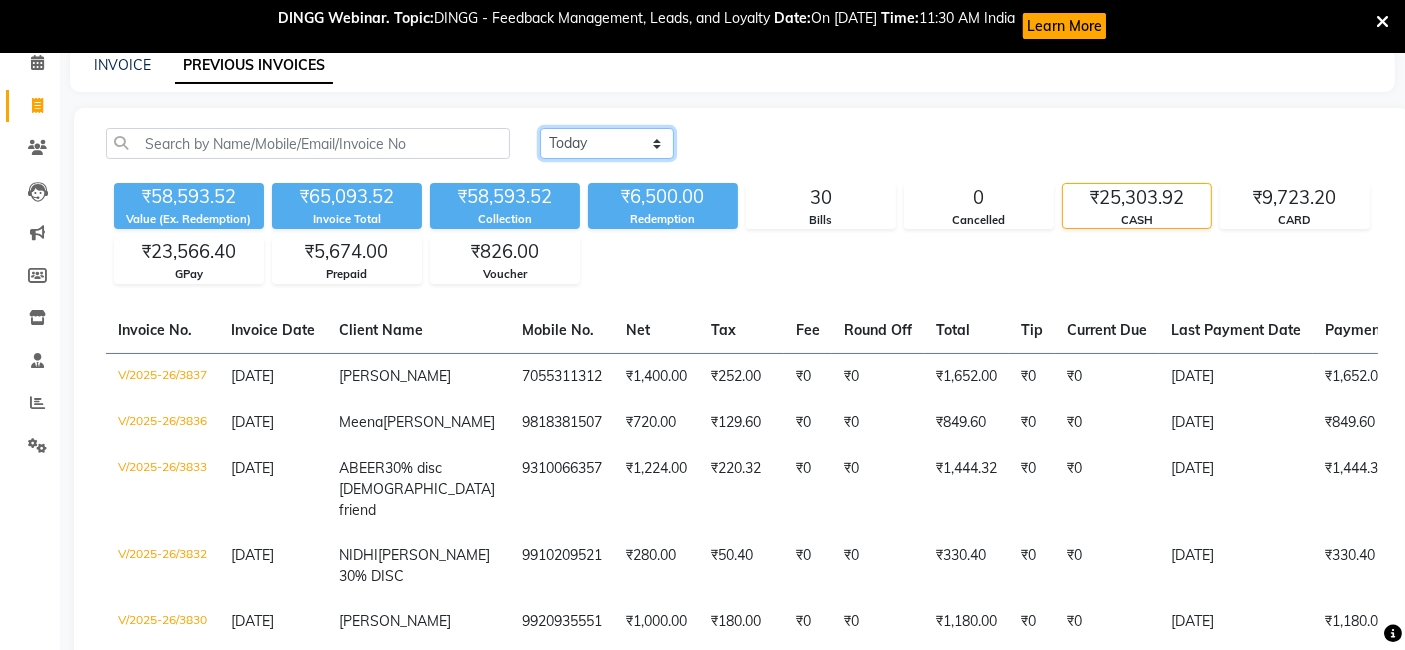 click on "Today Yesterday Custom Range" 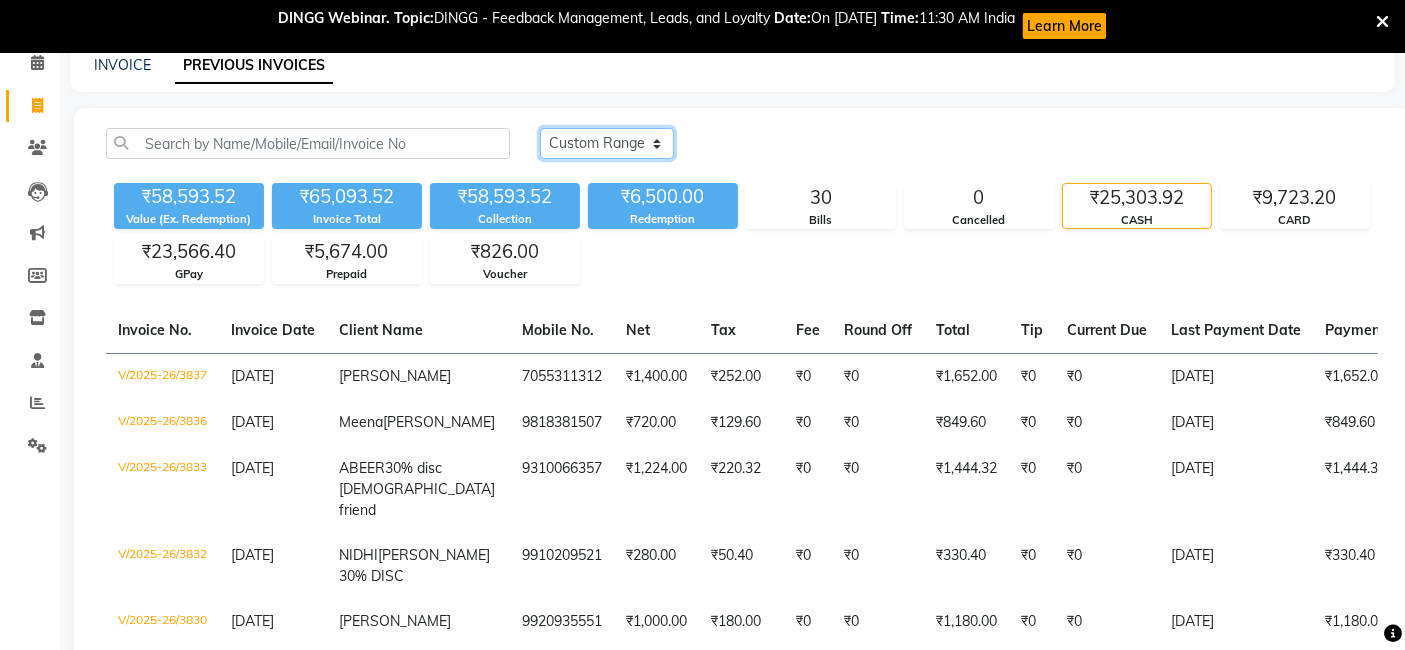 click on "Today Yesterday Custom Range" 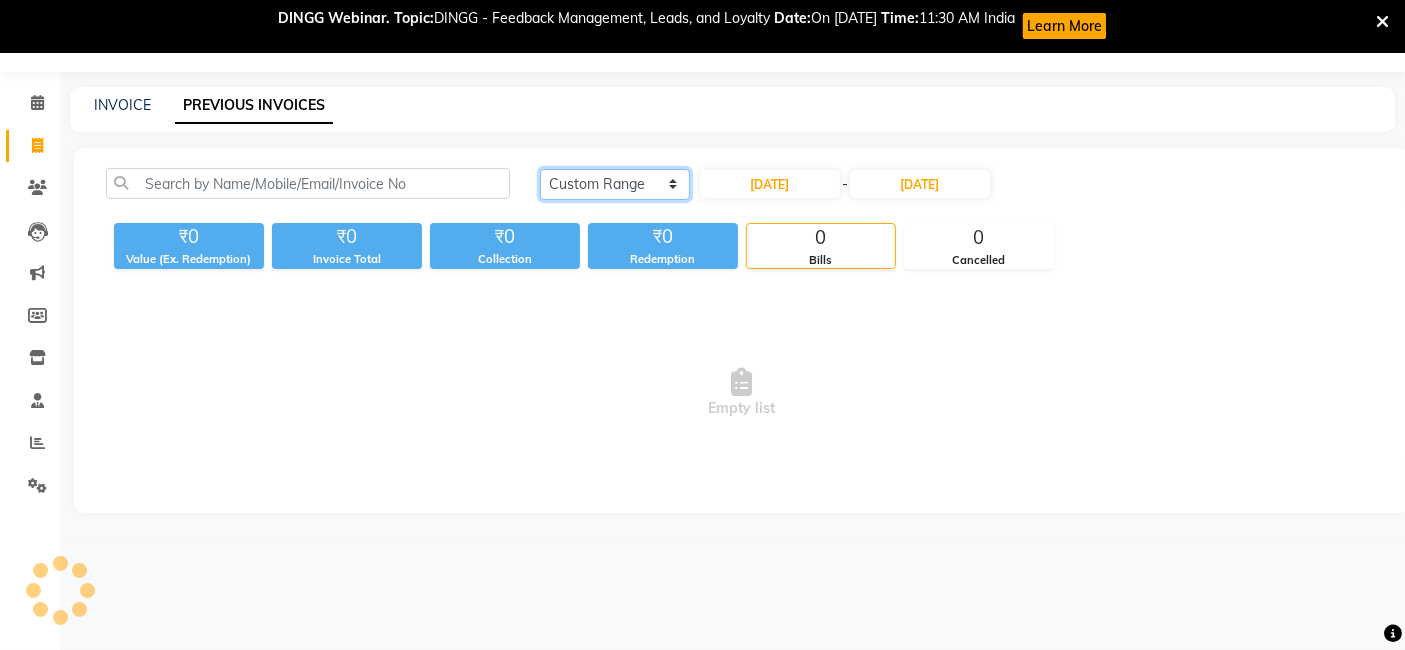 scroll, scrollTop: 53, scrollLeft: 0, axis: vertical 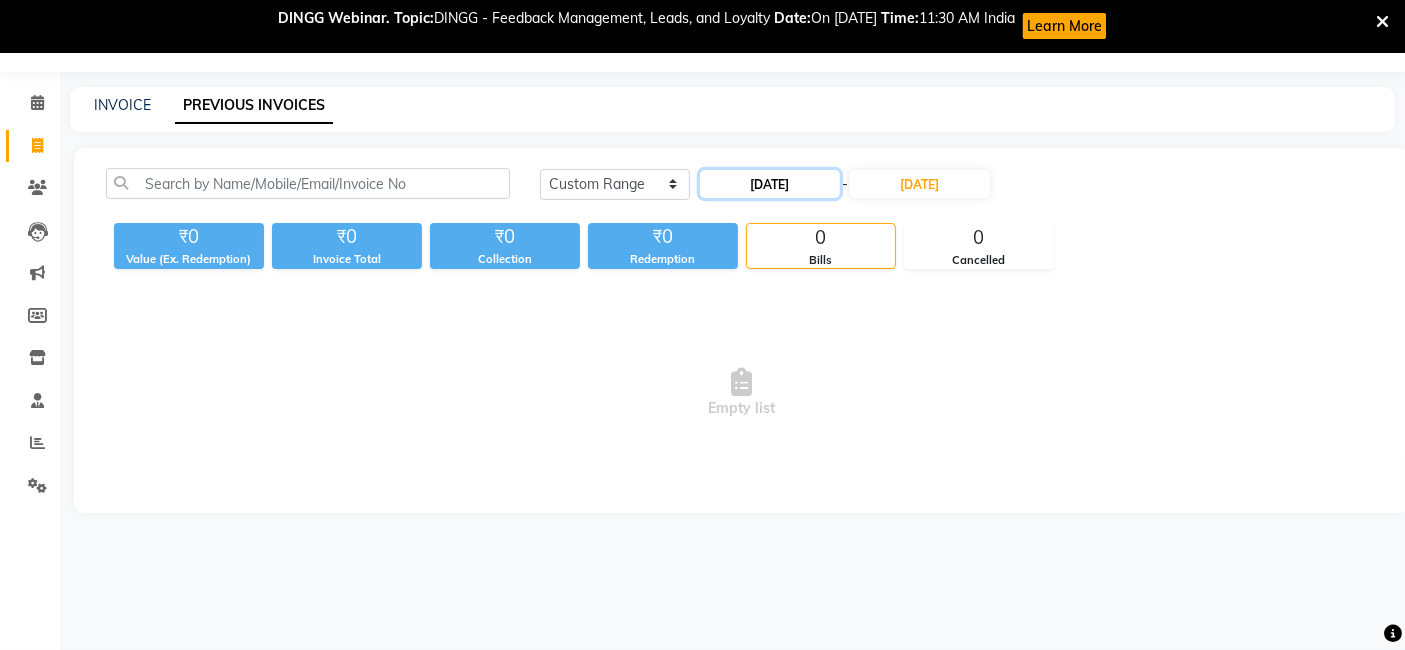 click on "[DATE]" 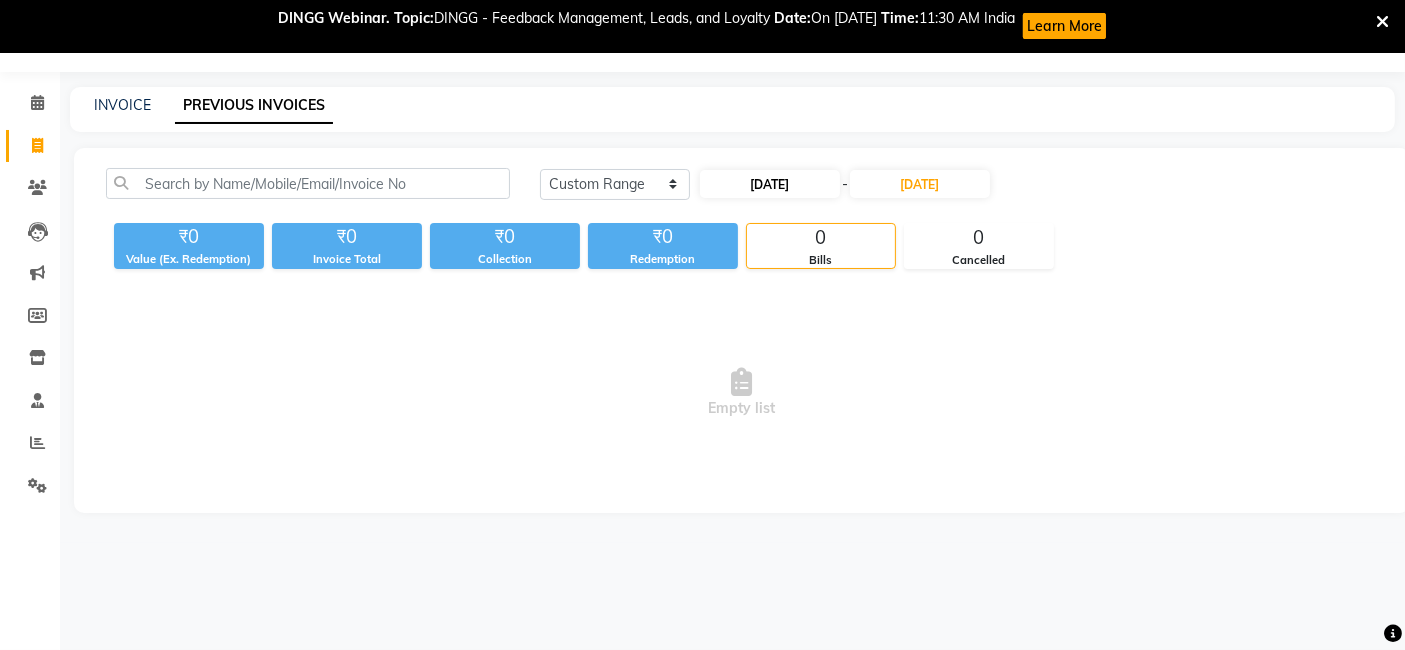 select on "7" 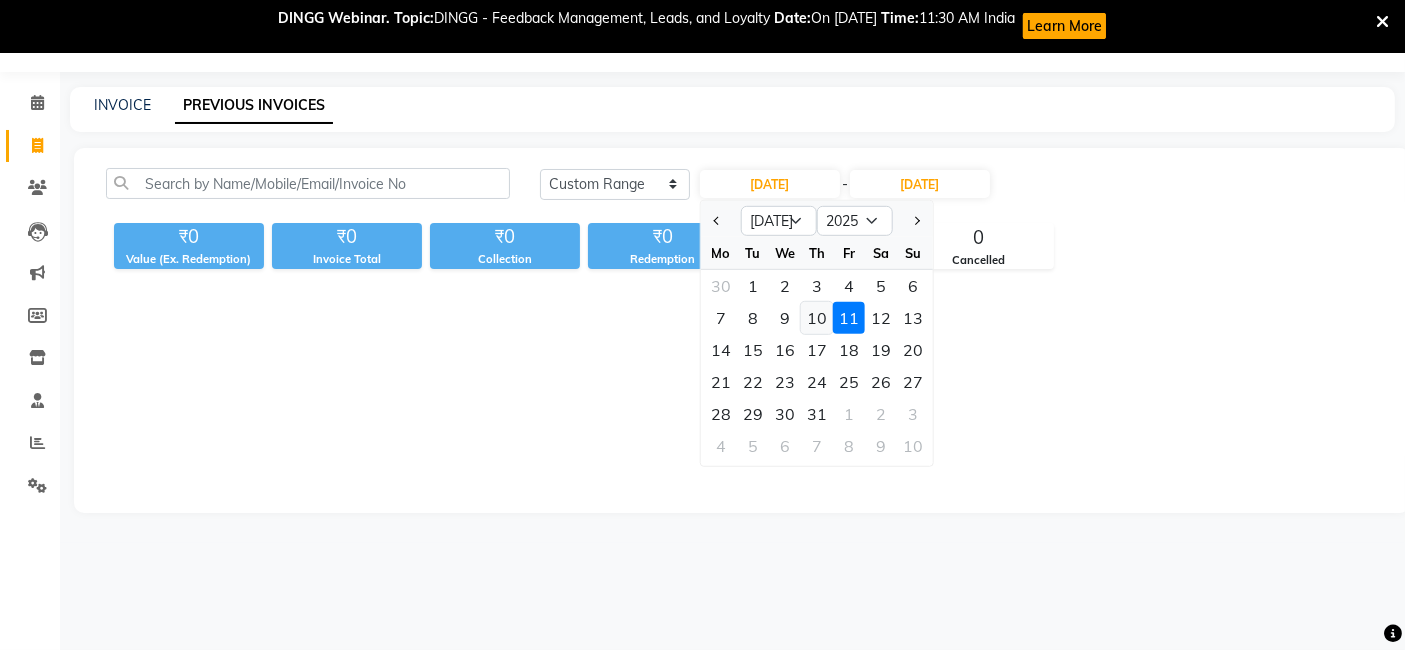 click on "10" 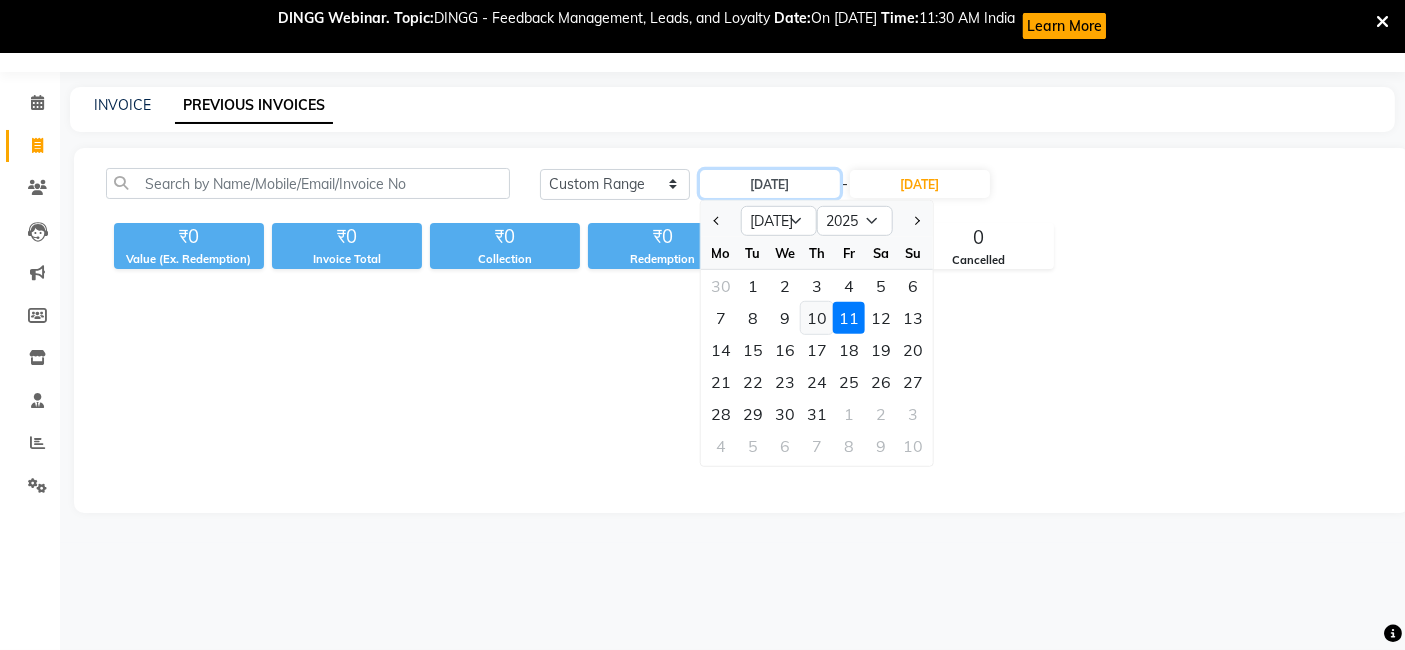 type on "10-07-2025" 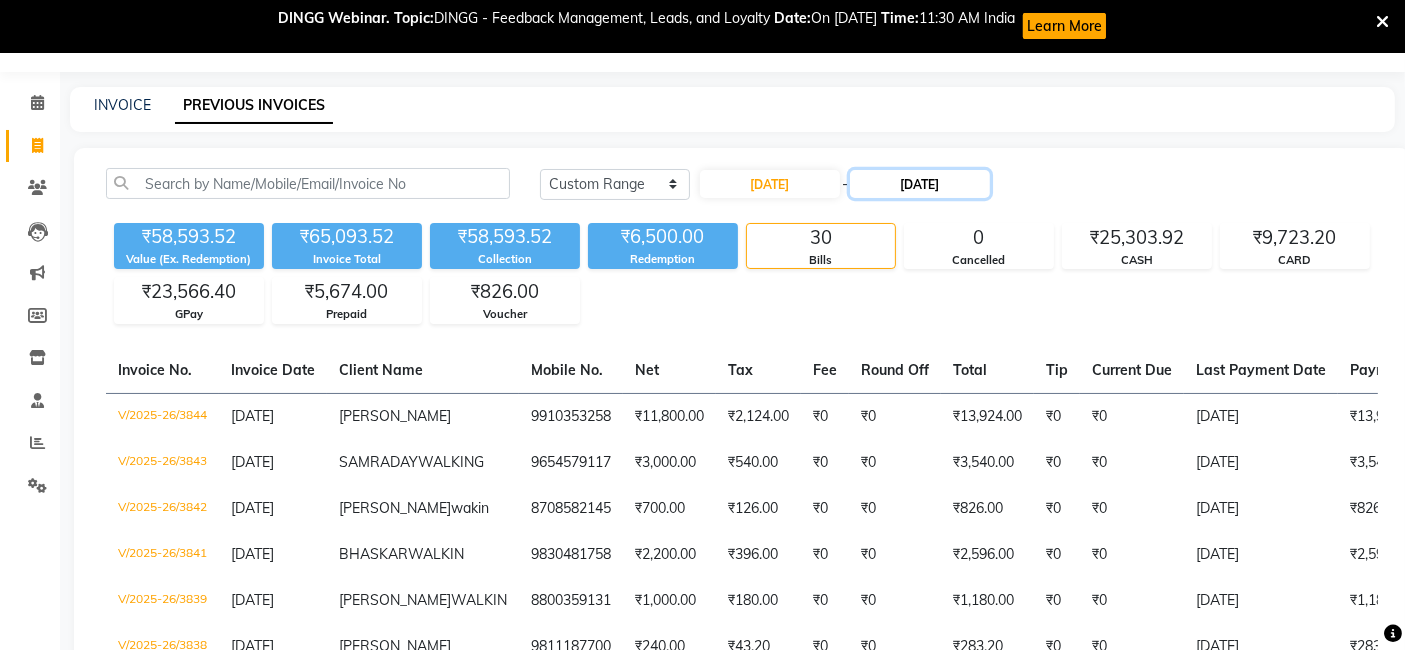 click on "[DATE]" 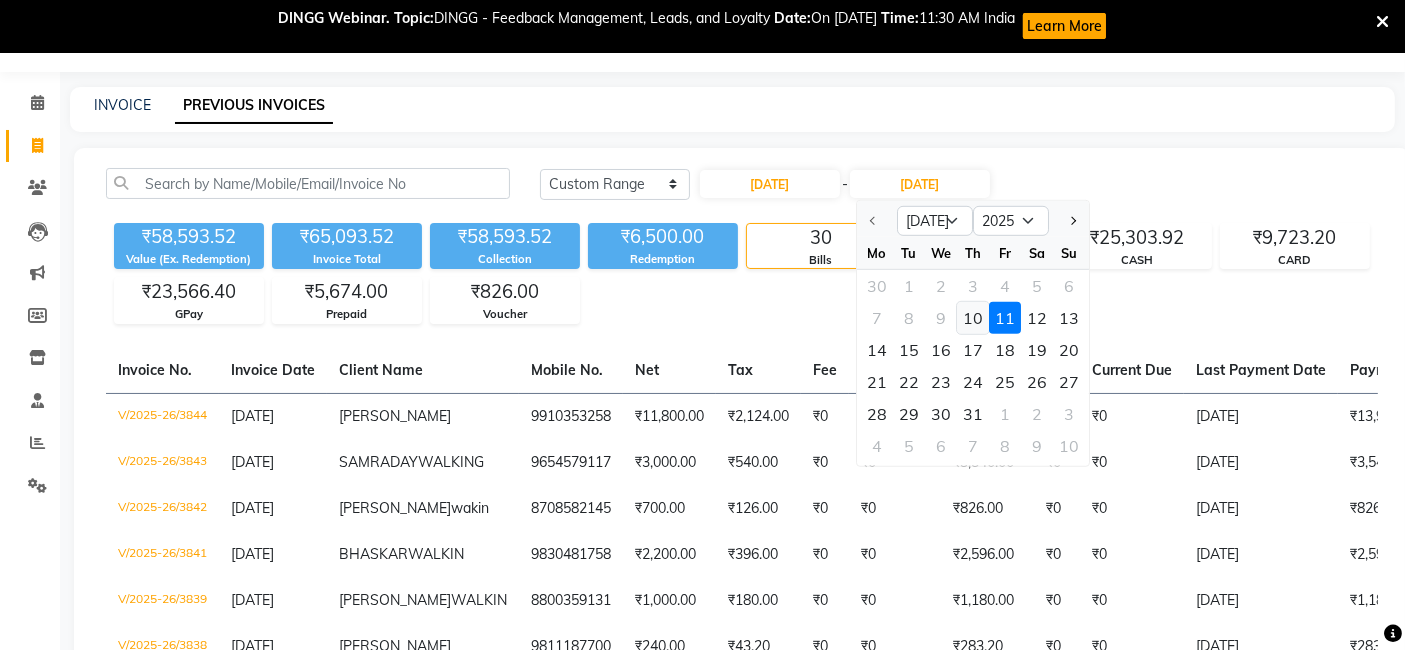 click on "10" 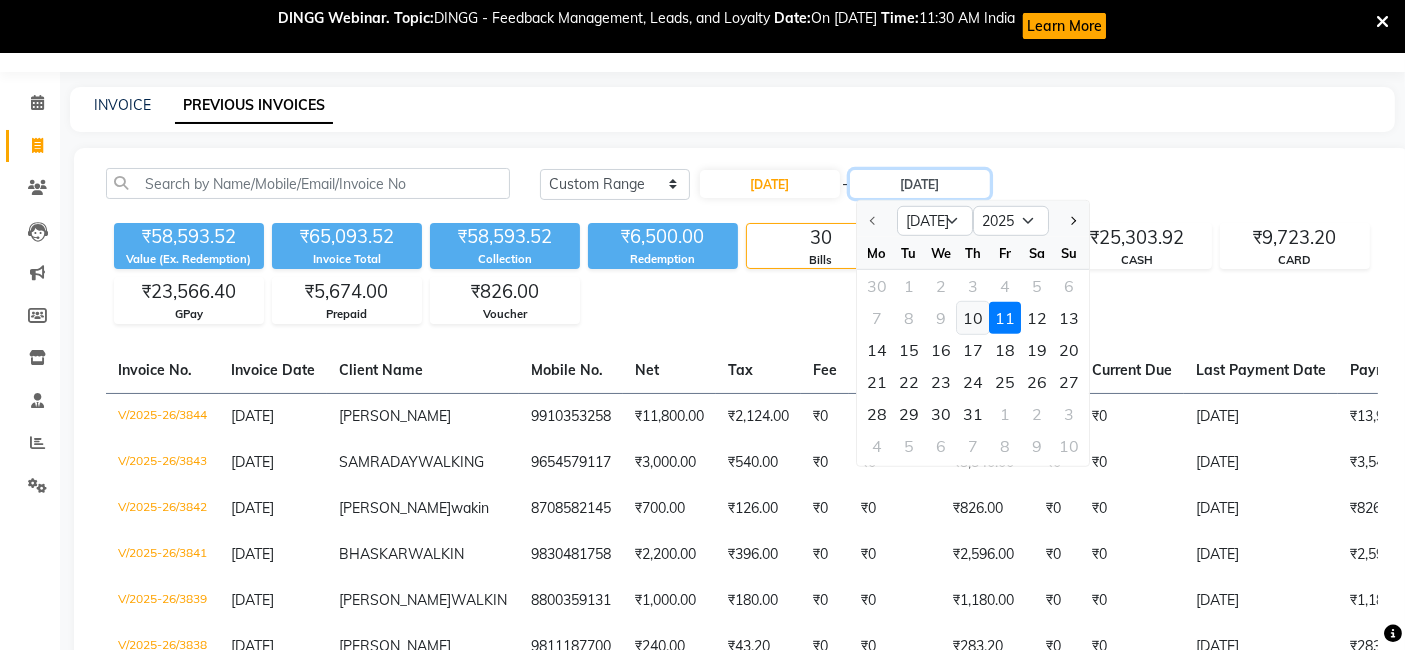 type on "10-07-2025" 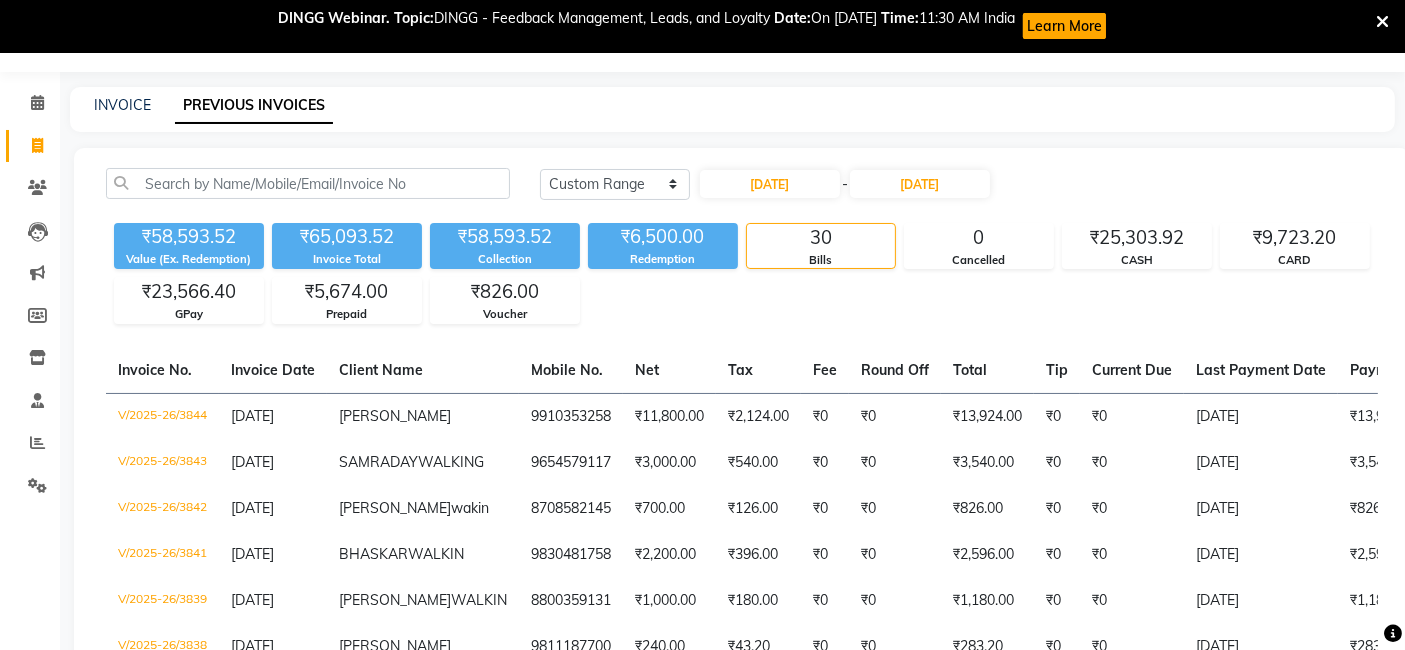 click on "₹58,593.52 Value (Ex. Redemption) ₹65,093.52 Invoice Total  ₹58,593.52 Collection ₹6,500.00 Redemption 30 Bills 0 Cancelled ₹25,303.92 CASH ₹9,723.20 CARD ₹23,566.40 GPay ₹5,674.00 Prepaid ₹826.00 Voucher" 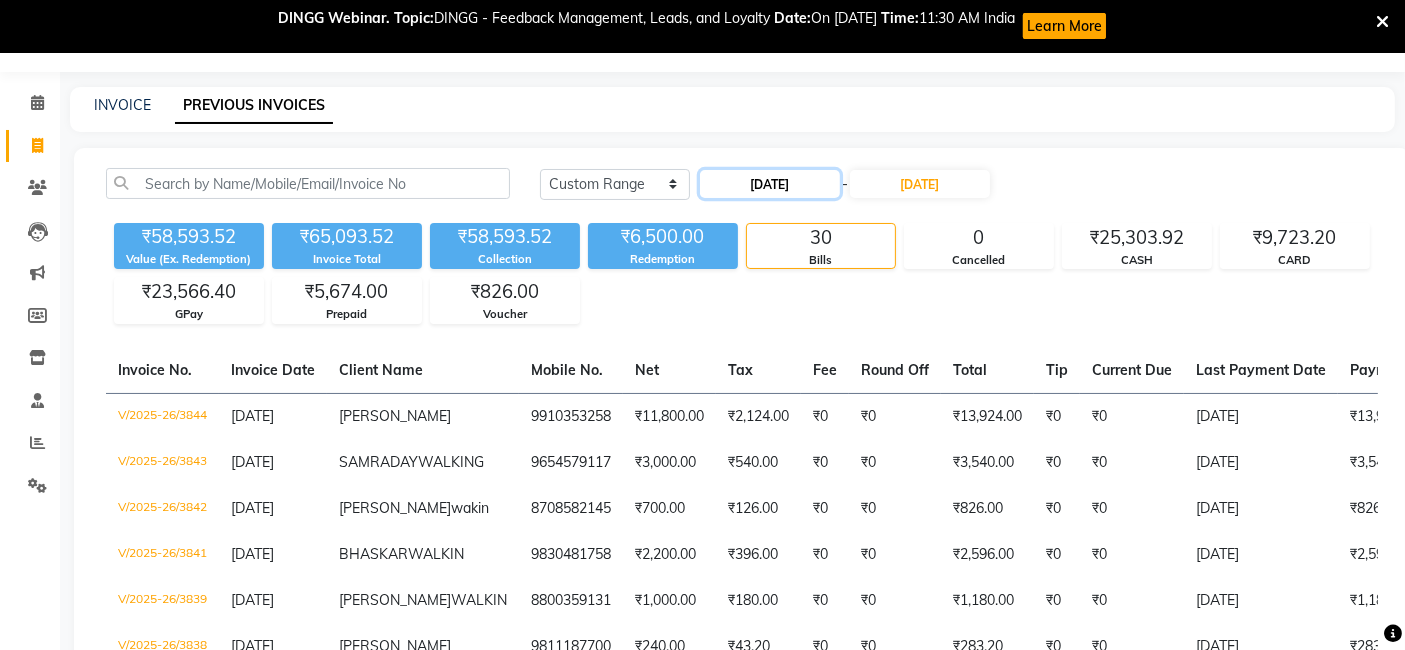 click on "10-07-2025" 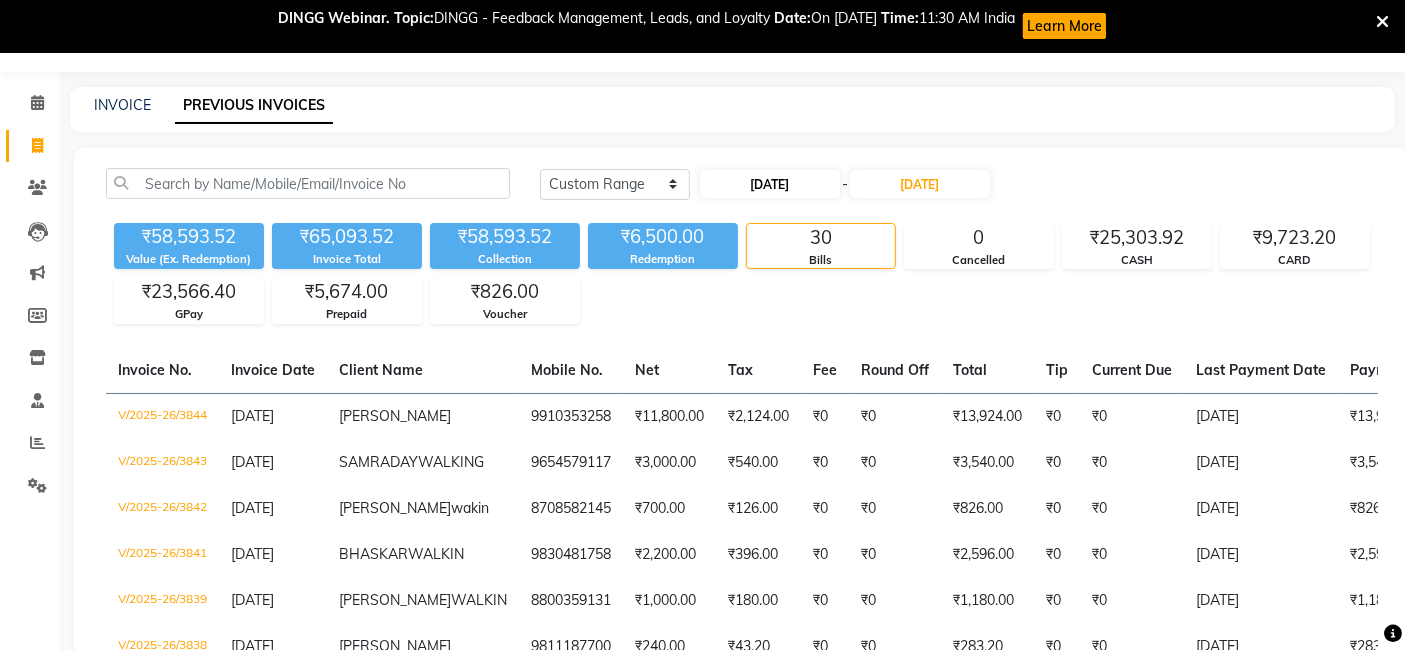 select on "7" 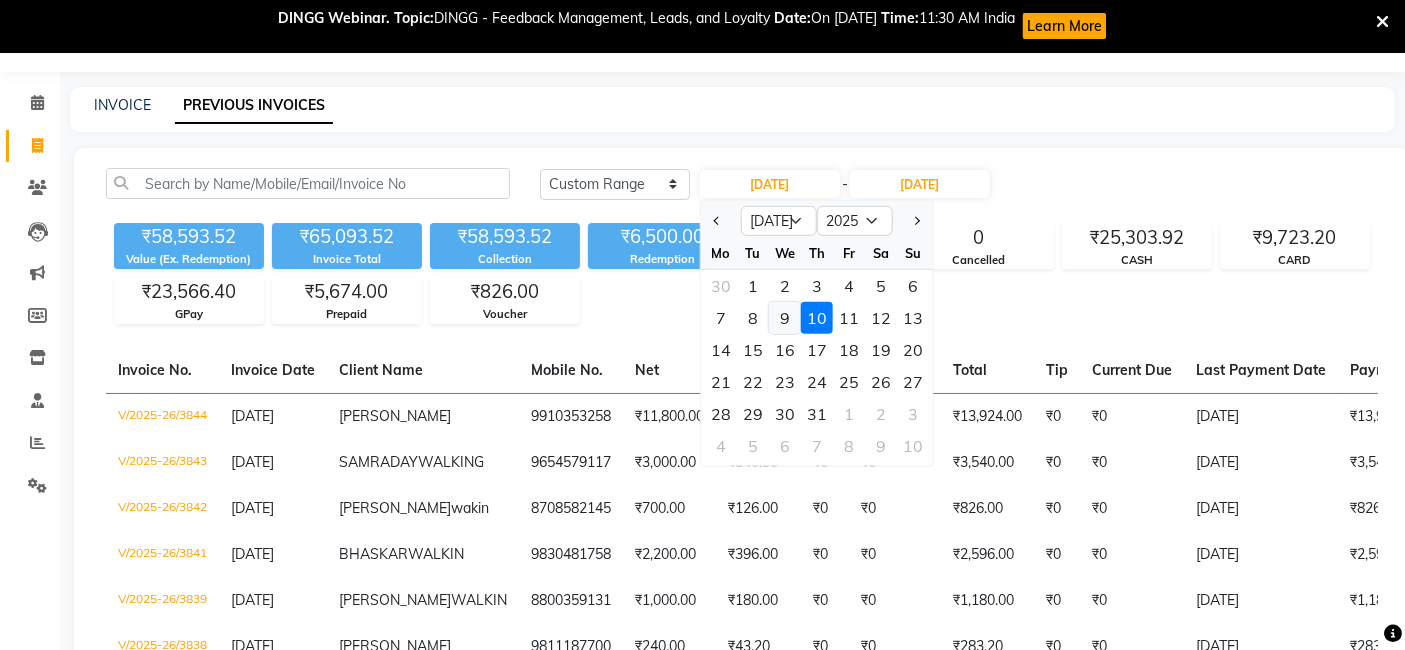 click on "9" 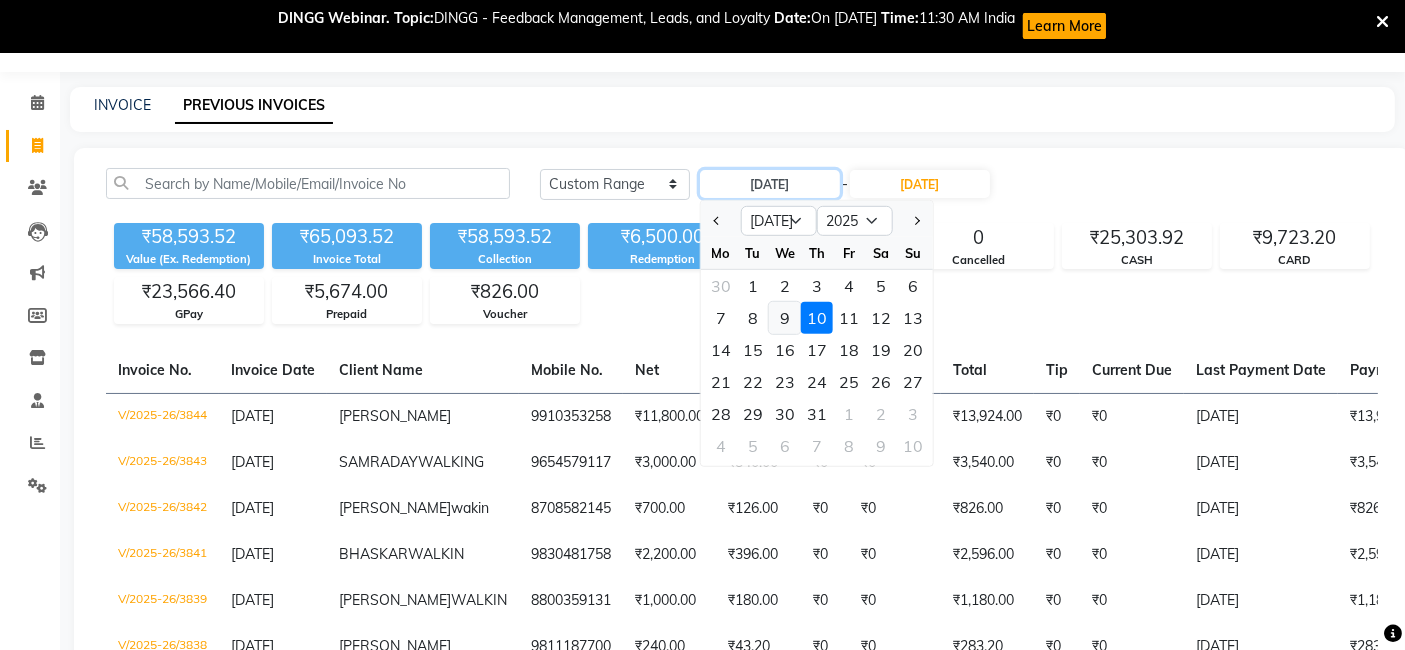 type on "09-07-2025" 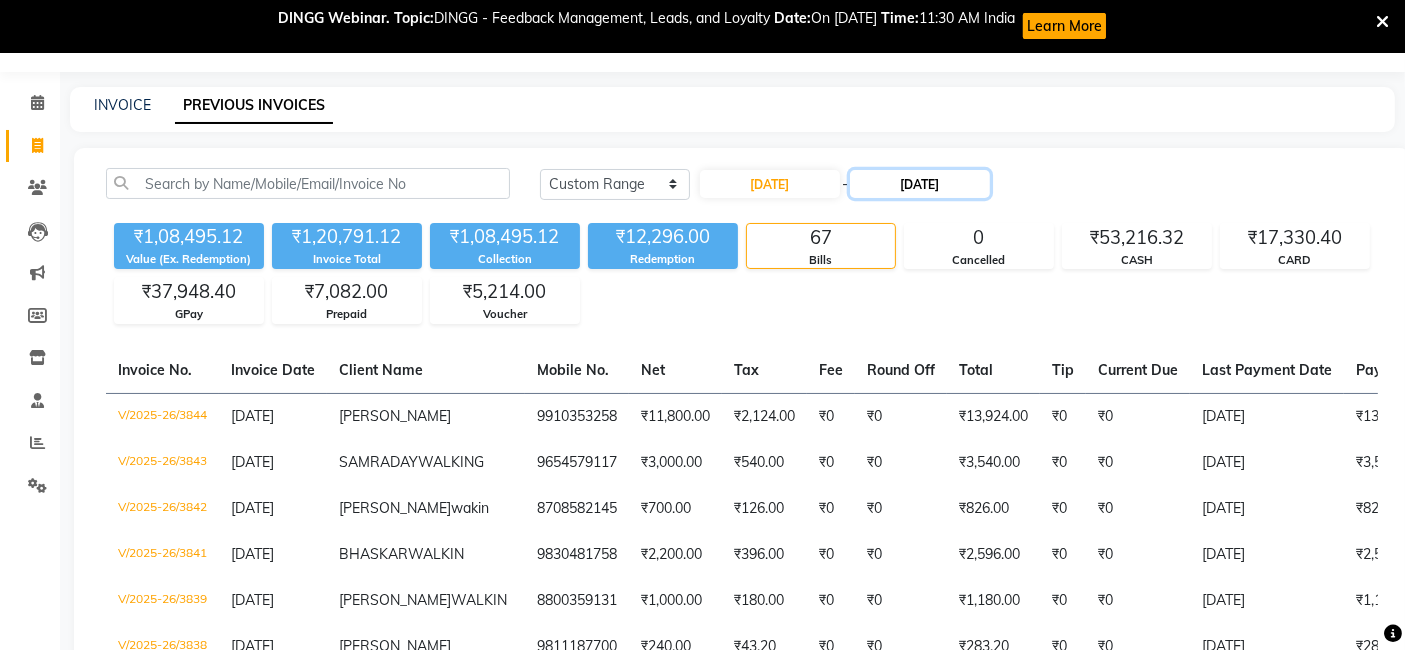 click on "10-07-2025" 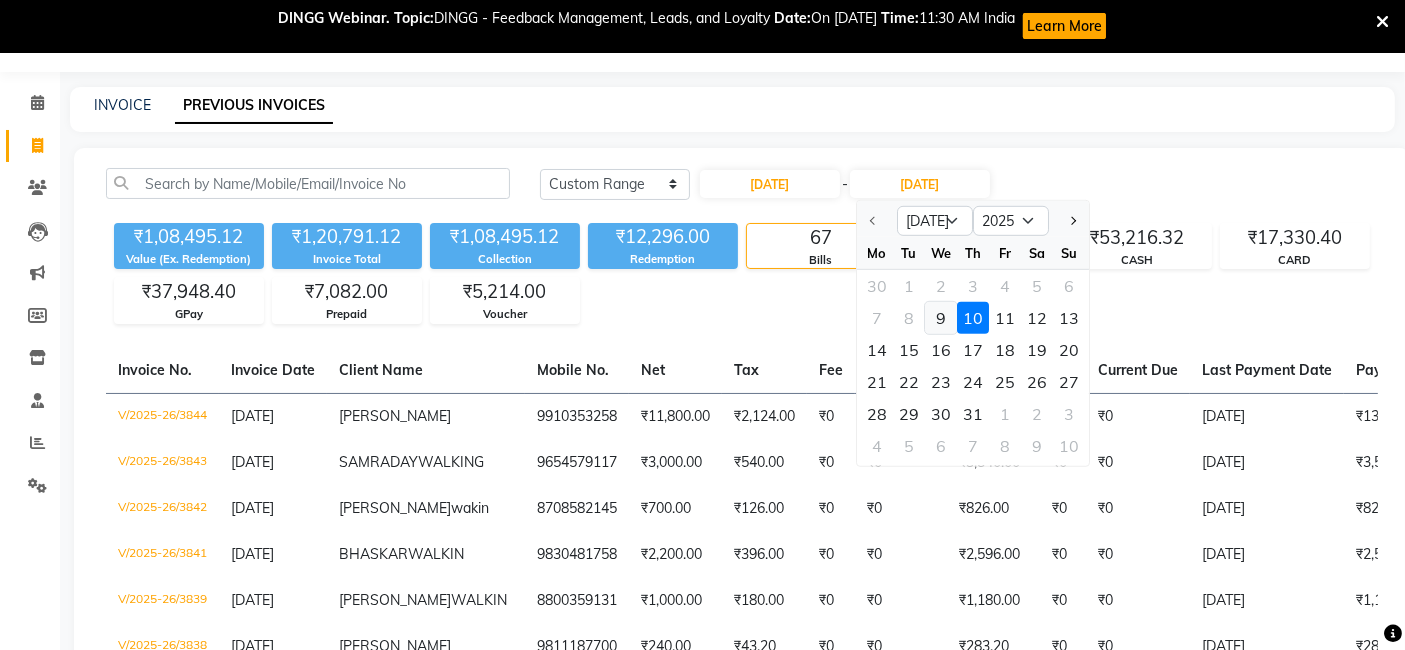 click on "9" 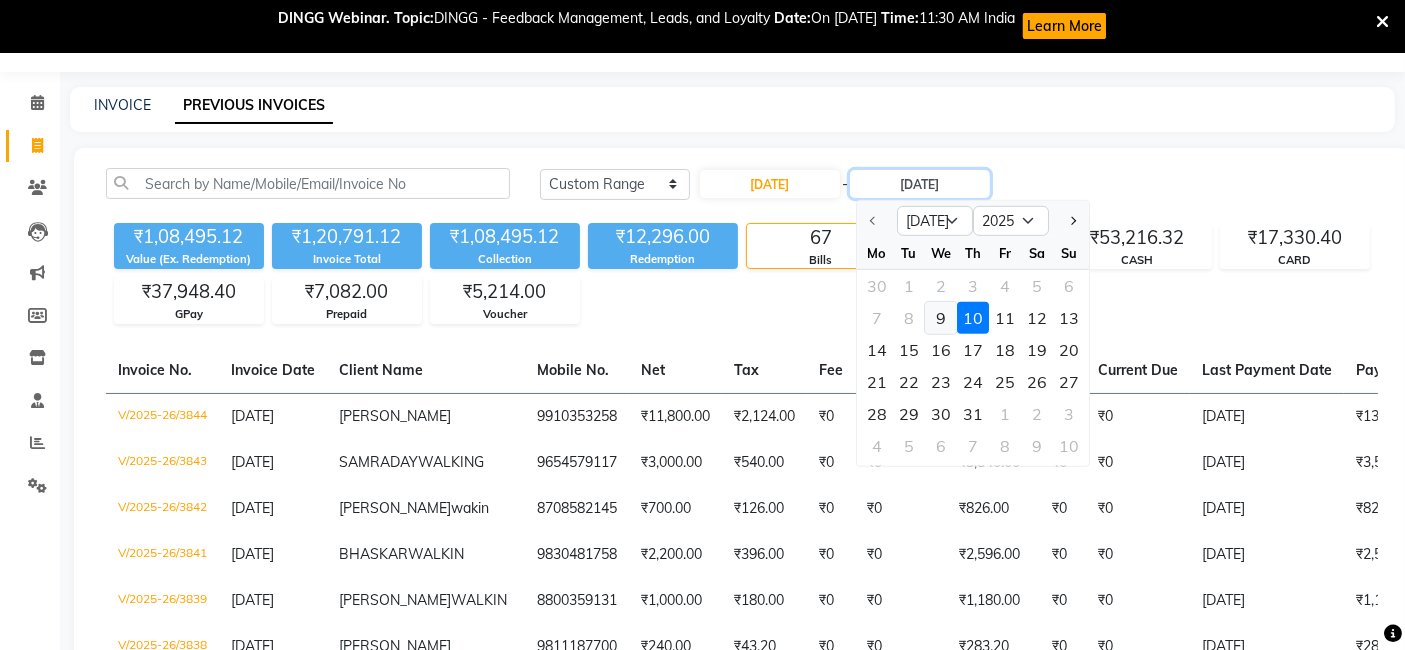 type on "09-07-2025" 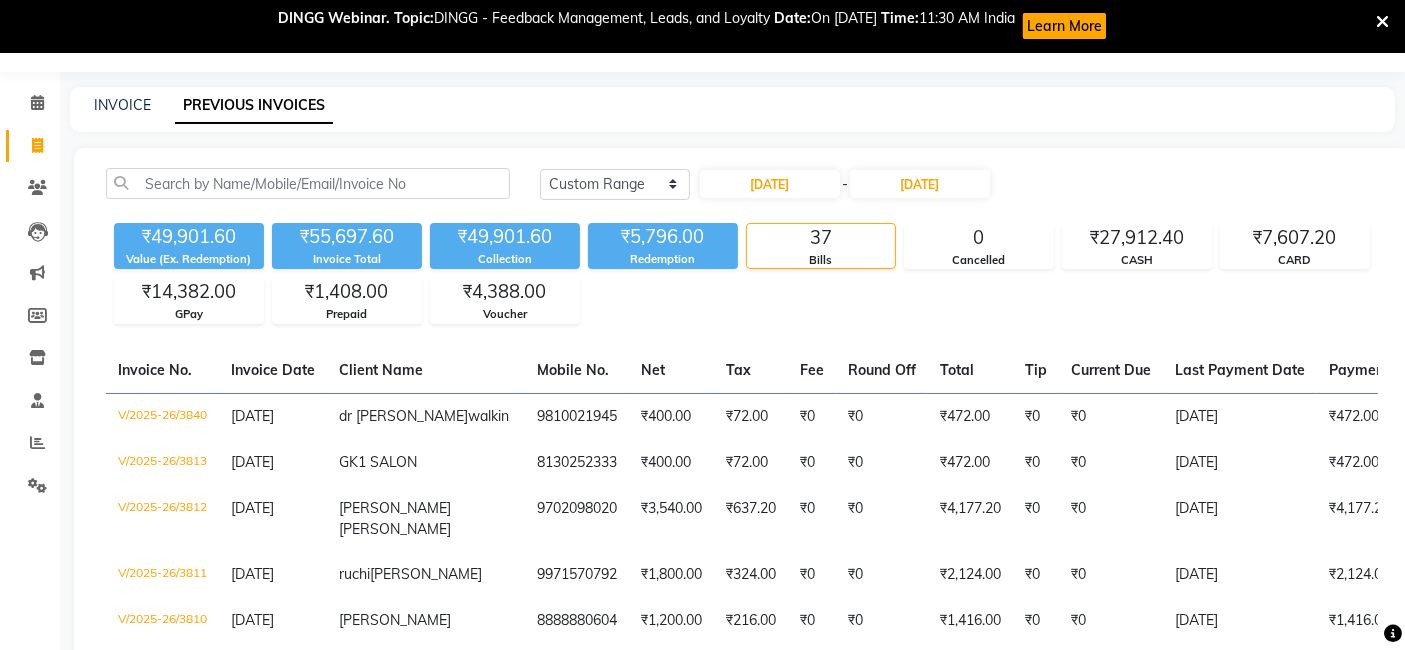 click on "₹49,901.60 Value (Ex. Redemption) ₹55,697.60 Invoice Total  ₹49,901.60 Collection ₹5,796.00 Redemption 37 Bills 0 Cancelled ₹27,912.40 CASH ₹7,607.20 CARD ₹14,382.00 GPay ₹1,408.00 Prepaid ₹4,388.00 Voucher" 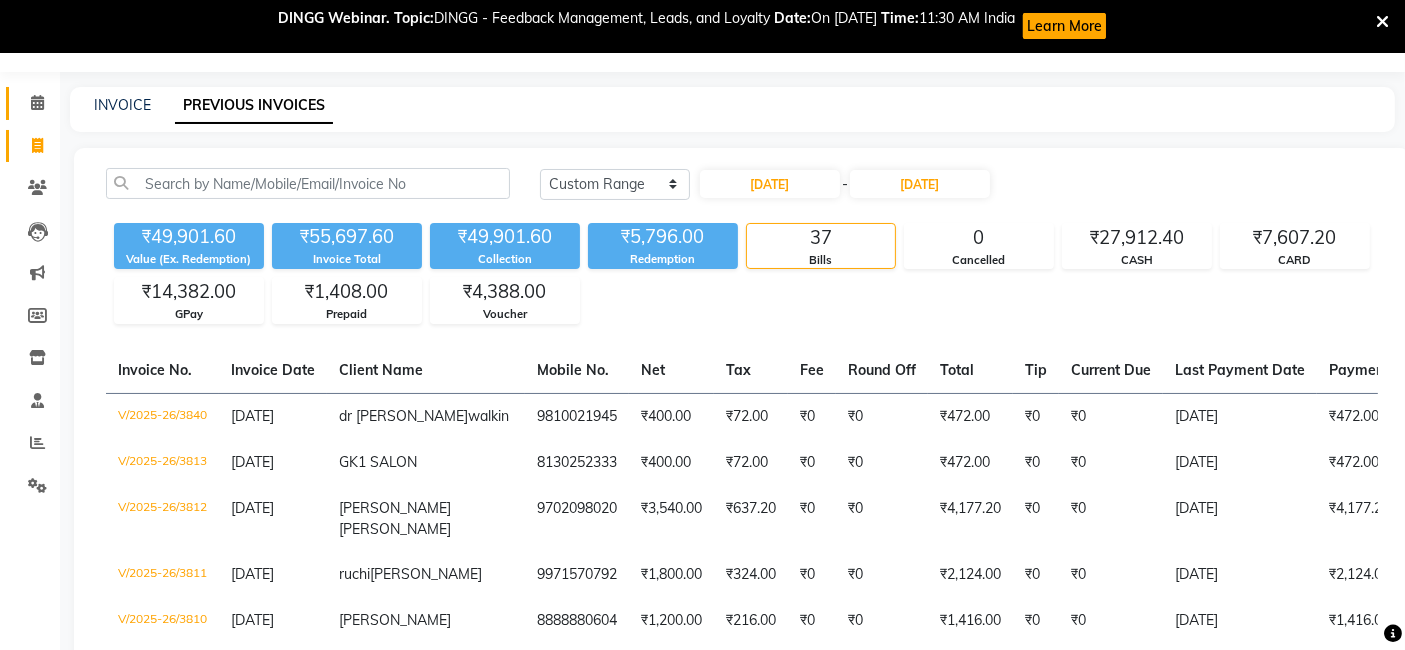 click 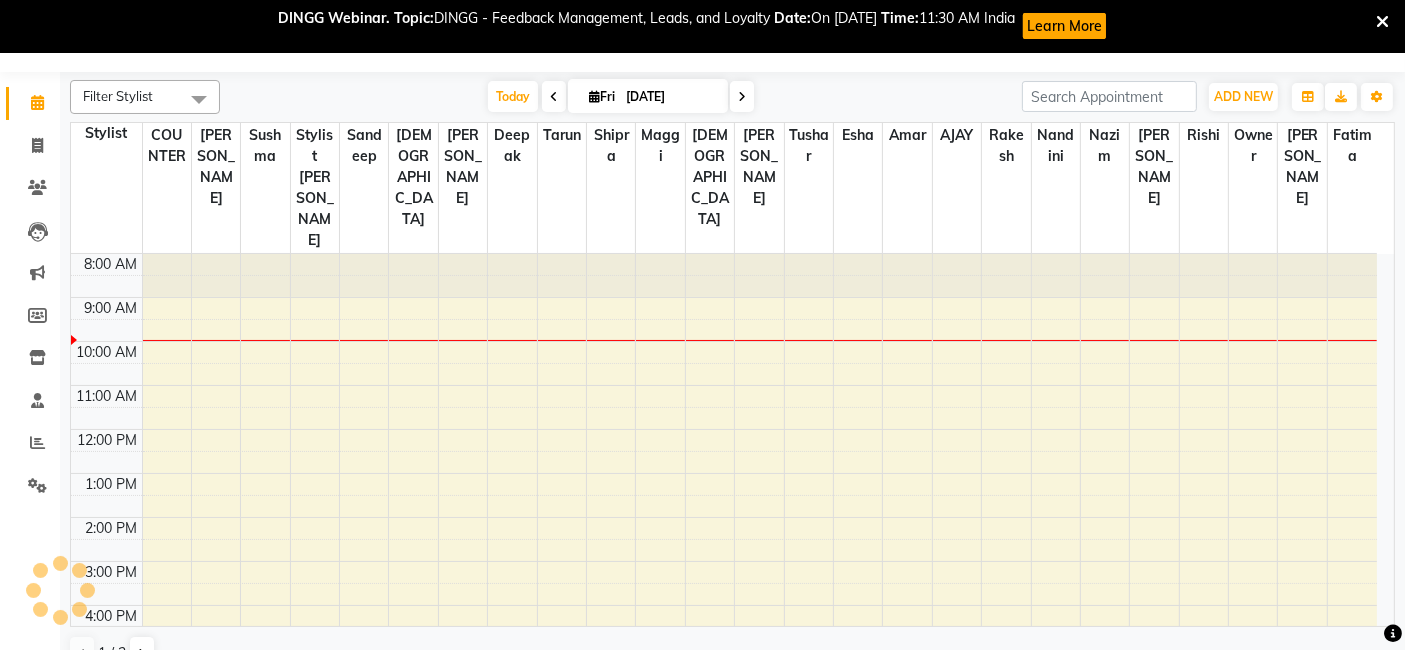 scroll, scrollTop: 0, scrollLeft: 0, axis: both 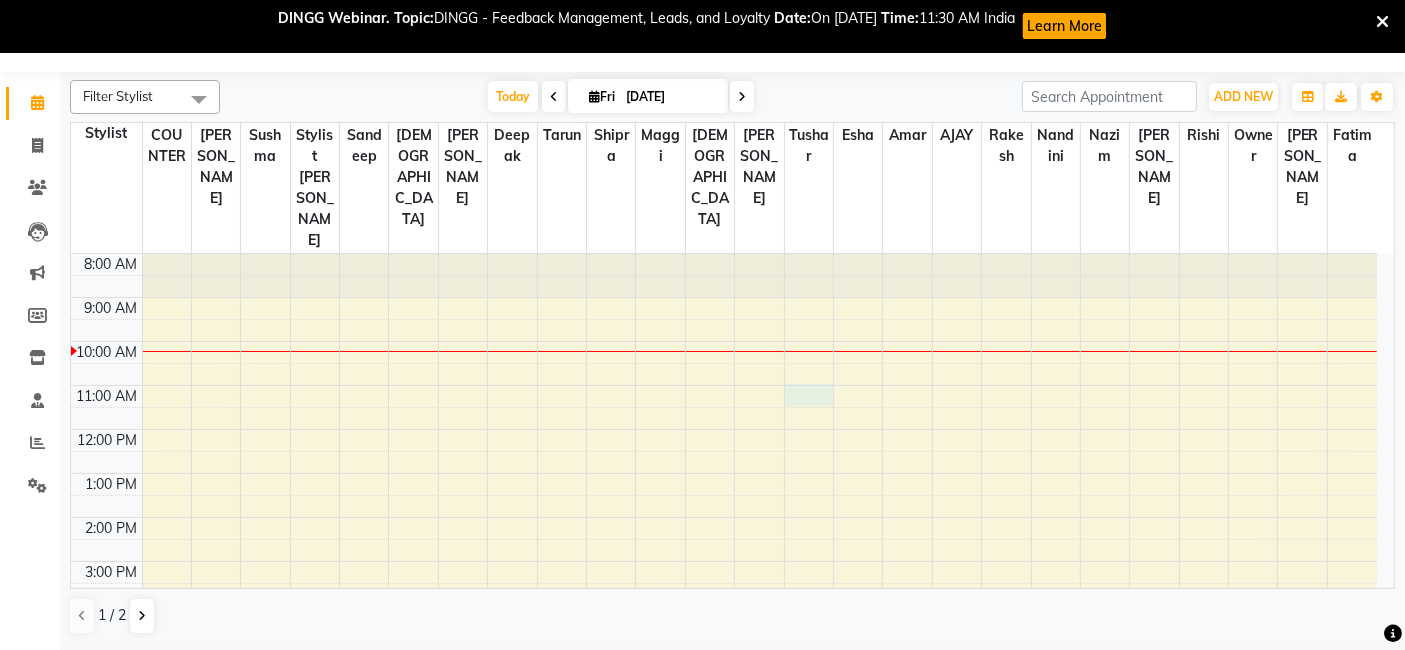 click on "8:00 AM 9:00 AM 10:00 AM 11:00 AM 12:00 PM 1:00 PM 2:00 PM 3:00 PM 4:00 PM 5:00 PM 6:00 PM 7:00 PM 8:00 PM 9:00 PM 10:00 PM" at bounding box center (724, 583) 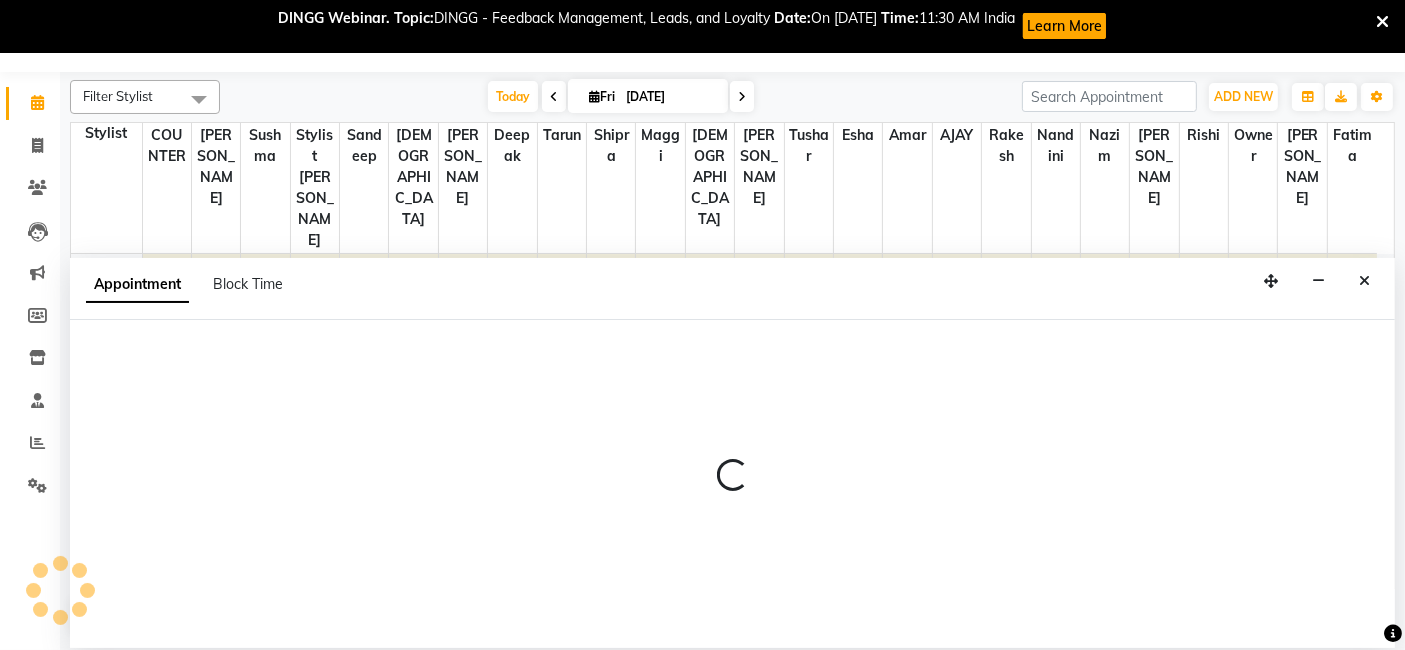 select on "47652" 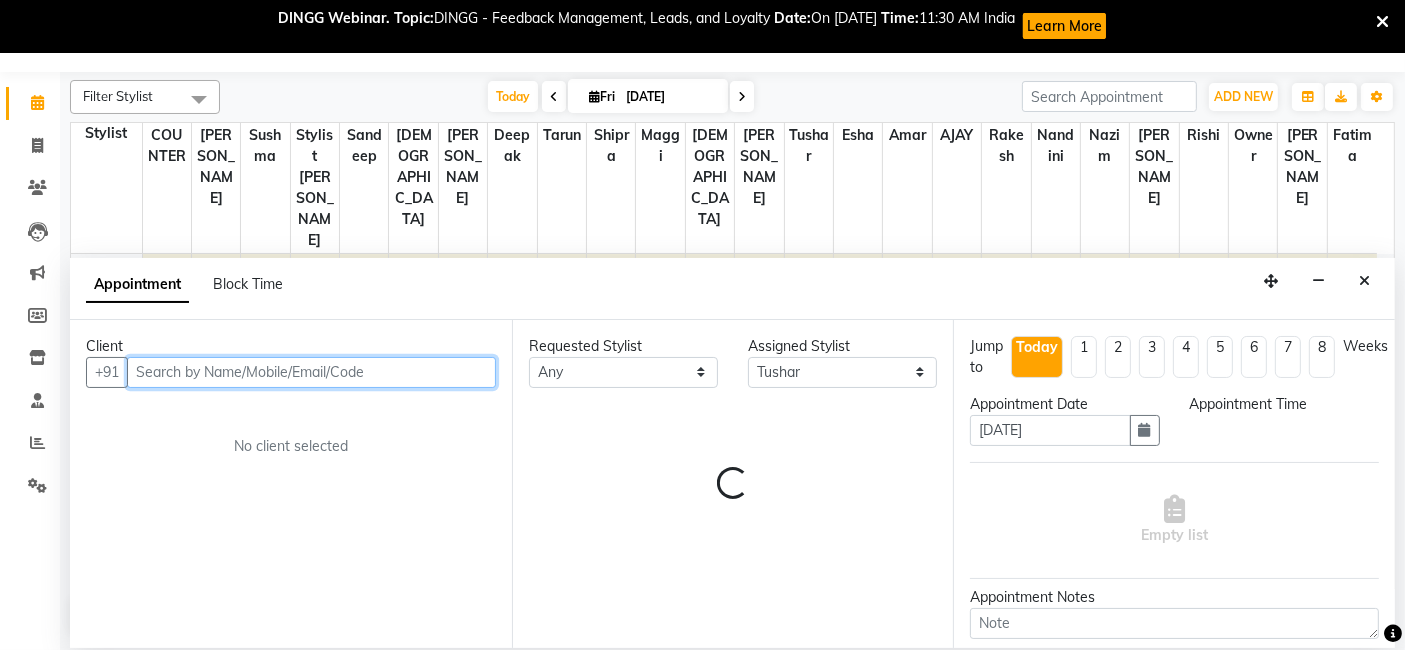 select on "660" 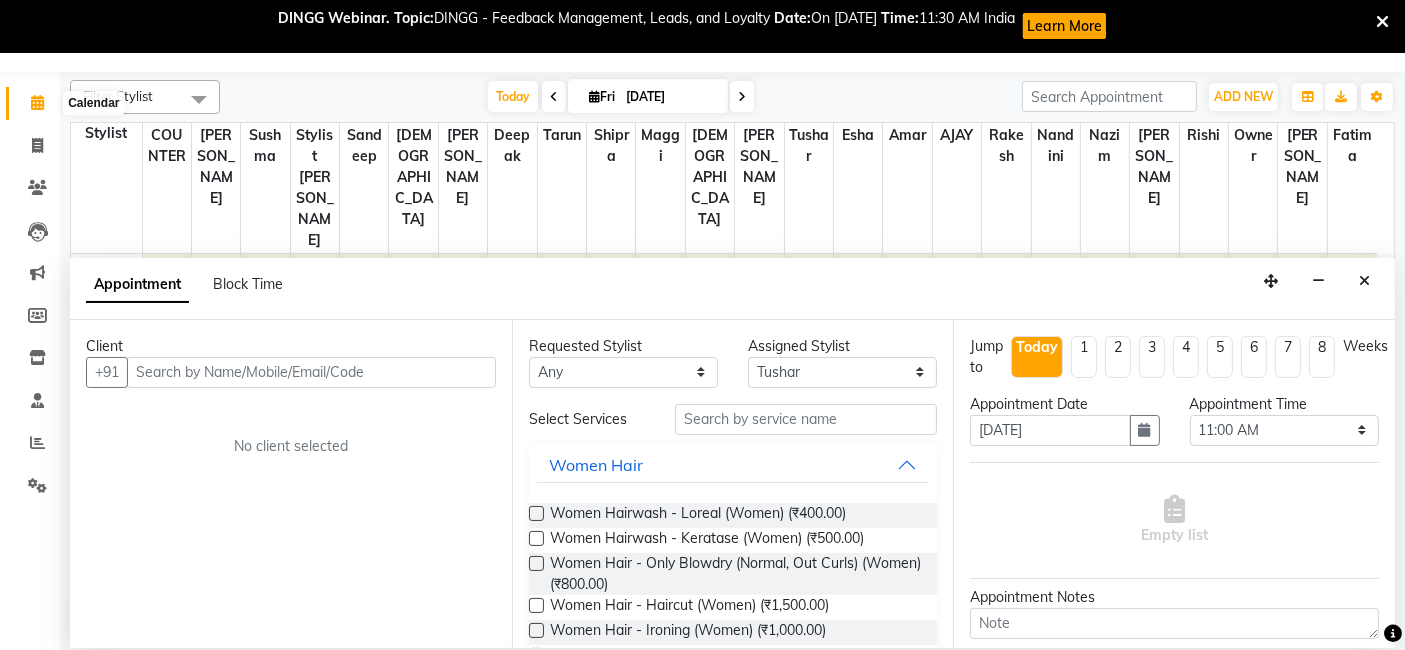 click 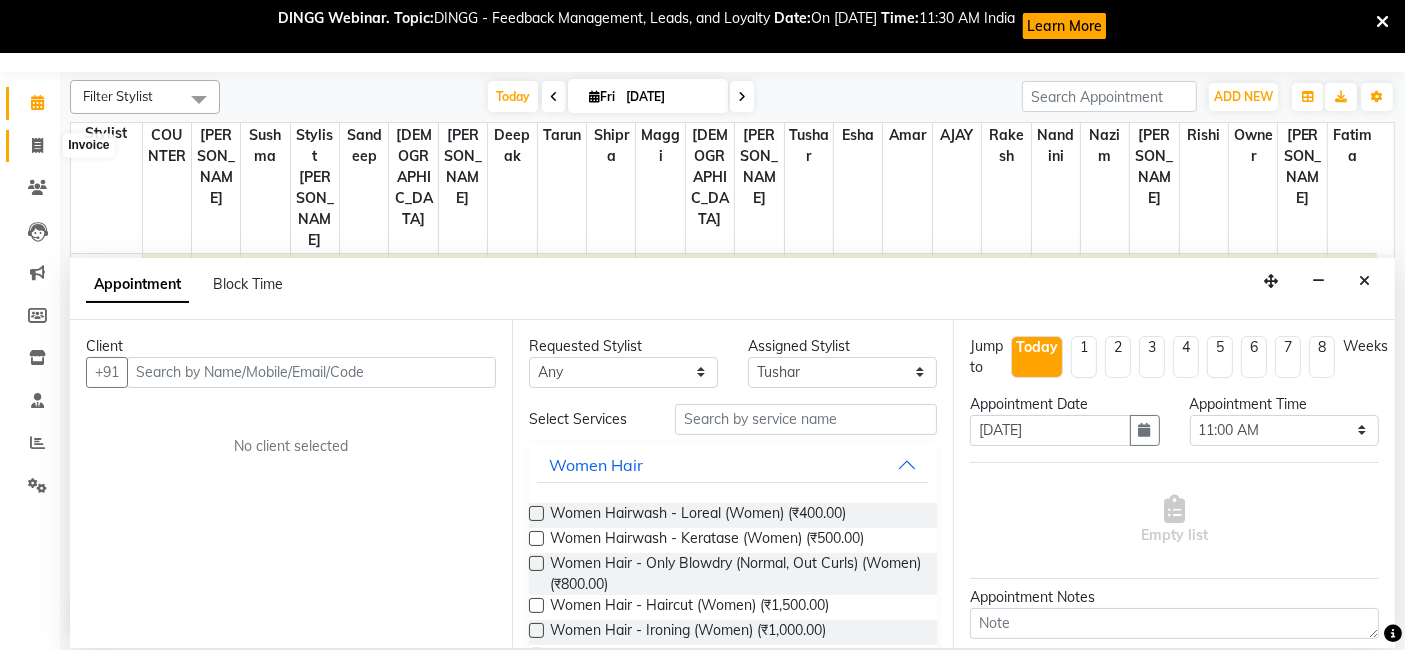 click 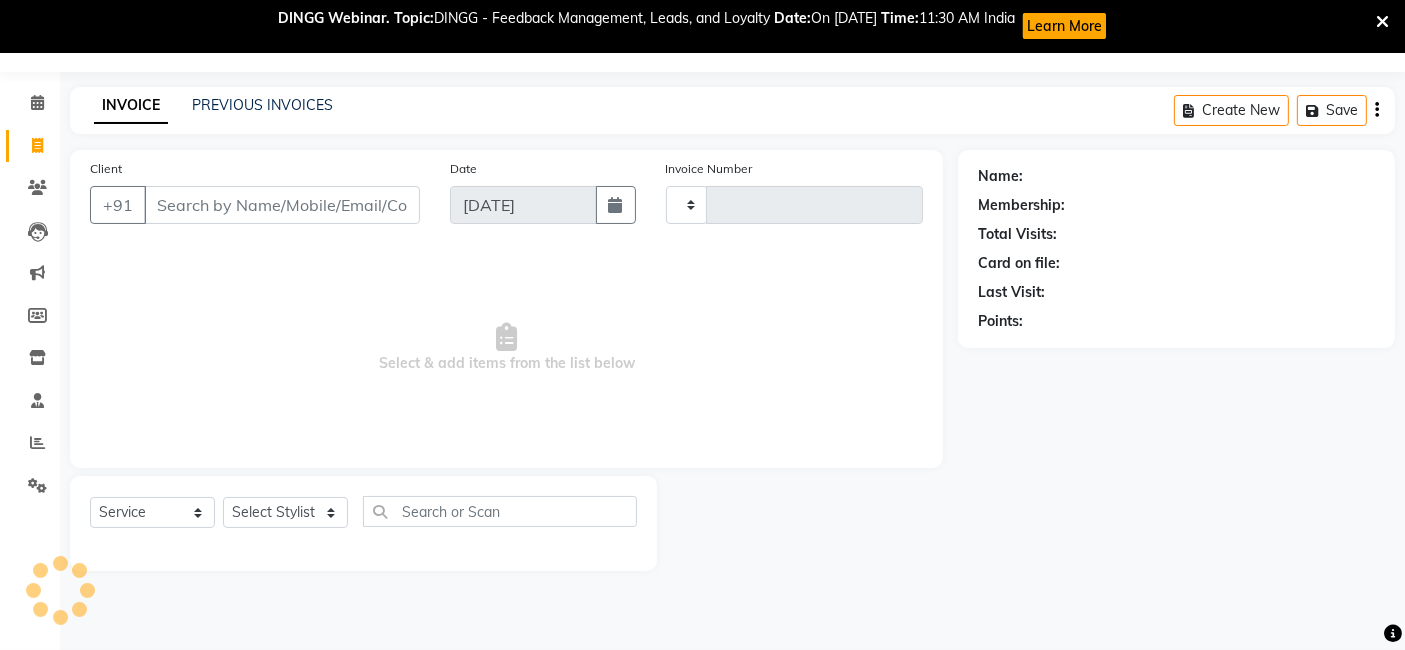type on "3845" 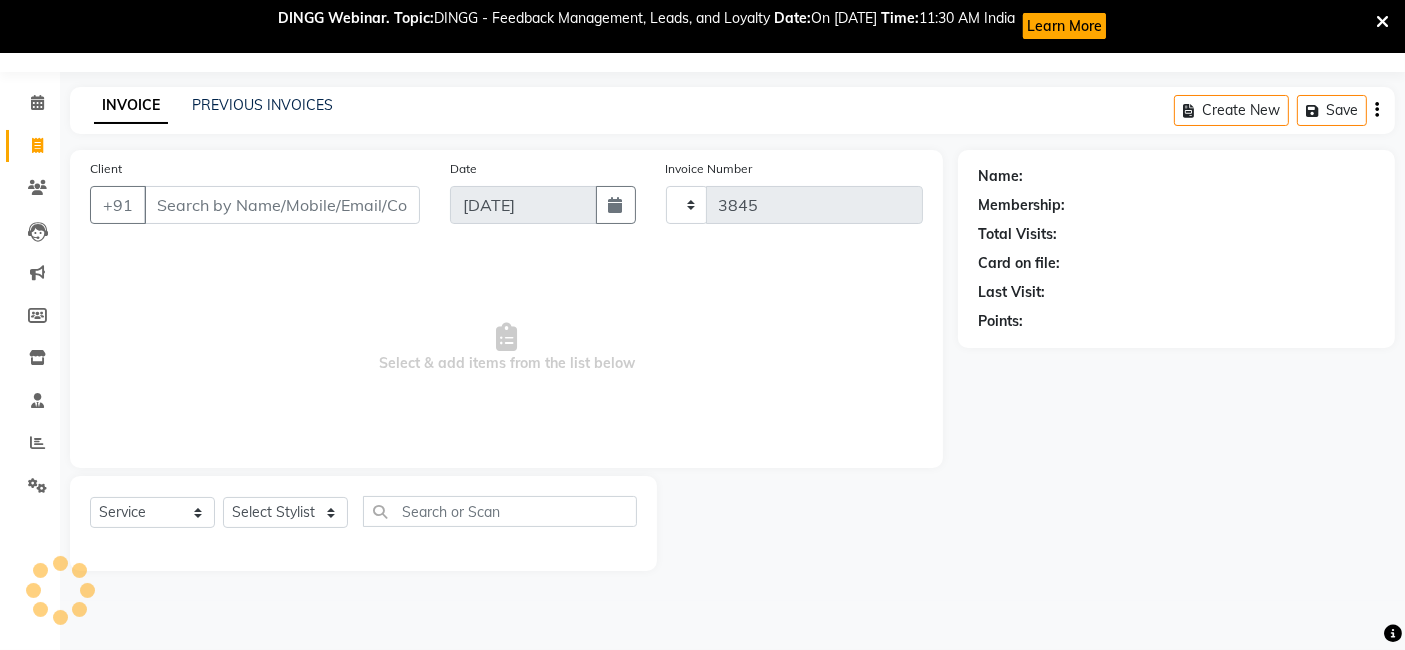 scroll, scrollTop: 0, scrollLeft: 0, axis: both 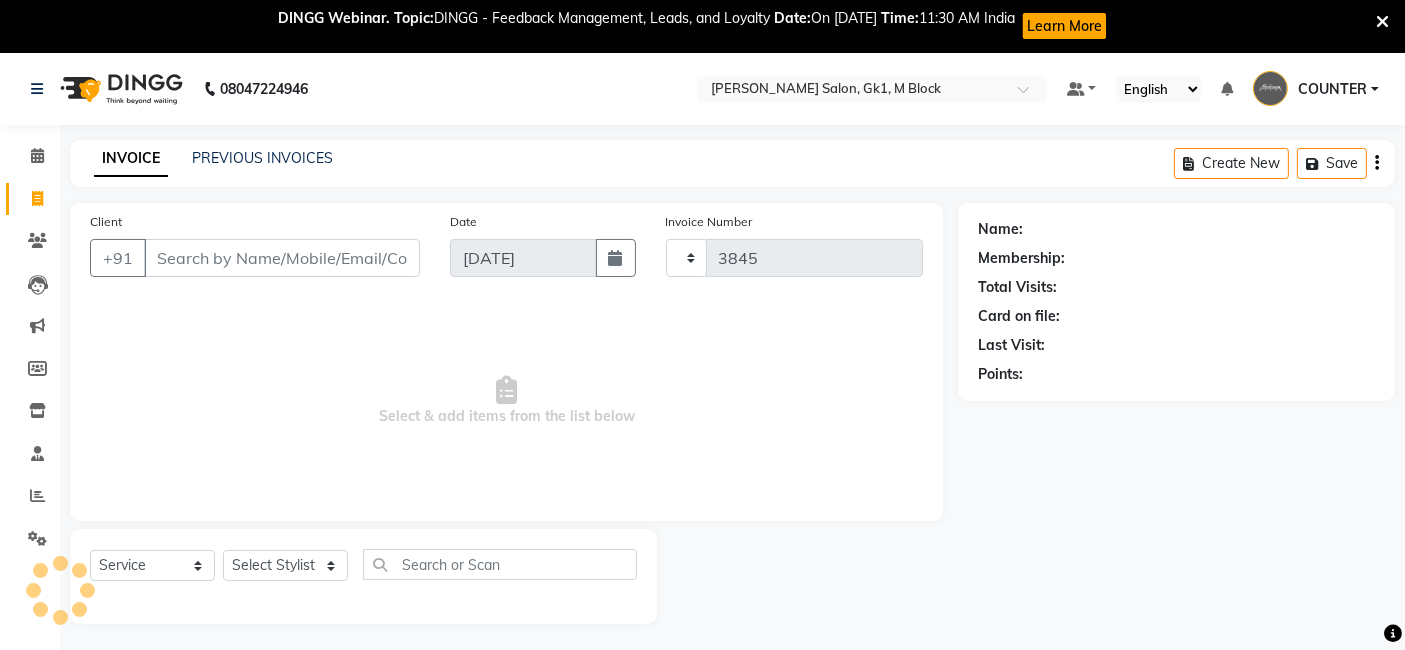 select on "6312" 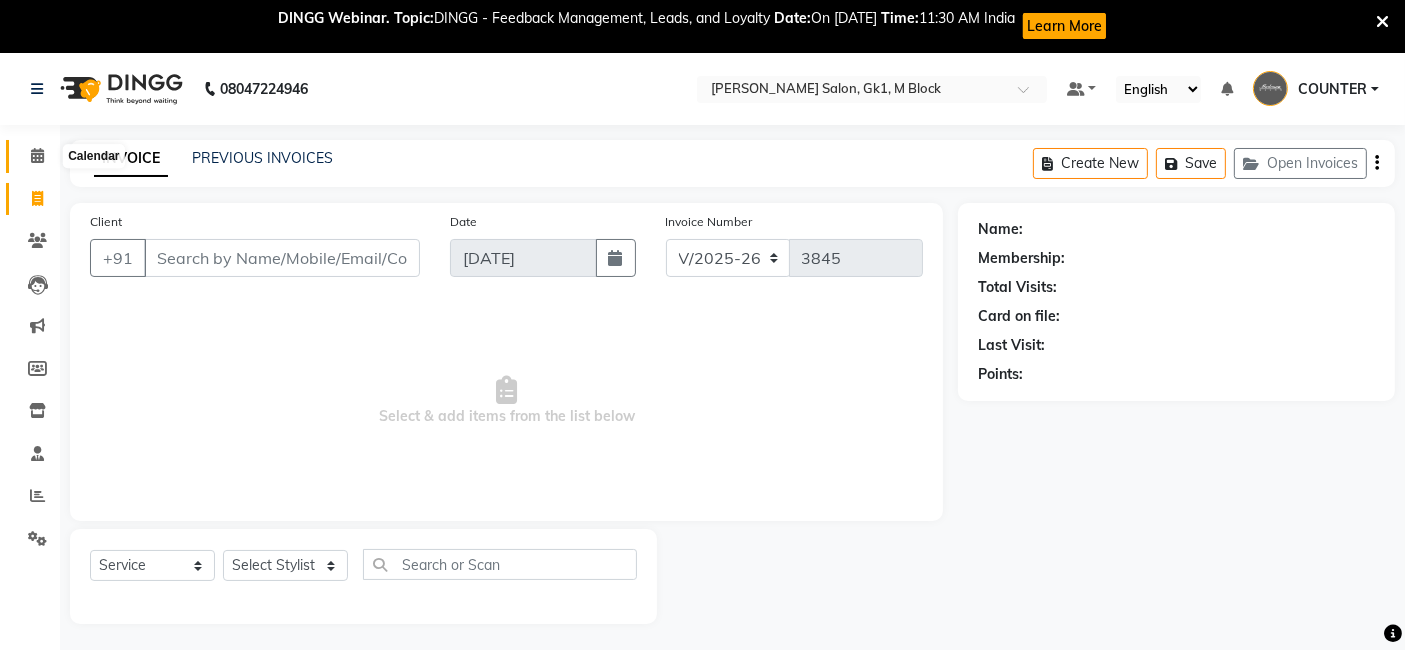click 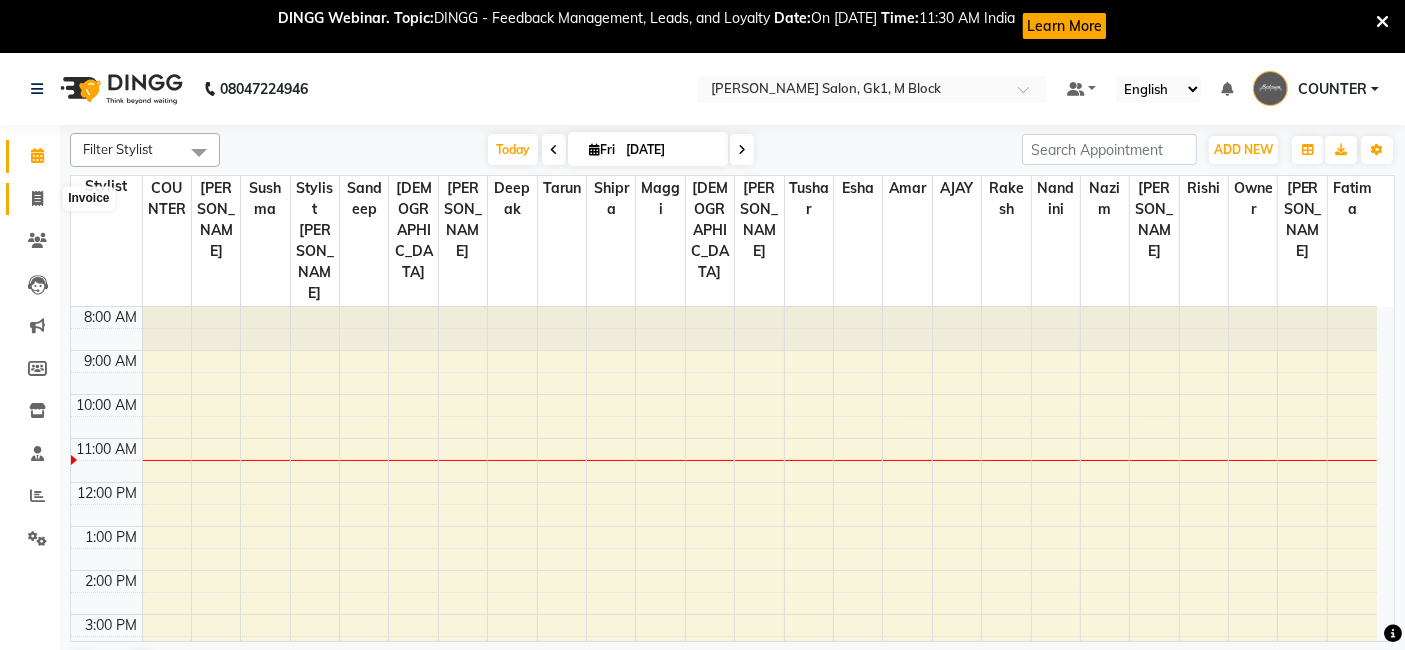 click 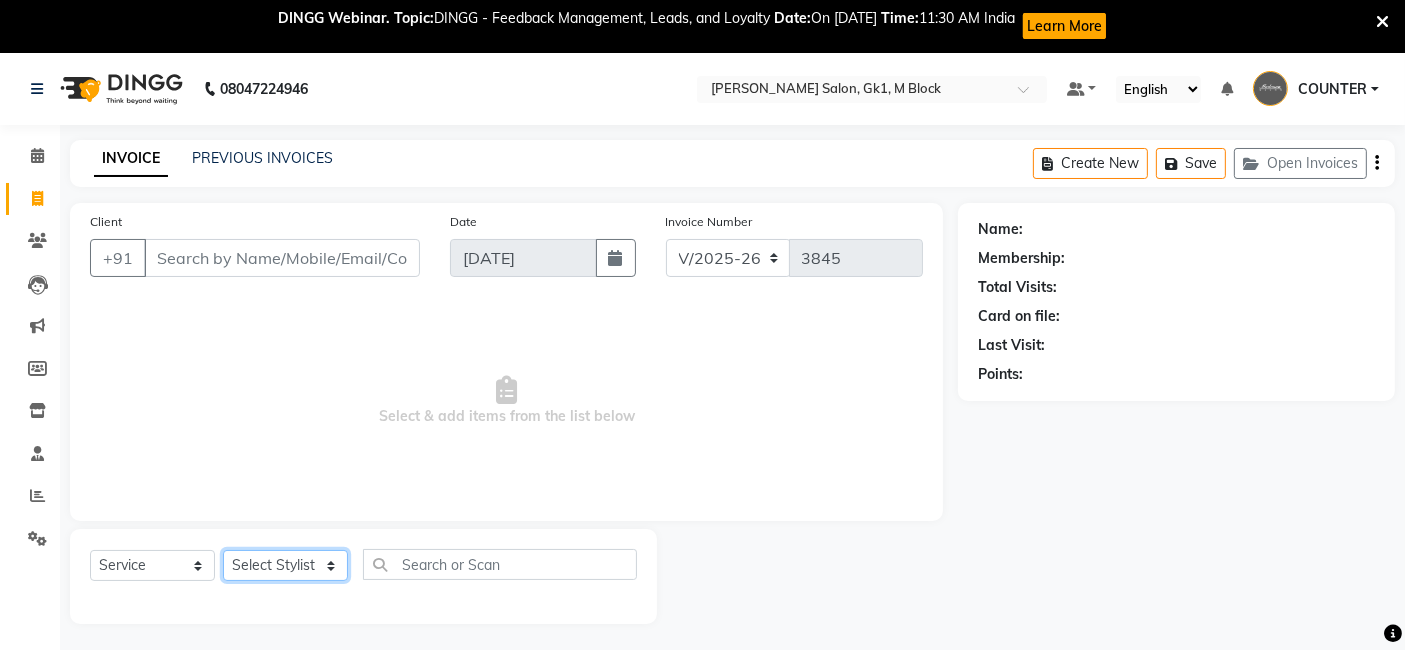 click on "Select Stylist AJAY Amar Ankush Ashu Beauty Tanuja COUNTER Deepak Esha Fatima Husain Maggi Manjit Nandini Nazim Owner Owner Rakesh Rishi Sandeep Shipra Sonu Stylist Rajesh Sushma Tarun Tushar Vaibhav Vipin" 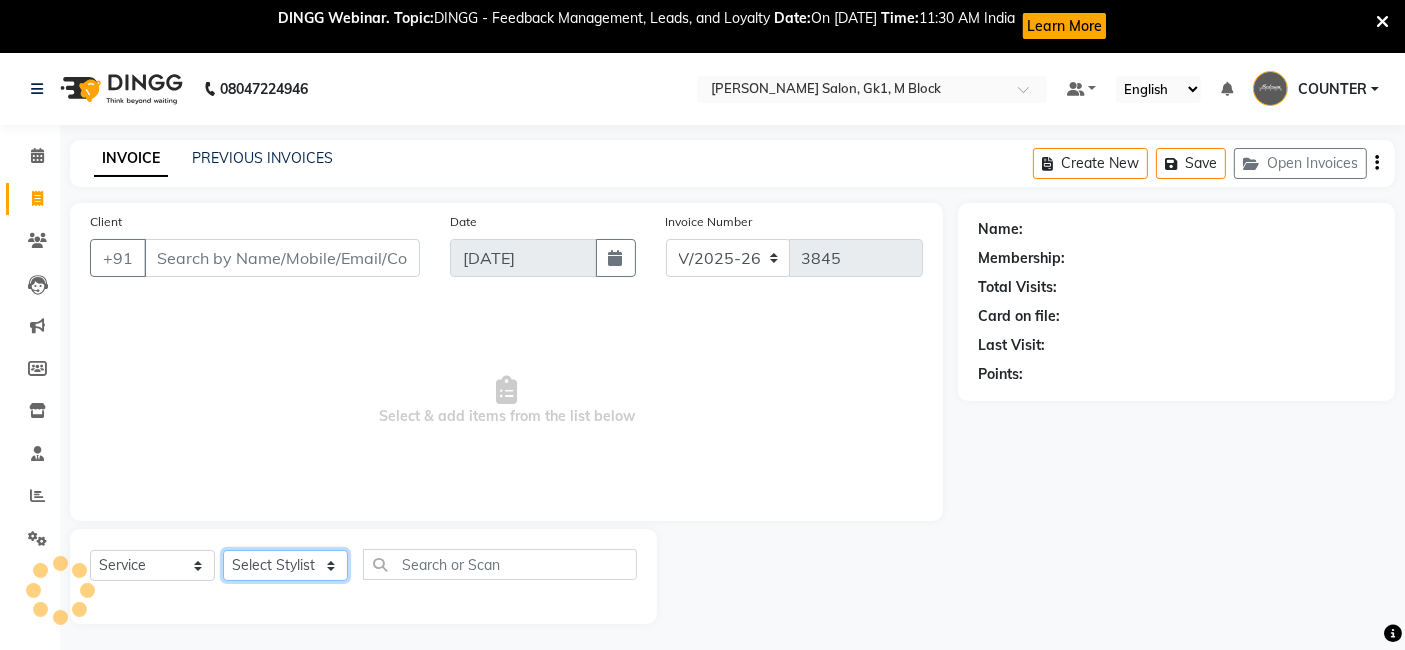 select on "47633" 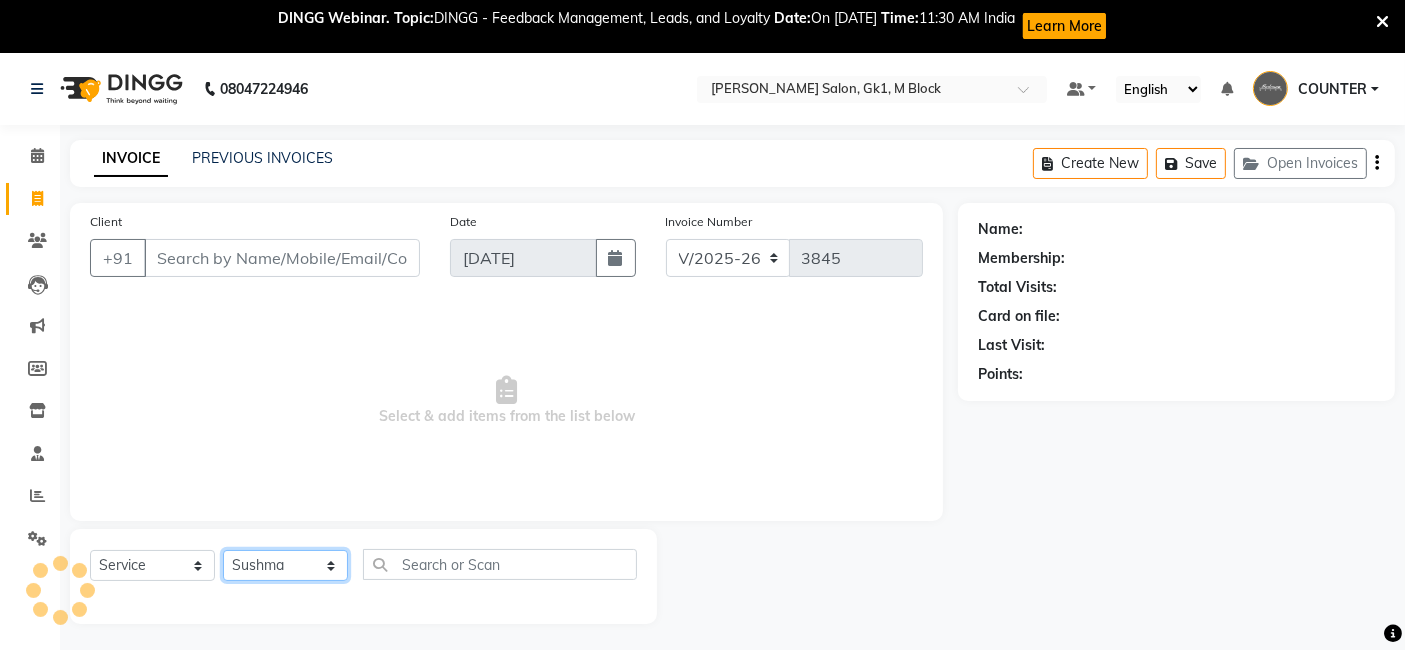 click on "Select Stylist AJAY Amar Ankush Ashu Beauty Tanuja COUNTER Deepak Esha Fatima Husain Maggi Manjit Nandini Nazim Owner Owner Rakesh Rishi Sandeep Shipra Sonu Stylist Rajesh Sushma Tarun Tushar Vaibhav Vipin" 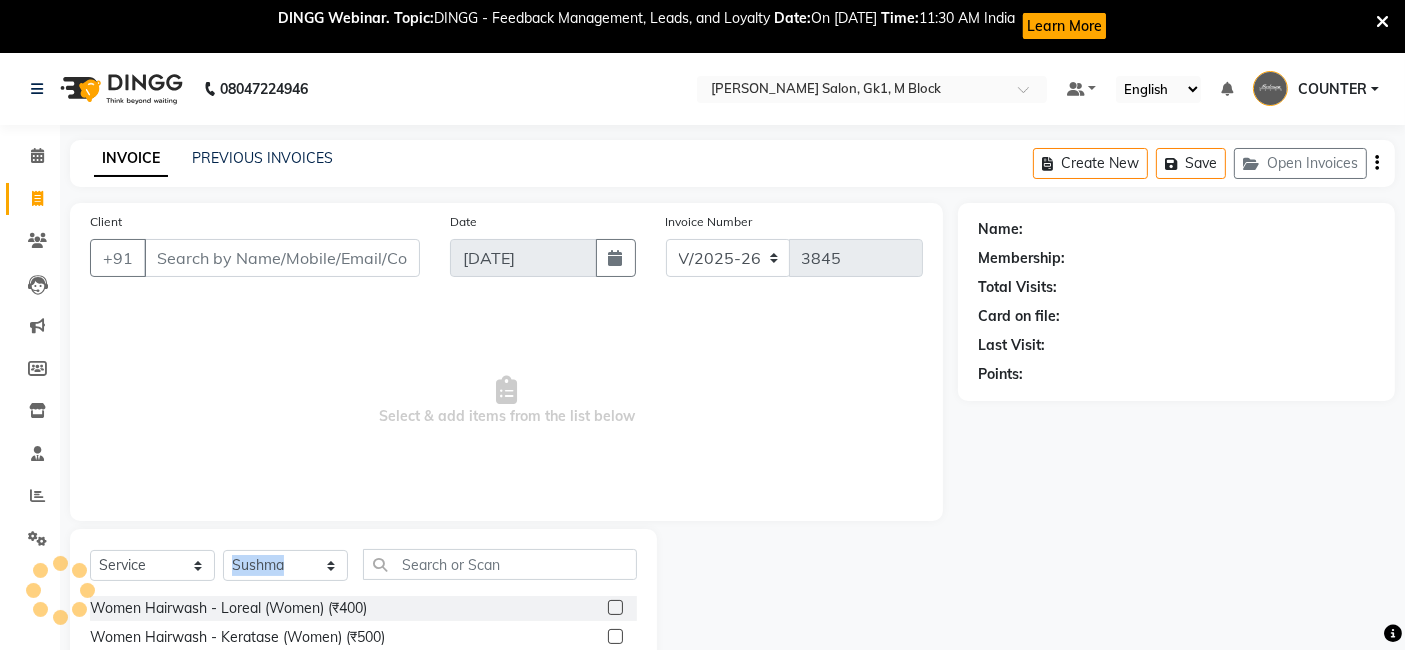 drag, startPoint x: 300, startPoint y: 531, endPoint x: 448, endPoint y: 563, distance: 151.41995 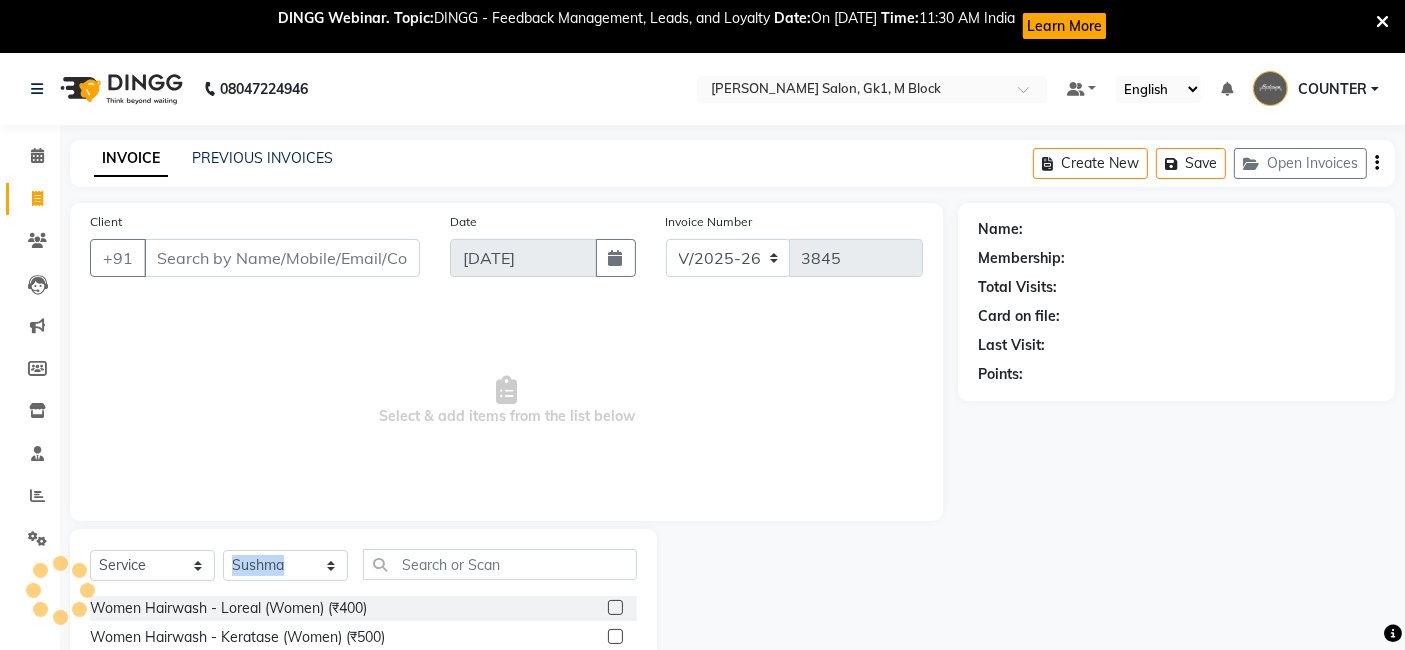 click on "Select  Service  Product  Membership  Package Voucher Prepaid Gift Card  Select Stylist AJAY Amar Ankush Ashu Beauty Tanuja COUNTER Deepak Esha Fatima Husain Maggi Manjit Nandini Nazim Owner Owner Rakesh Rishi Sandeep Shipra Sonu Stylist Rajesh Sushma Tarun Tushar Vaibhav Vipin Women Hairwash  - Loreal  (Women) (₹400)  Women Hairwash - Keratase  (Women) (₹500)  Women Hair  - Only Blowdry (Normal, Out Curls) (Women) (₹800)  Women Hair  - Haircut (Women) (₹1500)  Women Hair  - Ironing (Women) (₹1000)  Women Hair  - Iron Curls / Tong Curls (Women) (₹1200)  Women Hair  - Head Oil Massage (olive, coconut) (Women) (₹800)  Women Hair  - Head Oil Massage Bringraj (base olive oil) (Women) (₹1500)  Women Hair  - Head Massage Elixir  (Women) (₹1500)  Women Hair  - Olaplex Treatment (Women) (₹2500)  Pedicure - Foot logic  (₹1300)  Menicure - Foot logic  (₹1300)  Women Hairwash - Redken  (Women) (₹500)  Women Hair  - Head Oil Massage (Almond) (Women) (₹1000)  NIL (₹1000)  Ola plex (₹3000)" 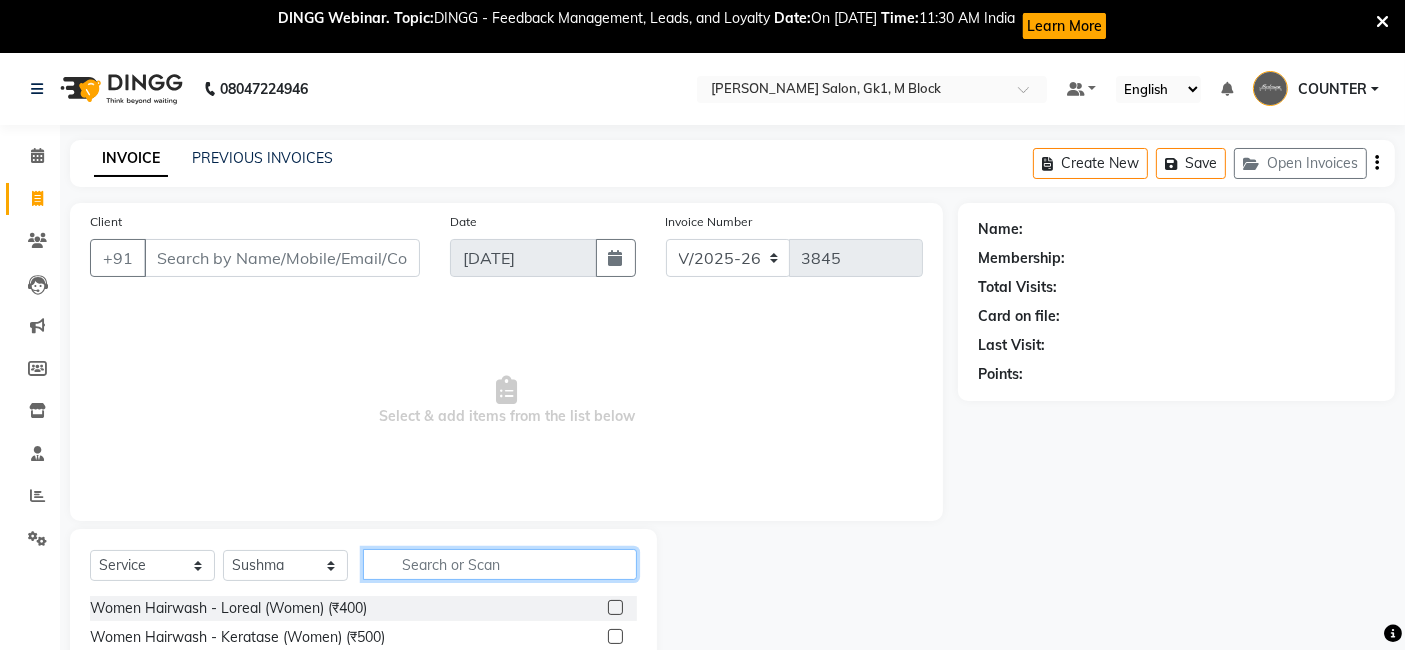 click 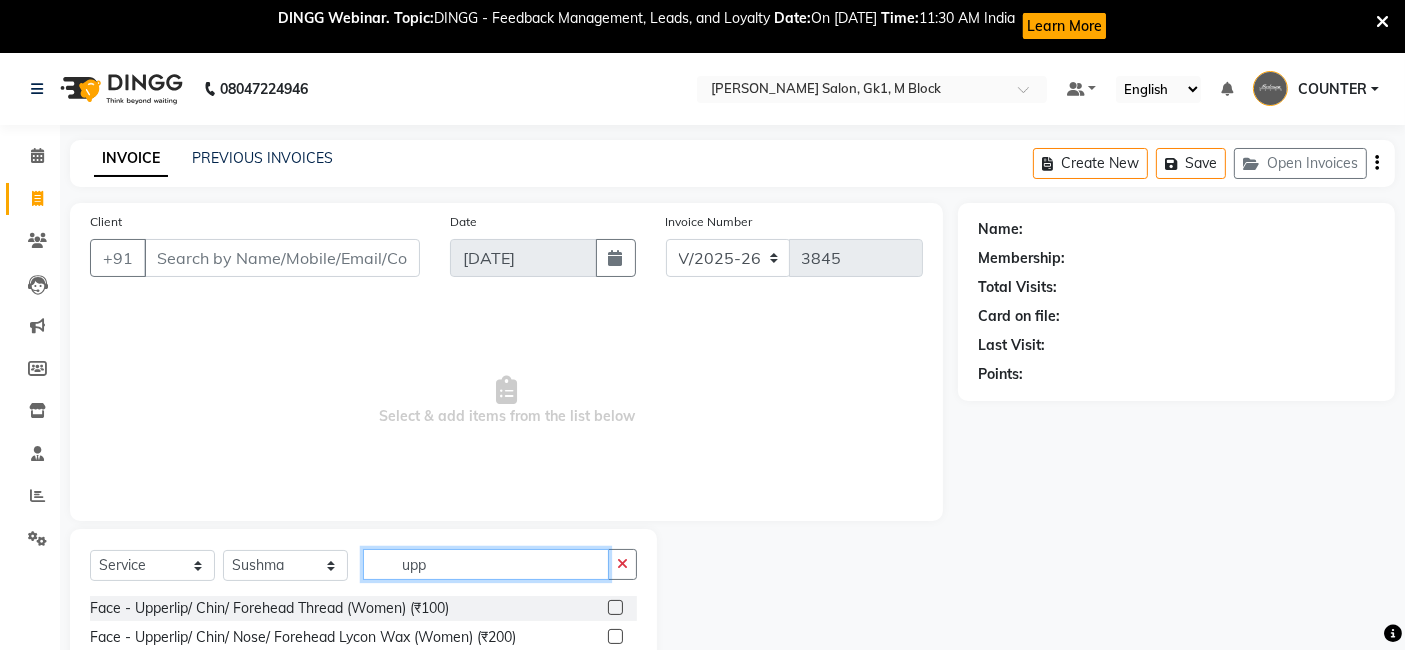type on "upp" 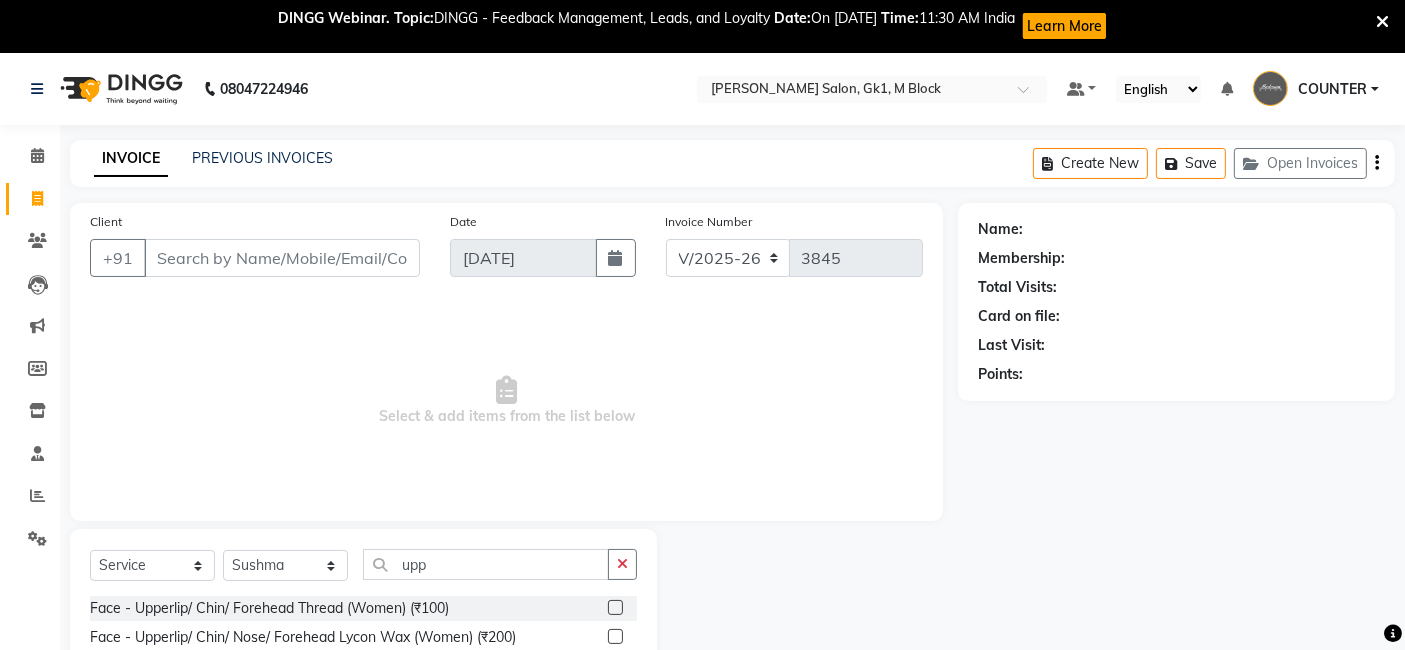 click 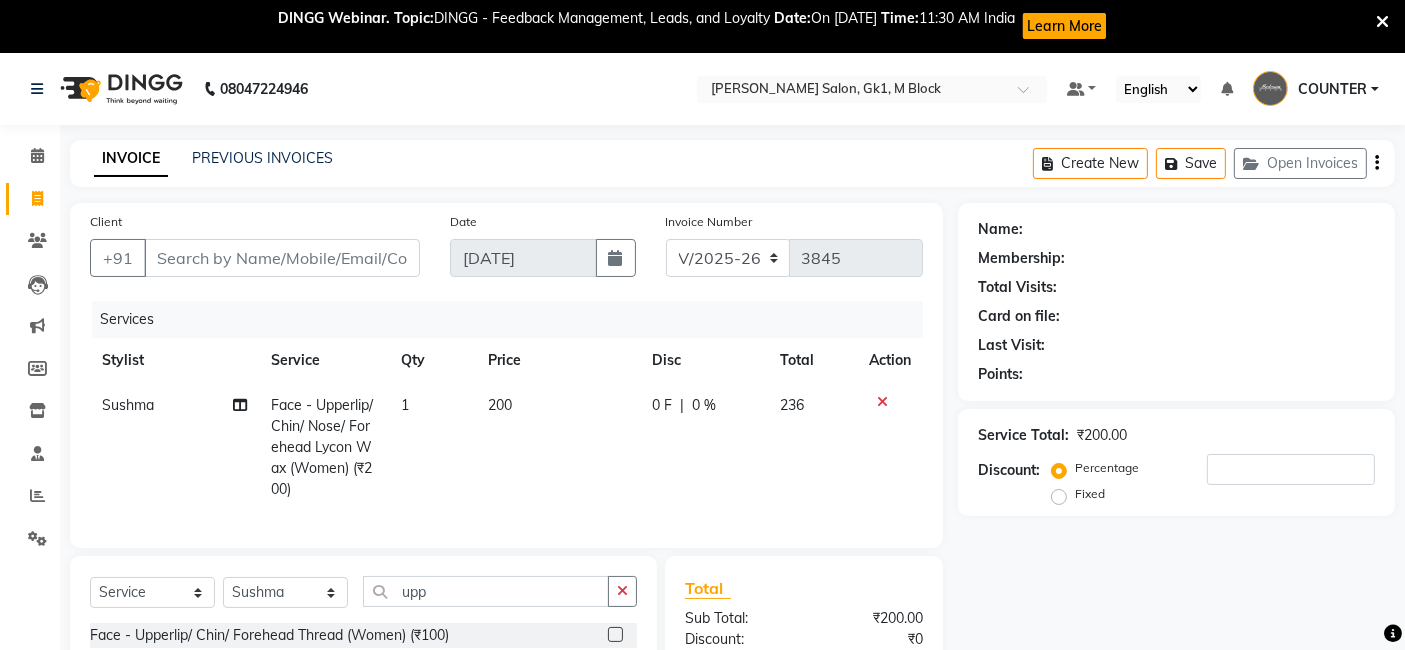 checkbox on "false" 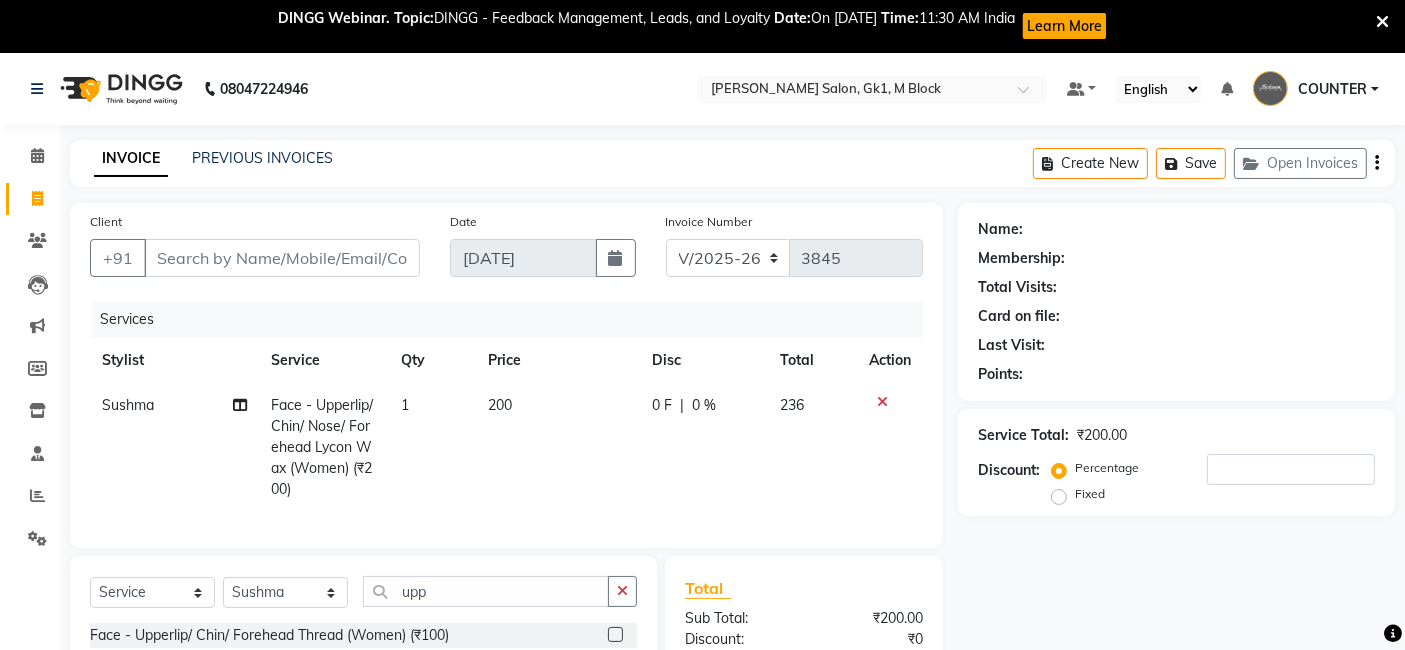click on "1" 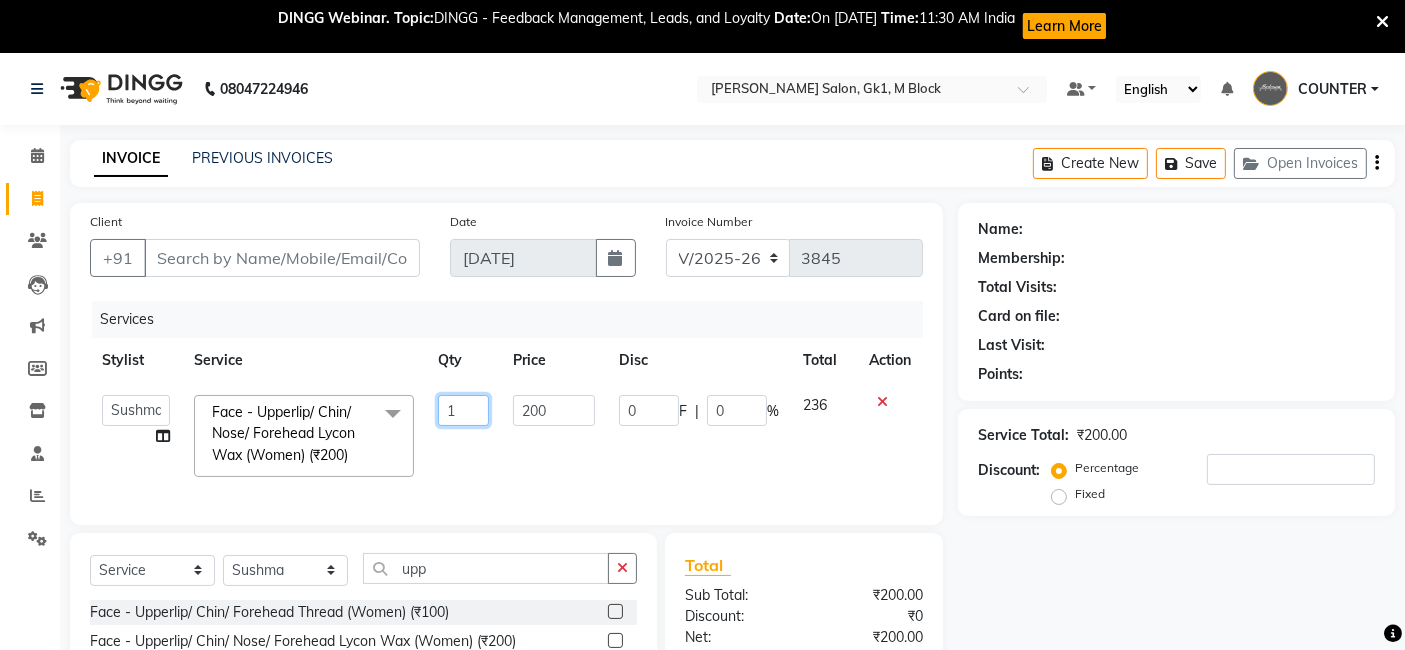 click on "1" 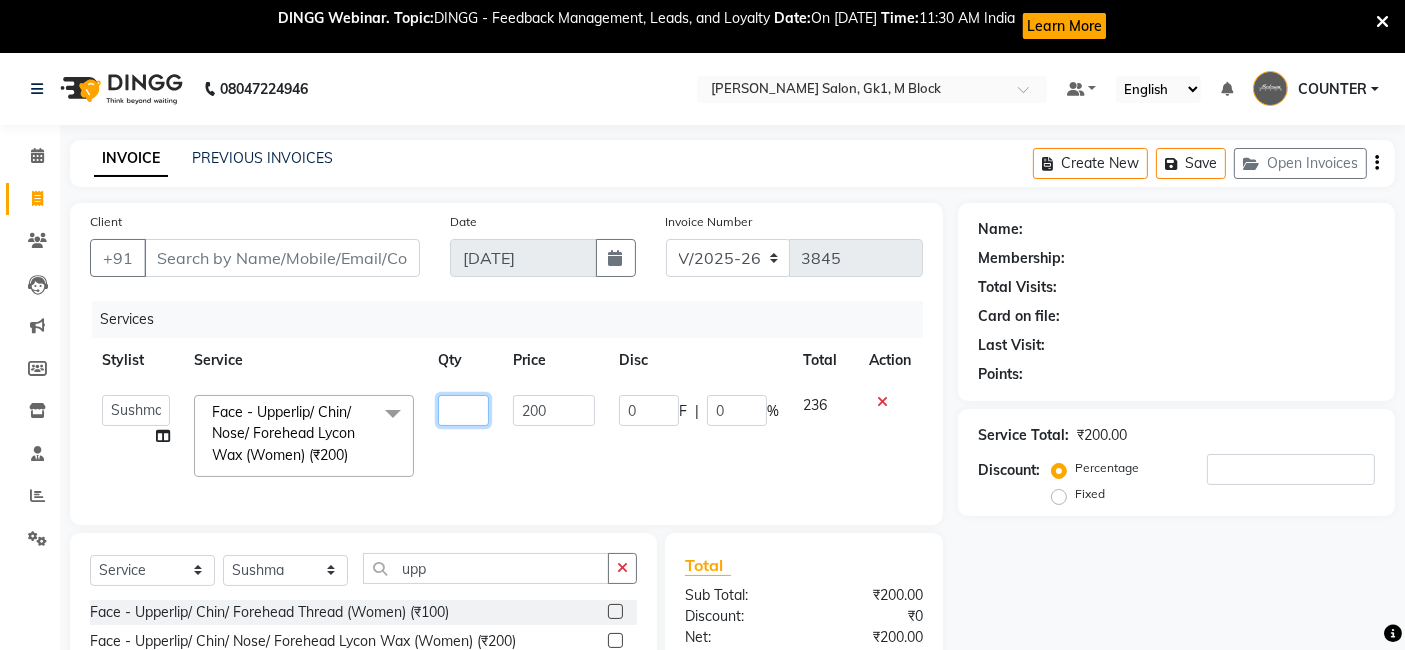 type on "2" 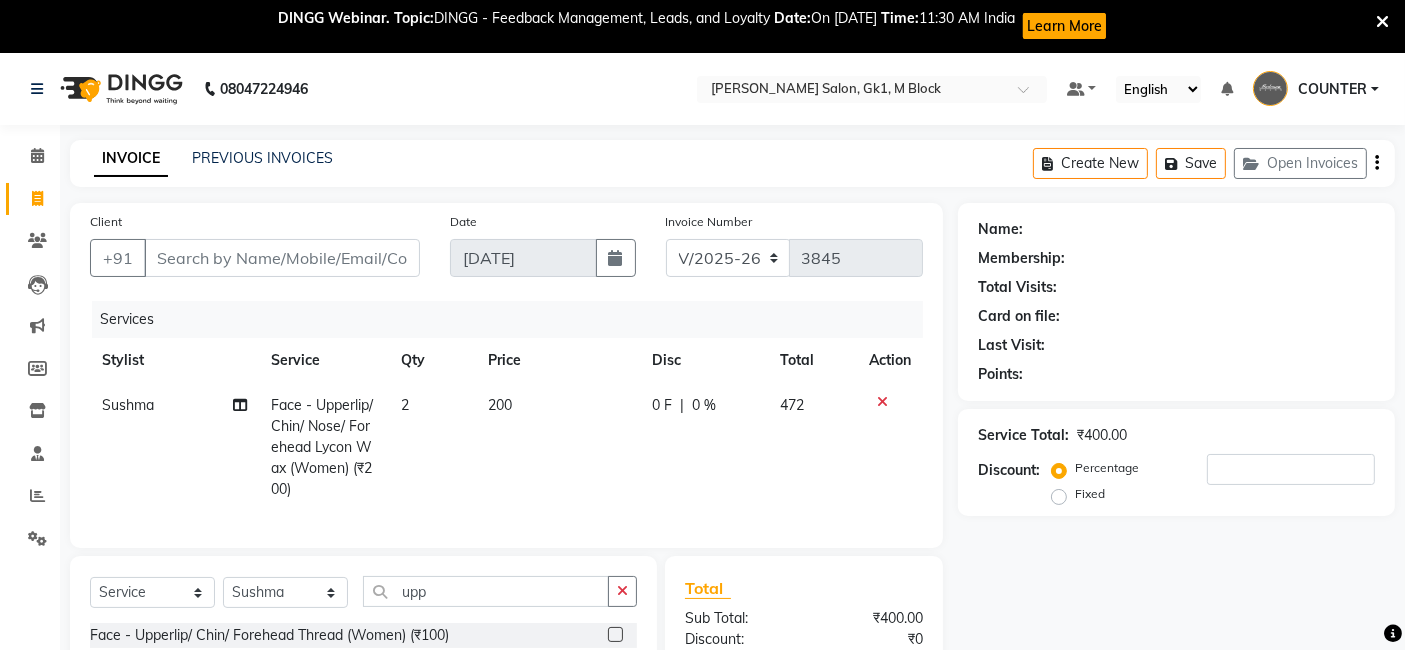 click on "2" 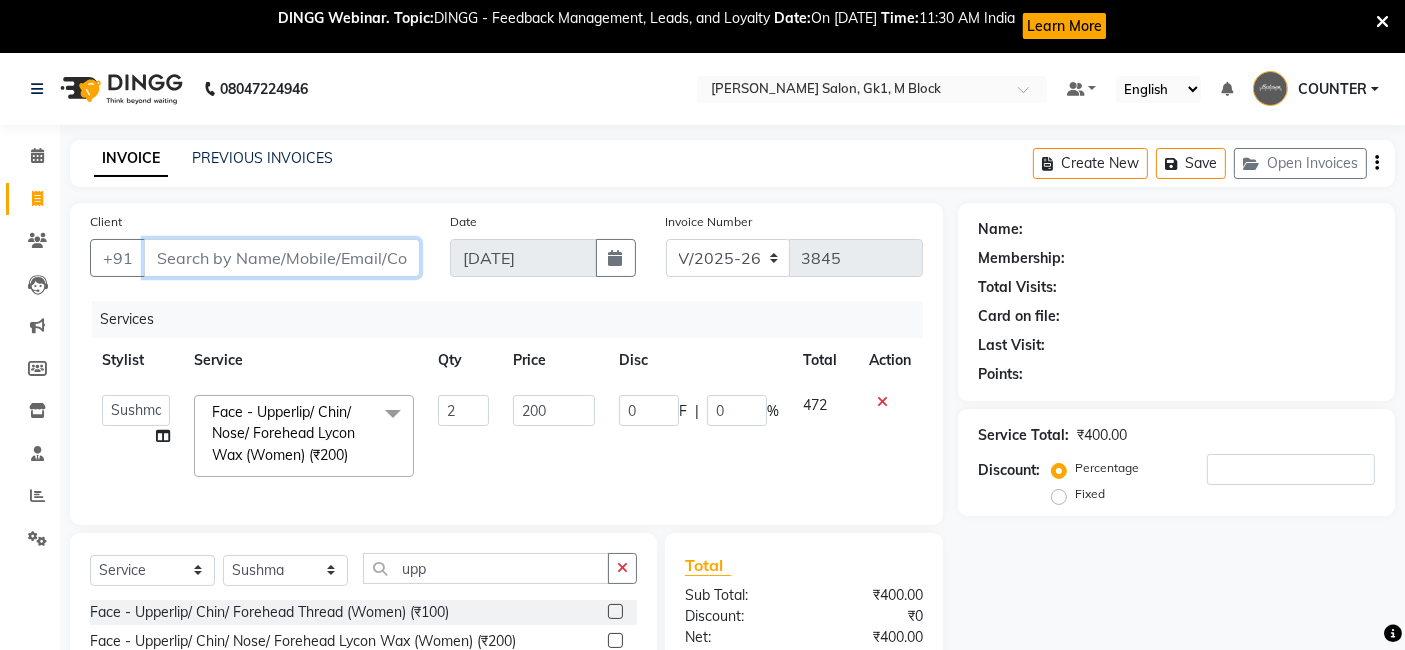 click on "Client" at bounding box center (282, 258) 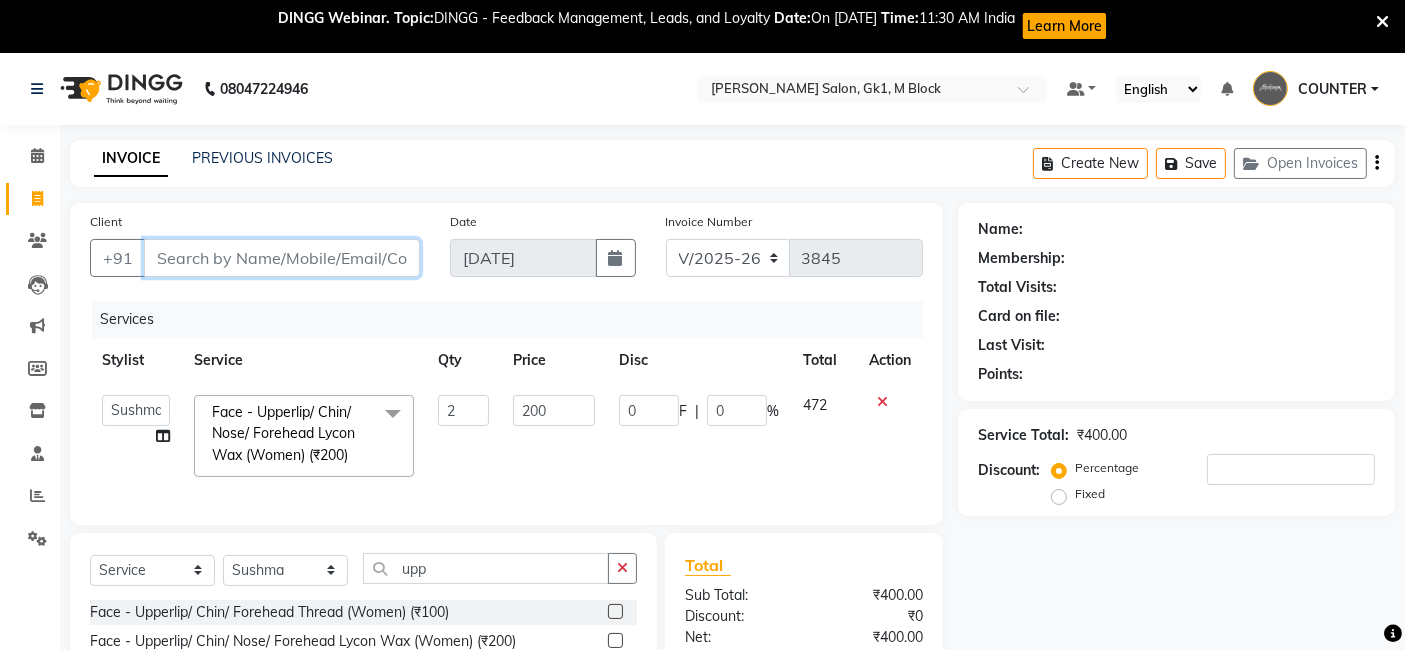 type on "g" 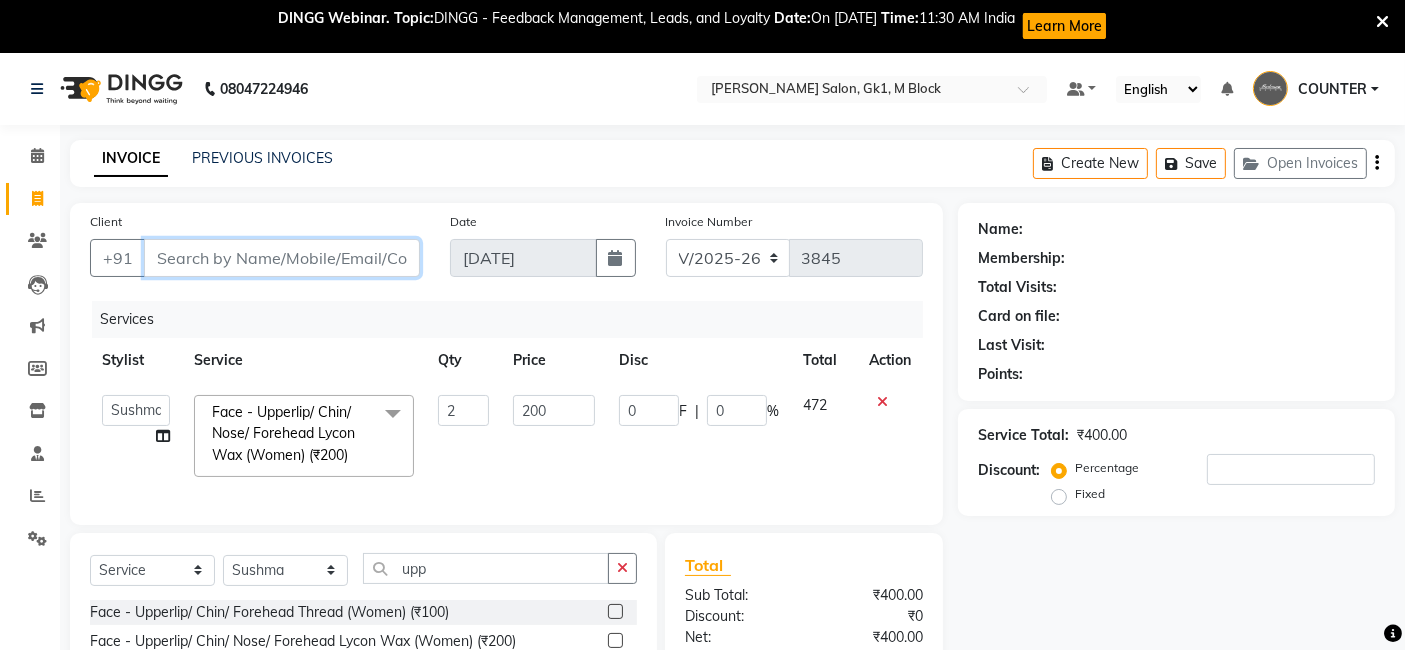 type on "0" 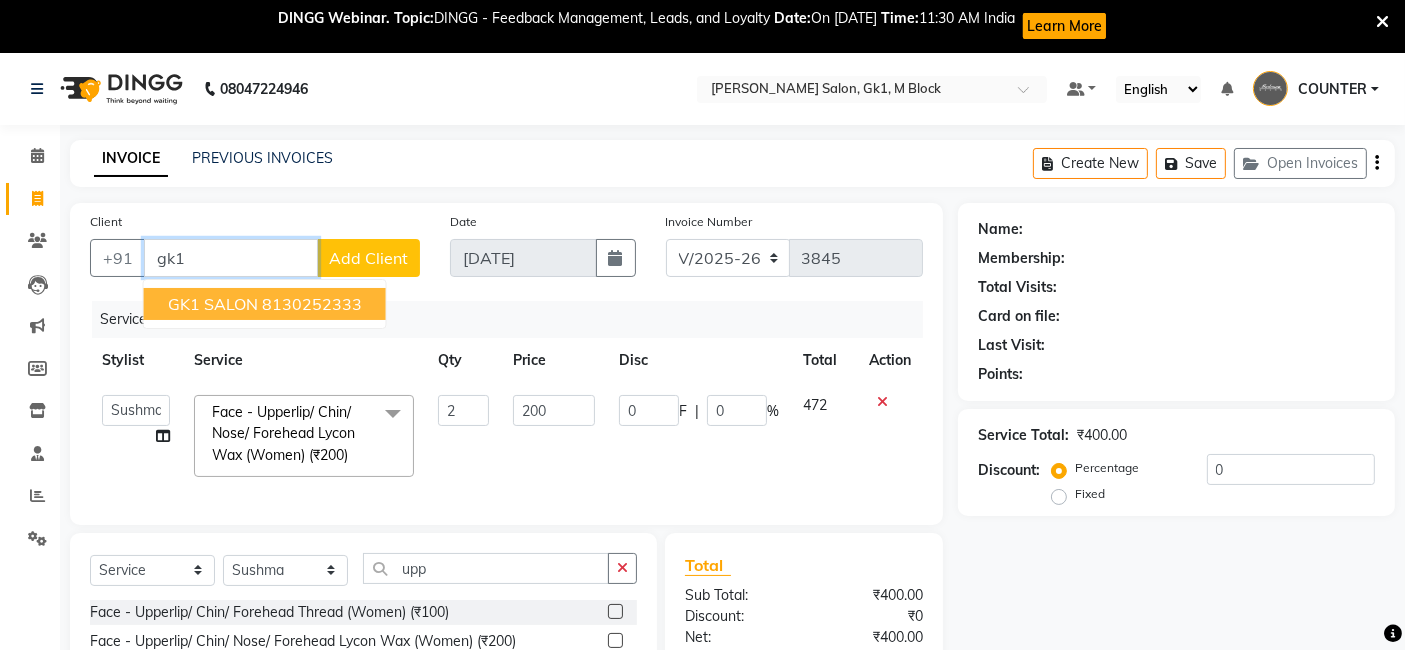 click on "GK1 SALON" at bounding box center [213, 304] 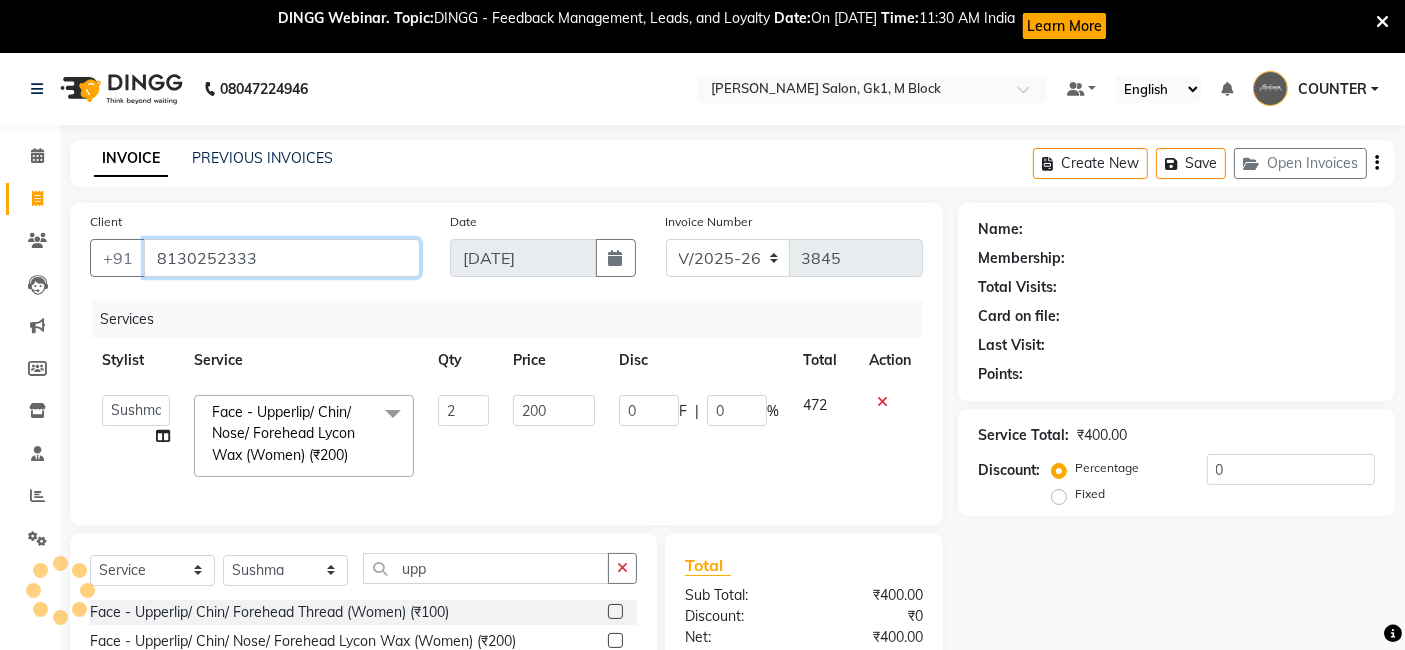 type on "8130252333" 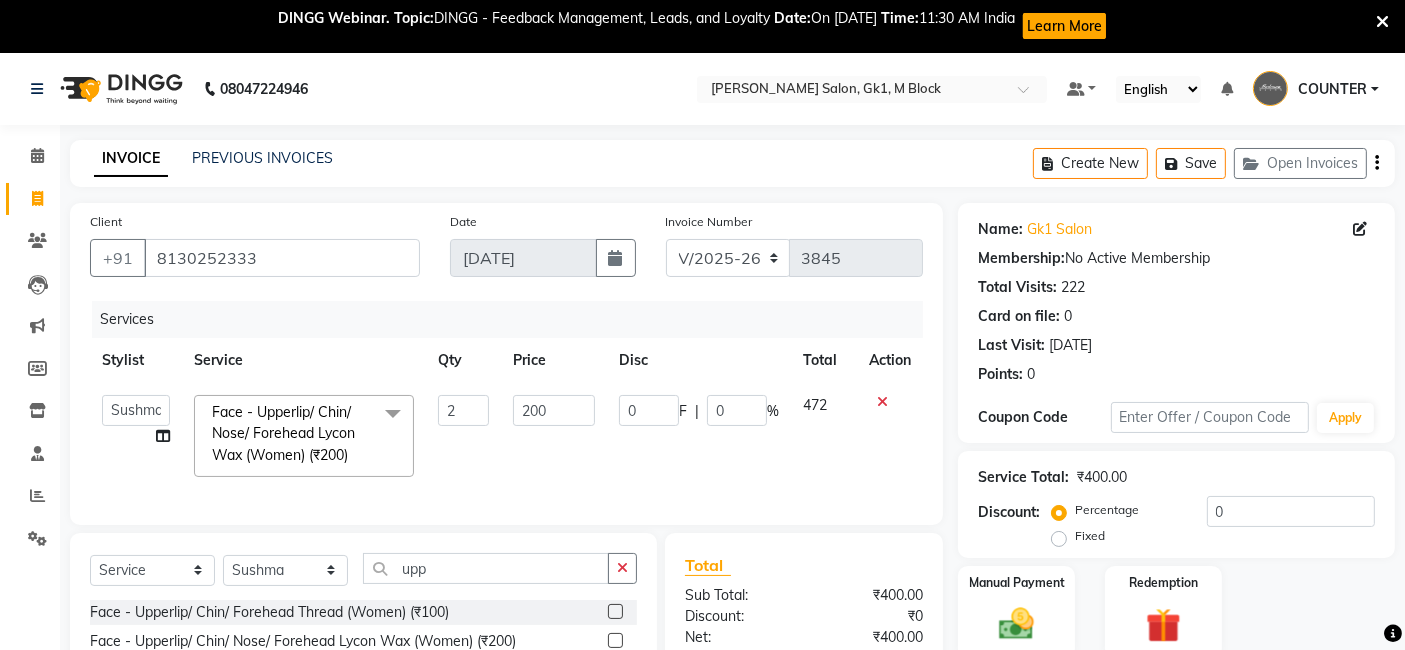 scroll, scrollTop: 222, scrollLeft: 0, axis: vertical 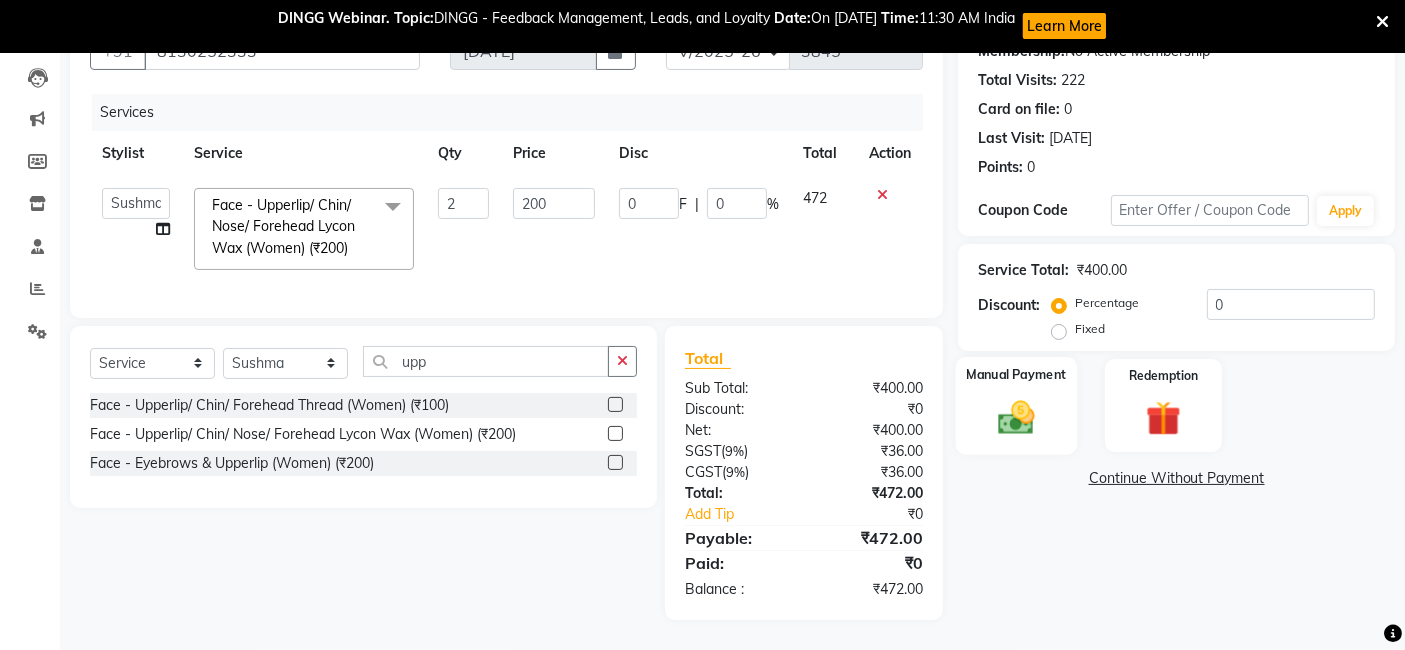 click on "Manual Payment" 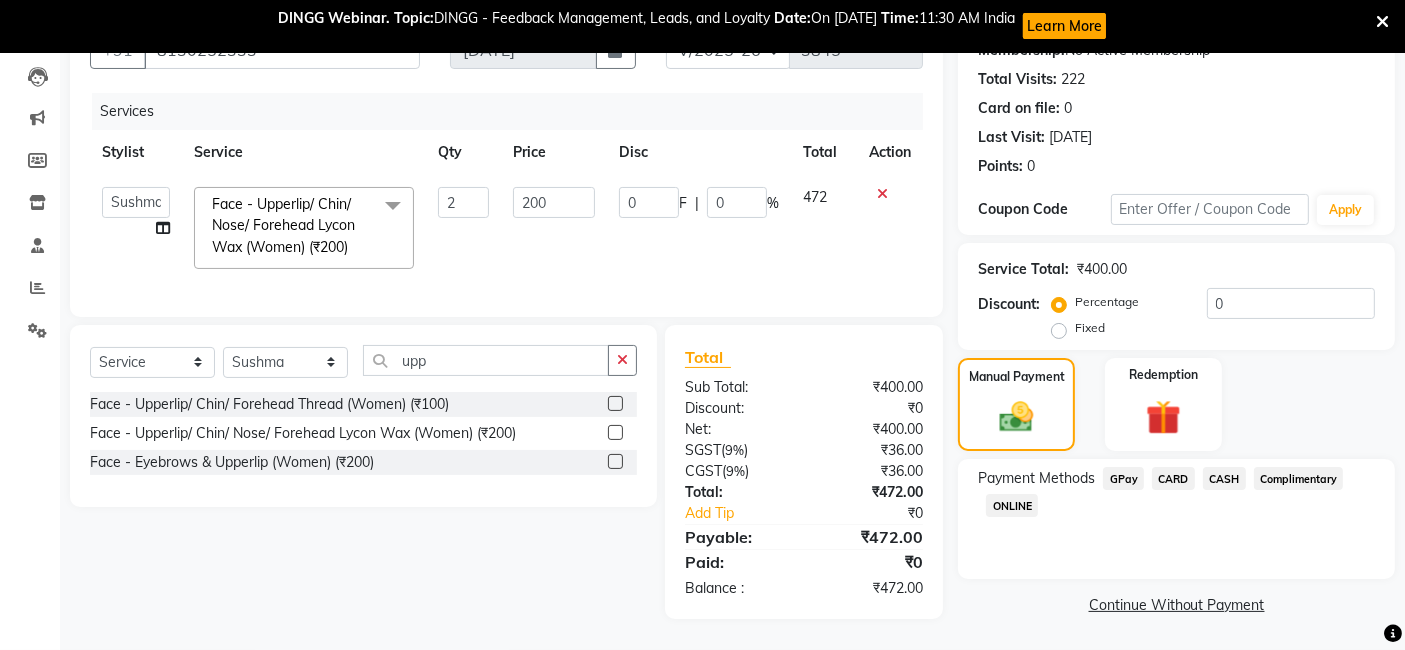 click on "CASH" 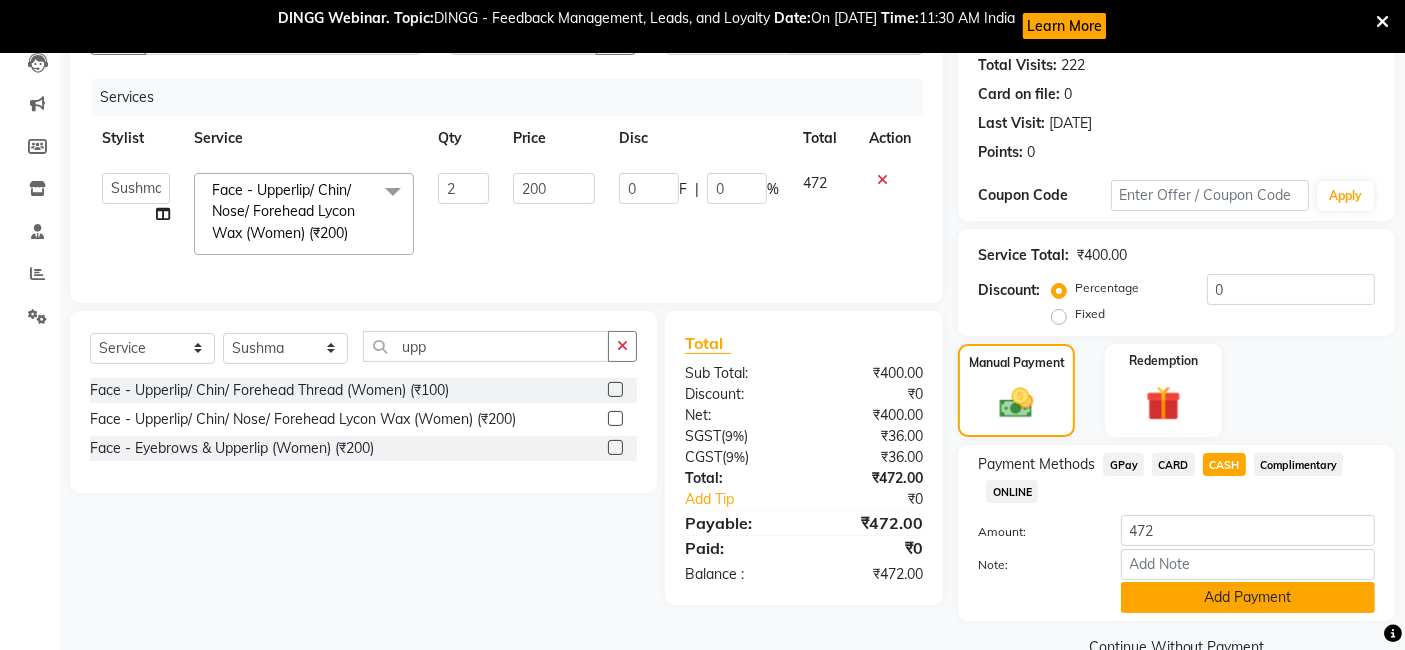 click on "Add Payment" 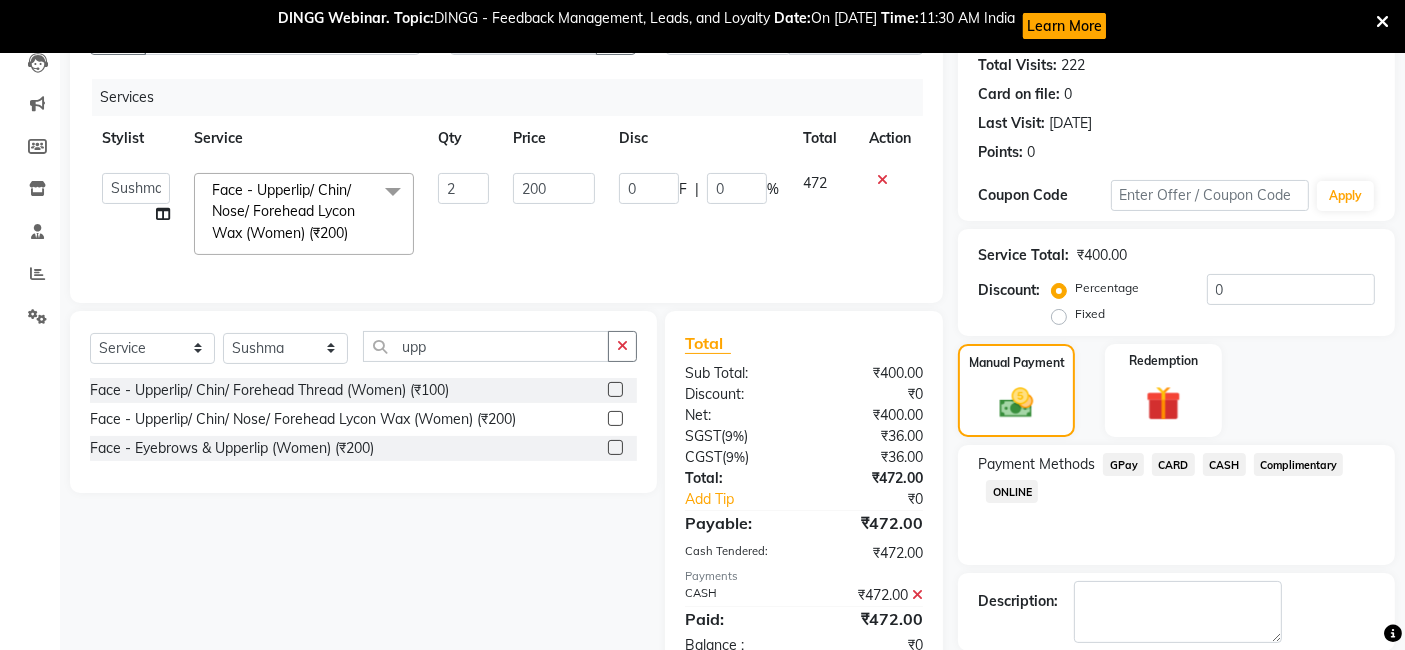 scroll, scrollTop: 319, scrollLeft: 0, axis: vertical 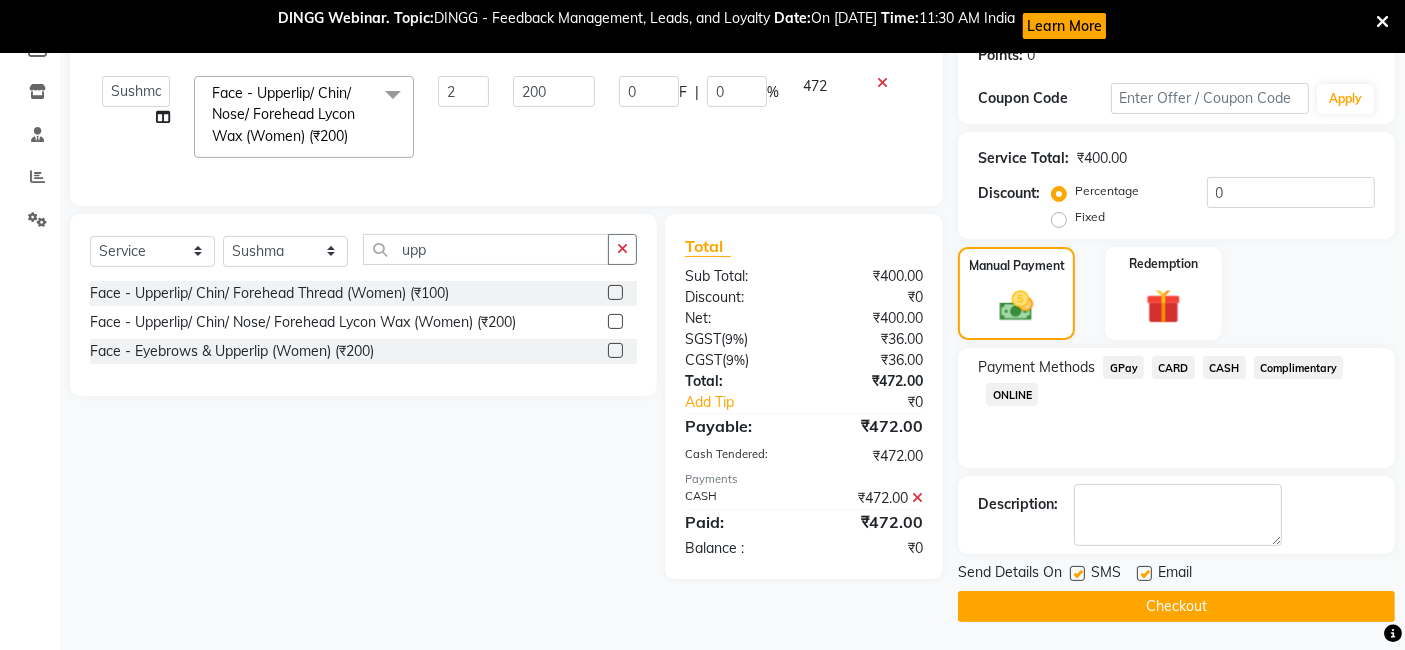 click on "Checkout" 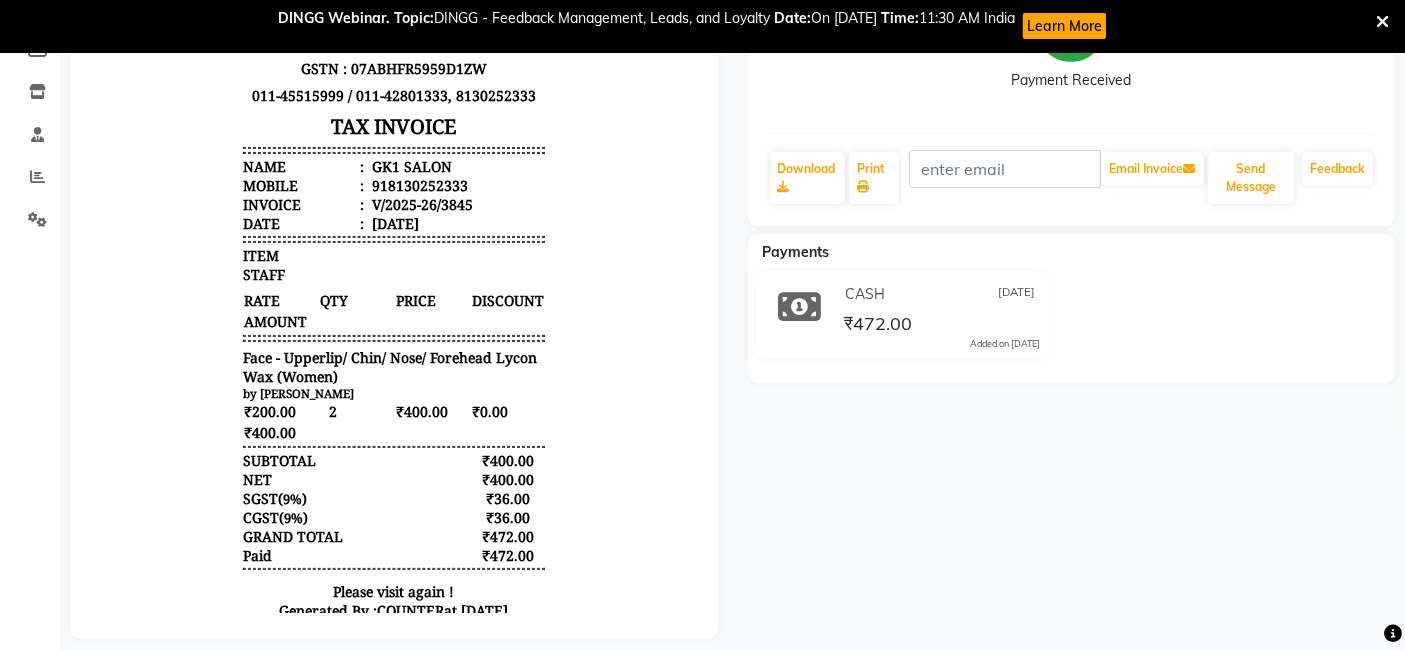 scroll, scrollTop: 0, scrollLeft: 0, axis: both 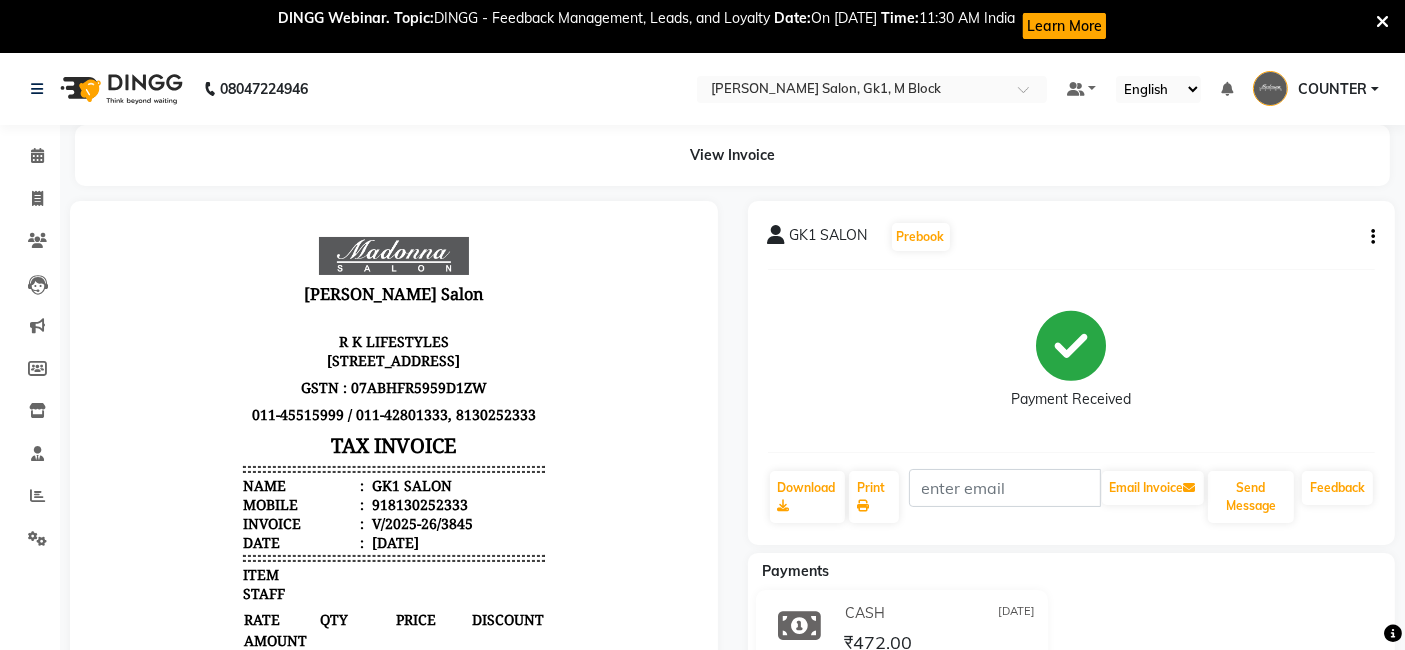 click on "Invoice" 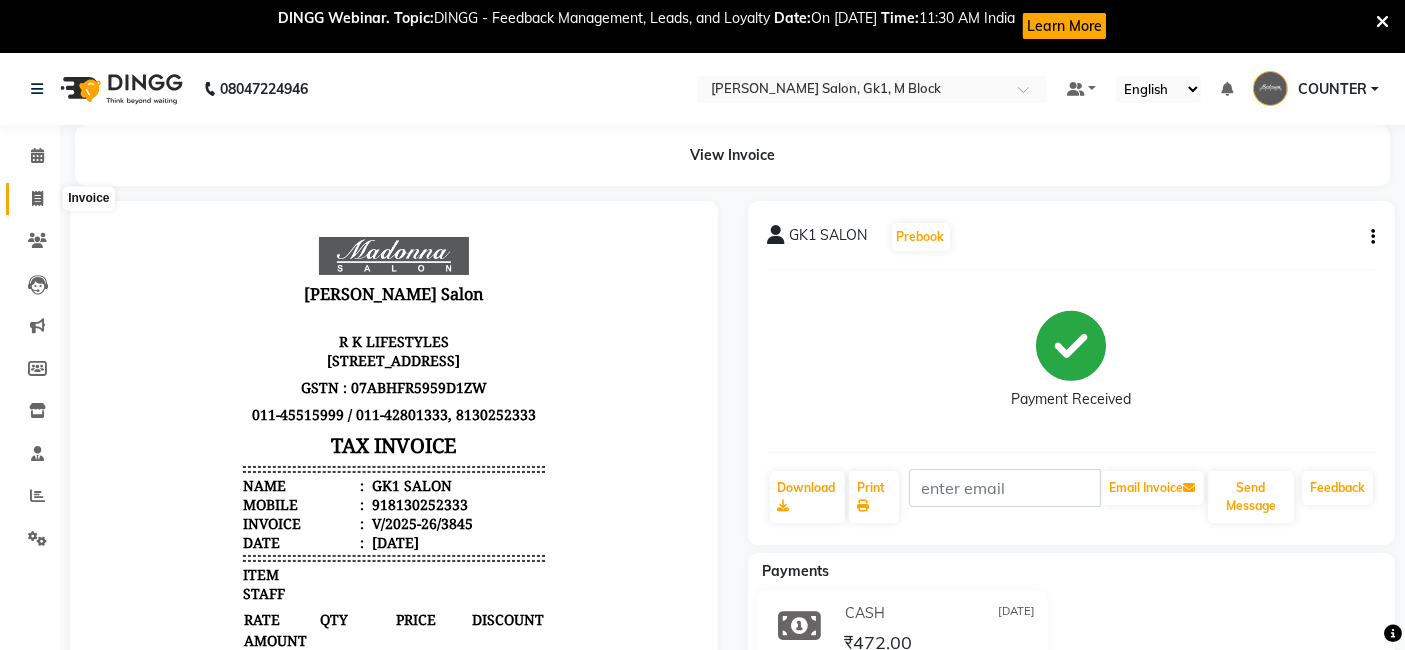 click 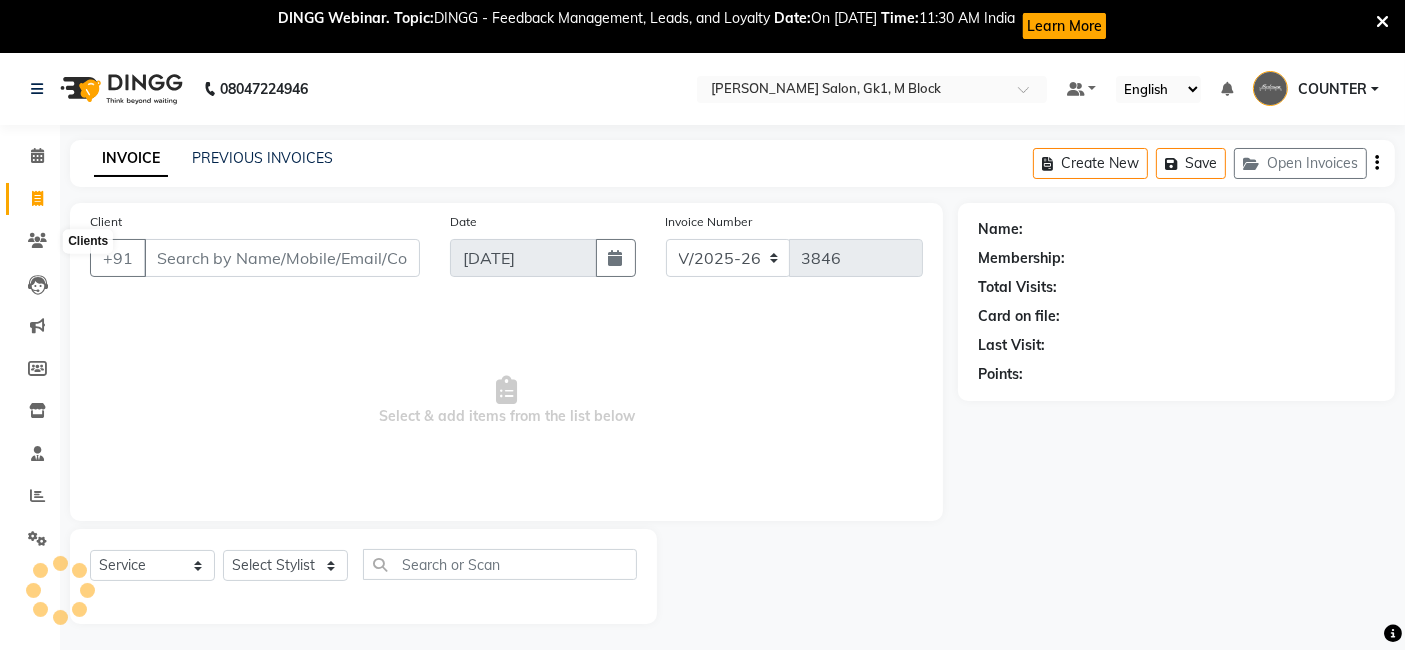 scroll, scrollTop: 53, scrollLeft: 0, axis: vertical 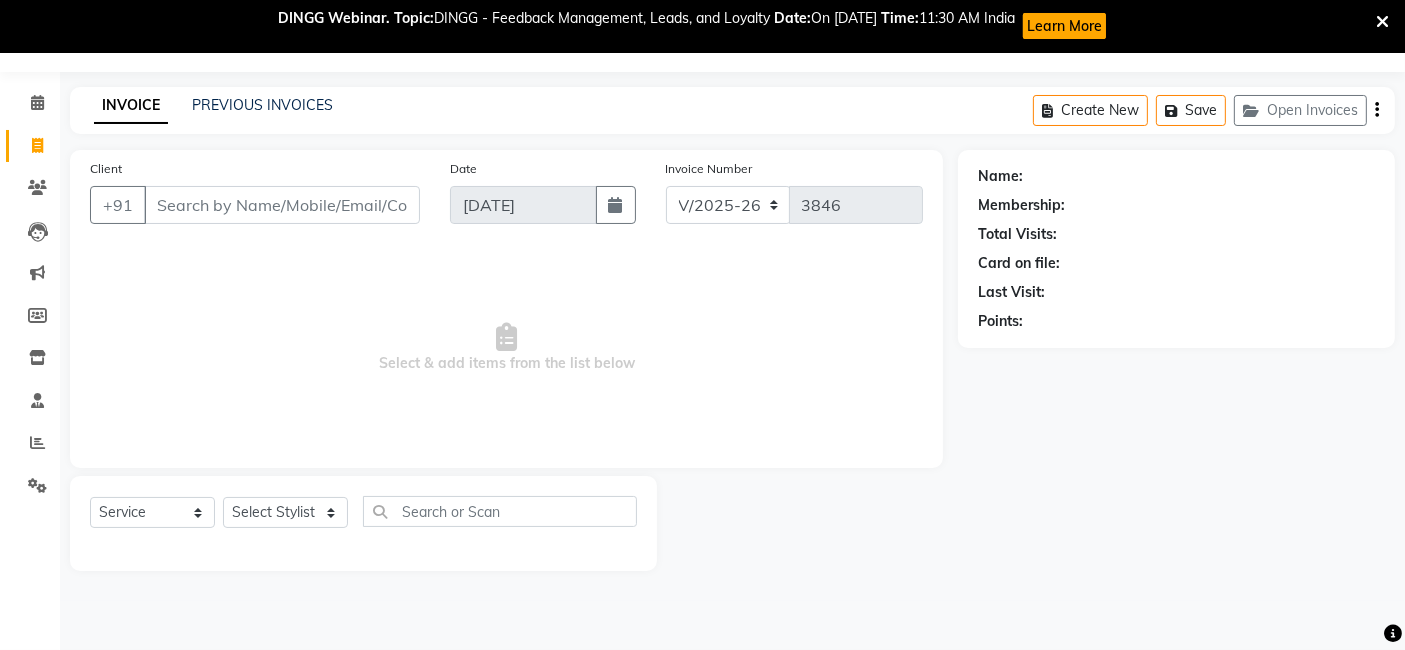 click on "Select  Service  Product  Membership  Package Voucher Prepaid Gift Card  Select Stylist AJAY Amar Ankush Ashu Beauty Tanuja COUNTER Deepak Esha Fatima Husain Maggi Manjit Nandini Nazim Owner Owner Rakesh Rishi Sandeep Shipra Sonu Stylist Rajesh Sushma Tarun Tushar Vaibhav Vipin" 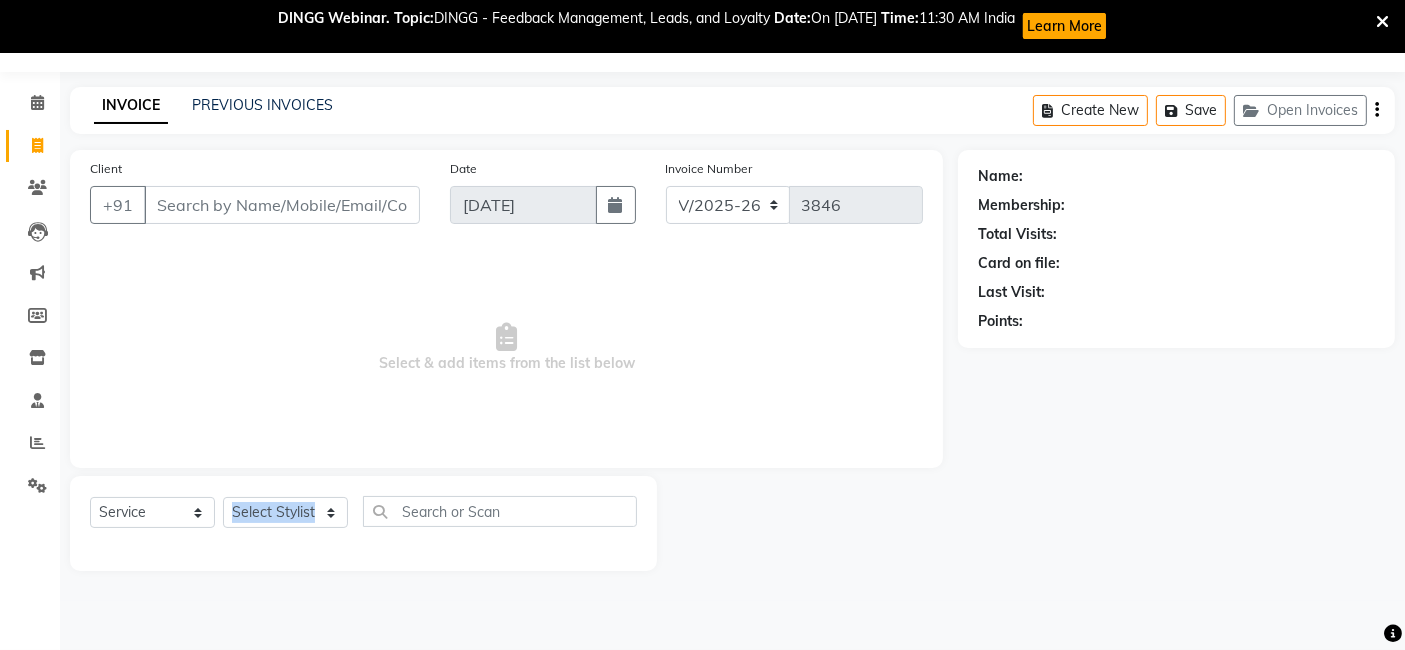 click on "Select  Service  Product  Membership  Package Voucher Prepaid Gift Card  Select Stylist AJAY Amar Ankush Ashu Beauty Tanuja COUNTER Deepak Esha Fatima Husain Maggi Manjit Nandini Nazim Owner Owner Rakesh Rishi Sandeep Shipra Sonu Stylist Rajesh Sushma Tarun Tushar Vaibhav Vipin" 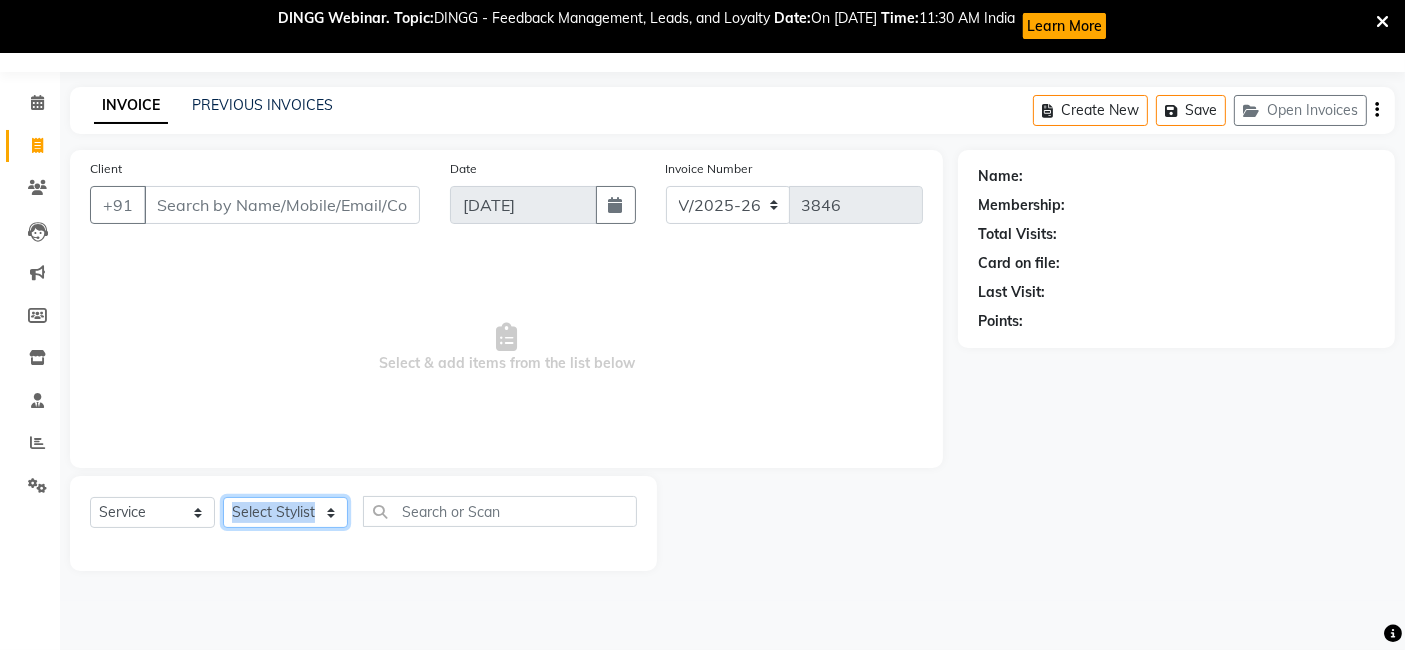 click on "Select Stylist AJAY Amar Ankush Ashu Beauty Tanuja COUNTER Deepak Esha Fatima Husain Maggi Manjit Nandini Nazim Owner Owner Rakesh Rishi Sandeep Shipra Sonu Stylist Rajesh Sushma Tarun Tushar Vaibhav Vipin" 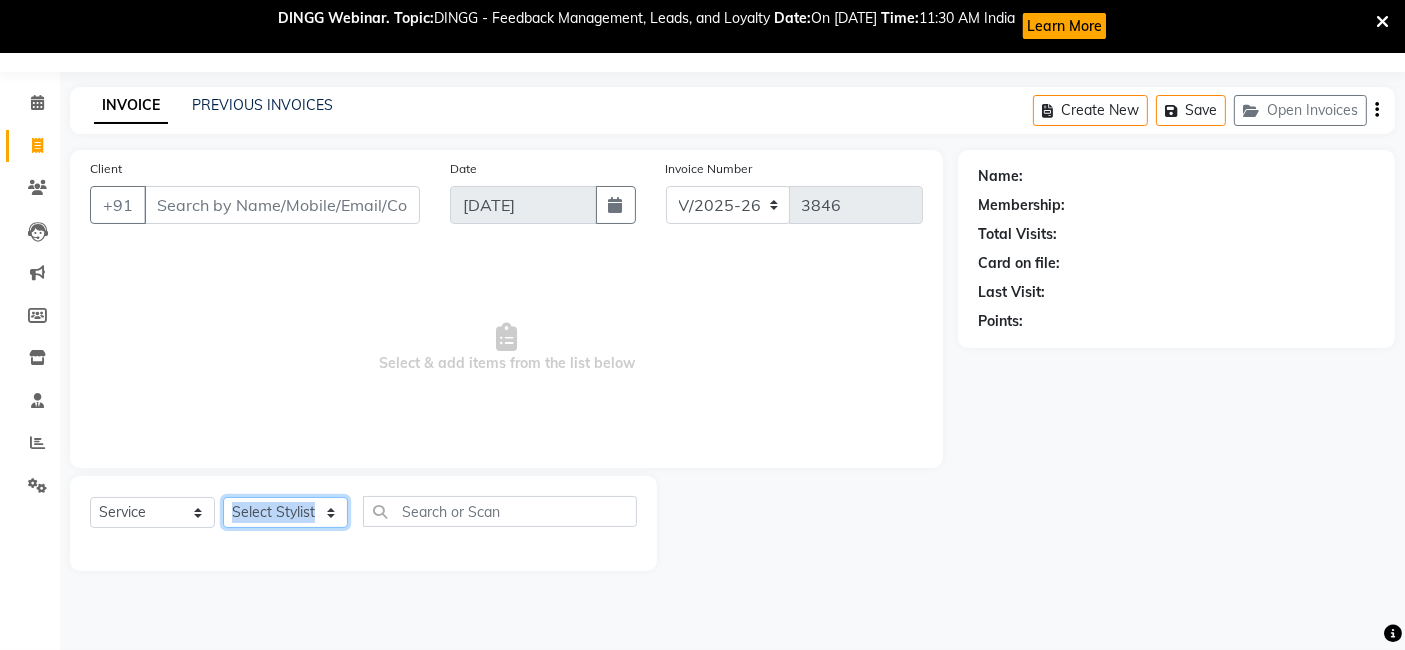 select on "67548" 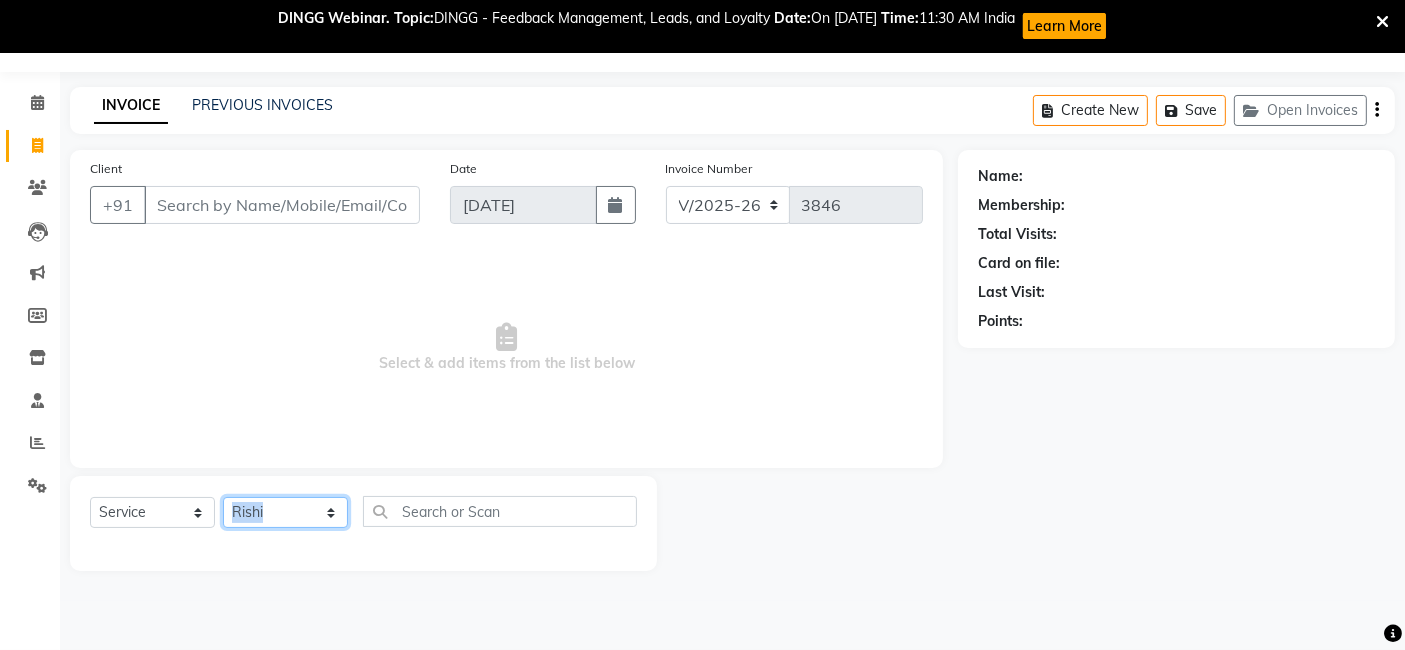 click on "Select Stylist AJAY Amar Ankush Ashu Beauty Tanuja COUNTER Deepak Esha Fatima Husain Maggi Manjit Nandini Nazim Owner Owner Rakesh Rishi Sandeep Shipra Sonu Stylist Rajesh Sushma Tarun Tushar Vaibhav Vipin" 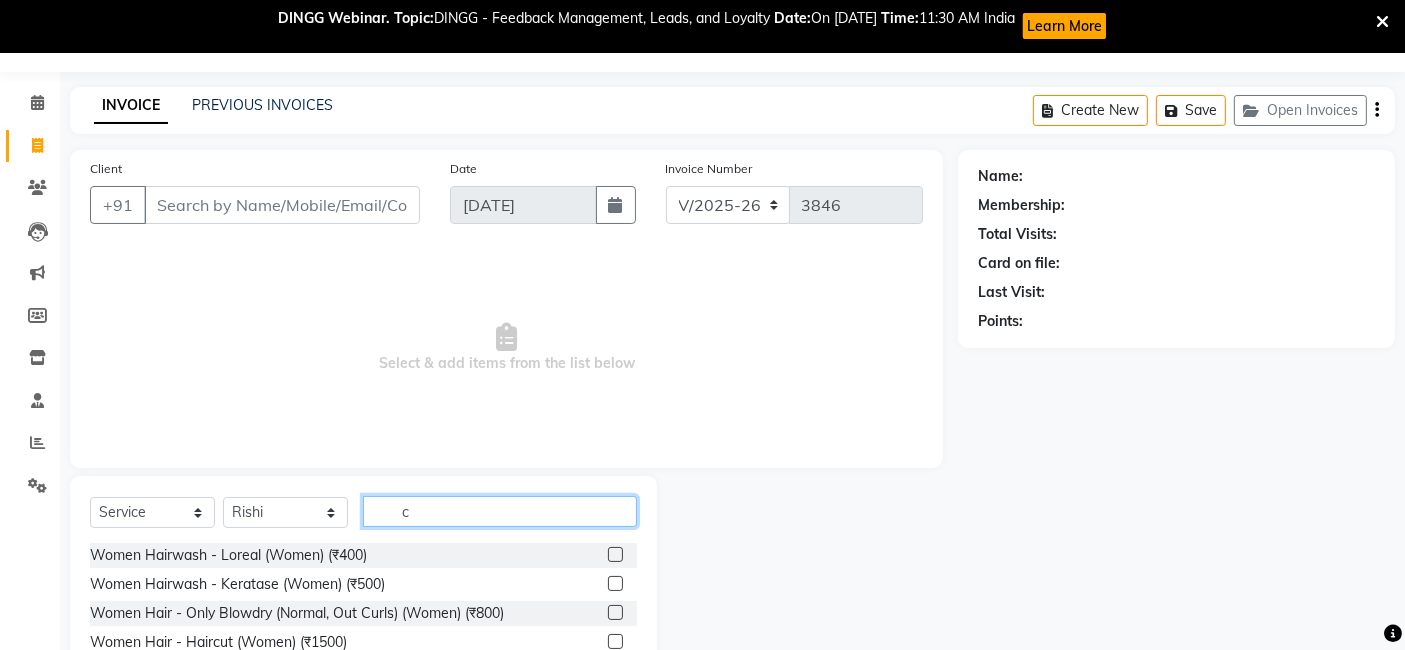click on "c" 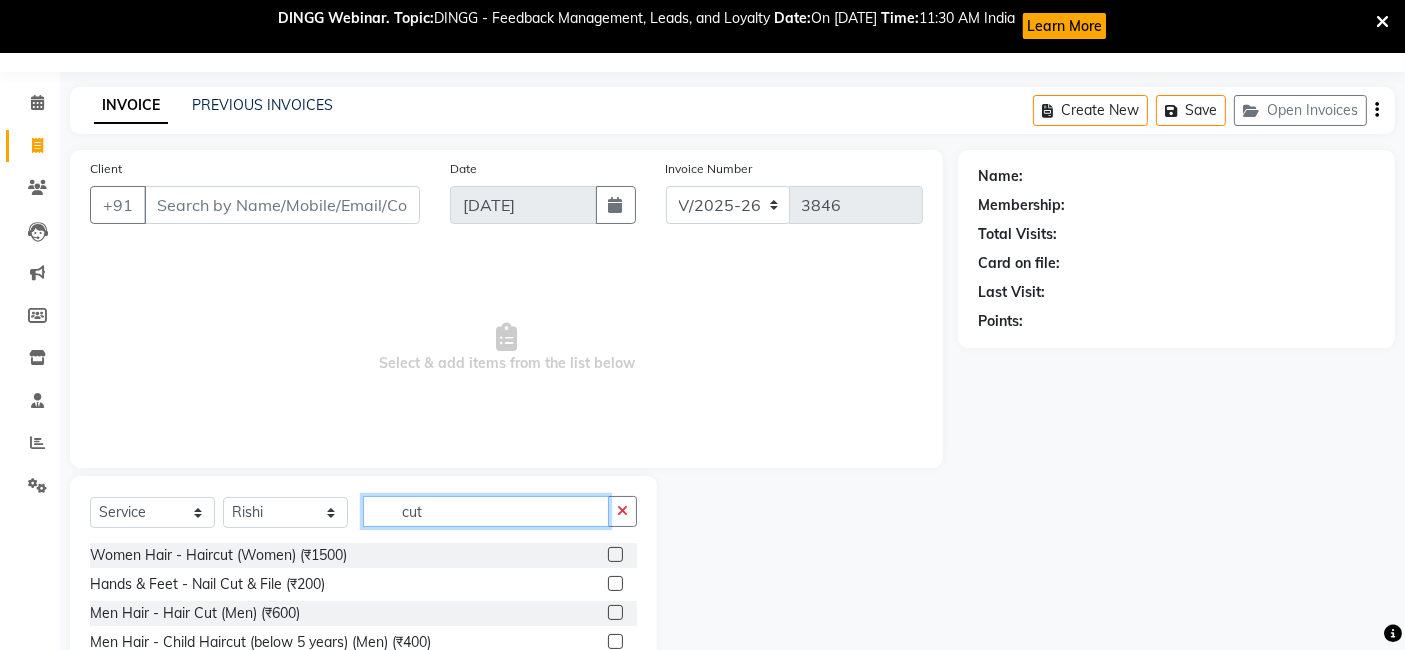 type on "cut" 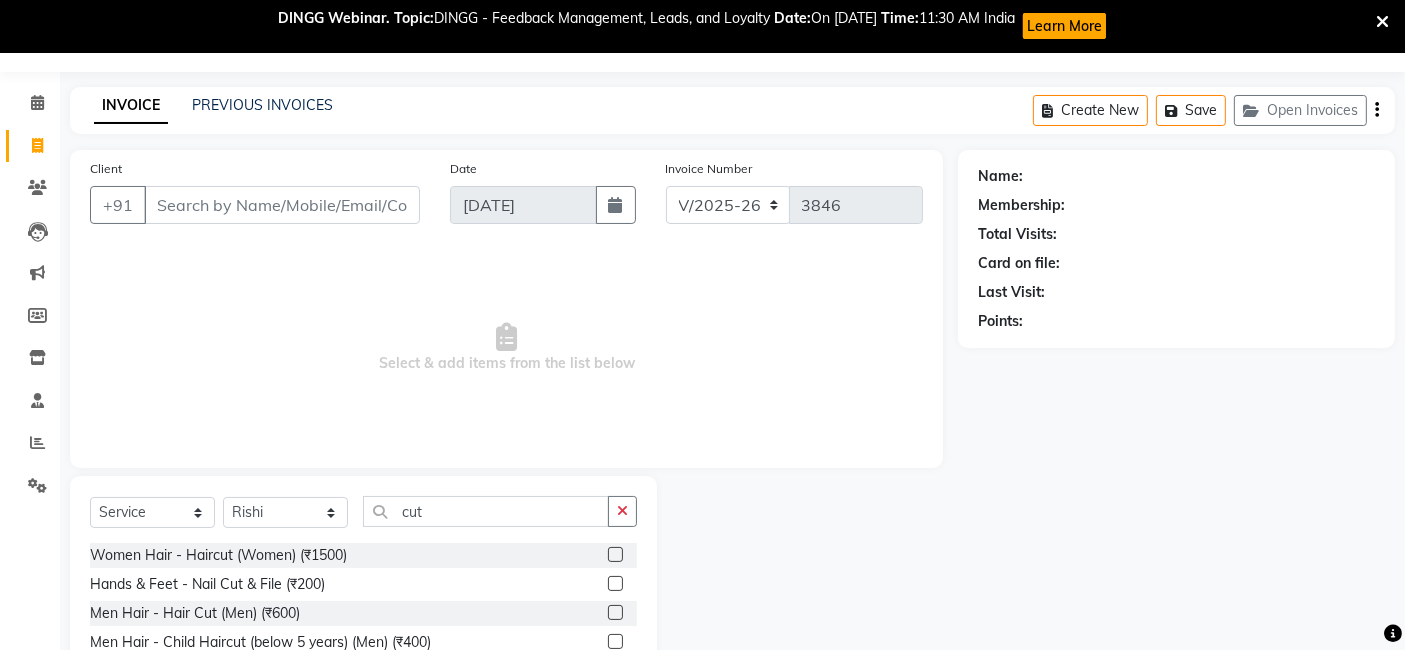 click 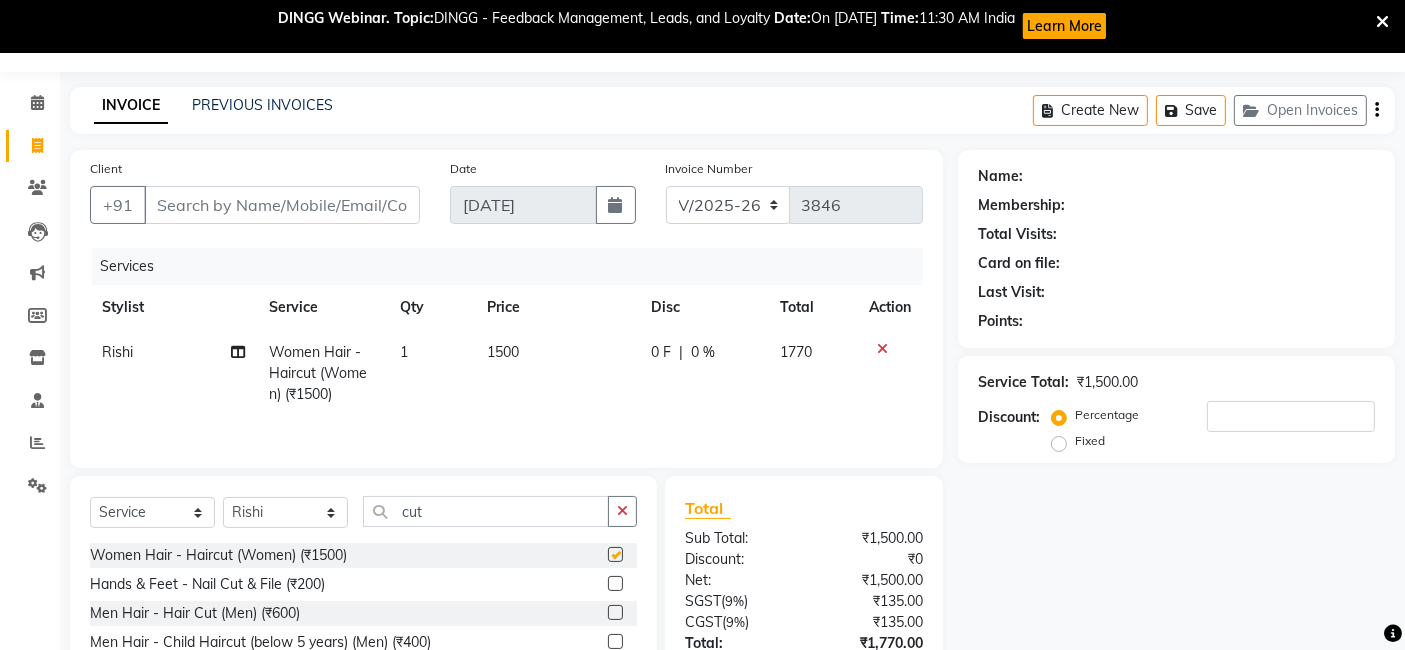 checkbox on "false" 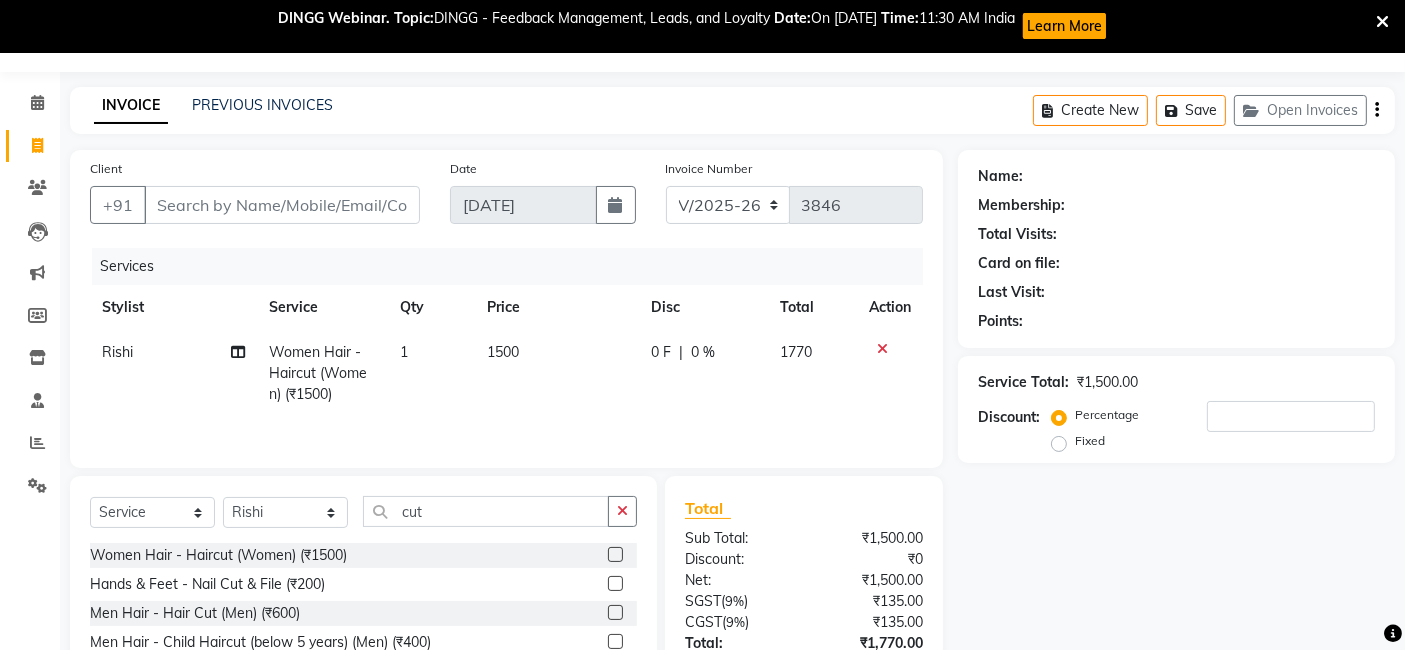 click on "1500" 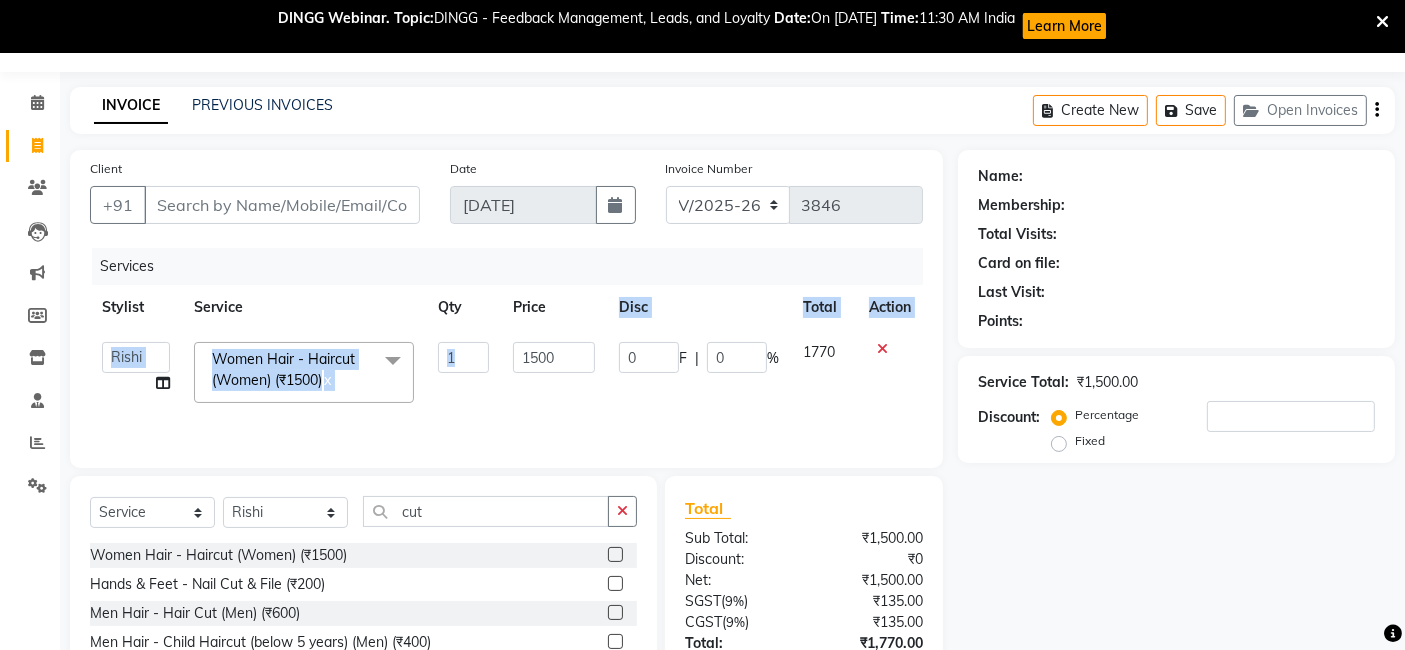 drag, startPoint x: 551, startPoint y: 316, endPoint x: 537, endPoint y: 370, distance: 55.7853 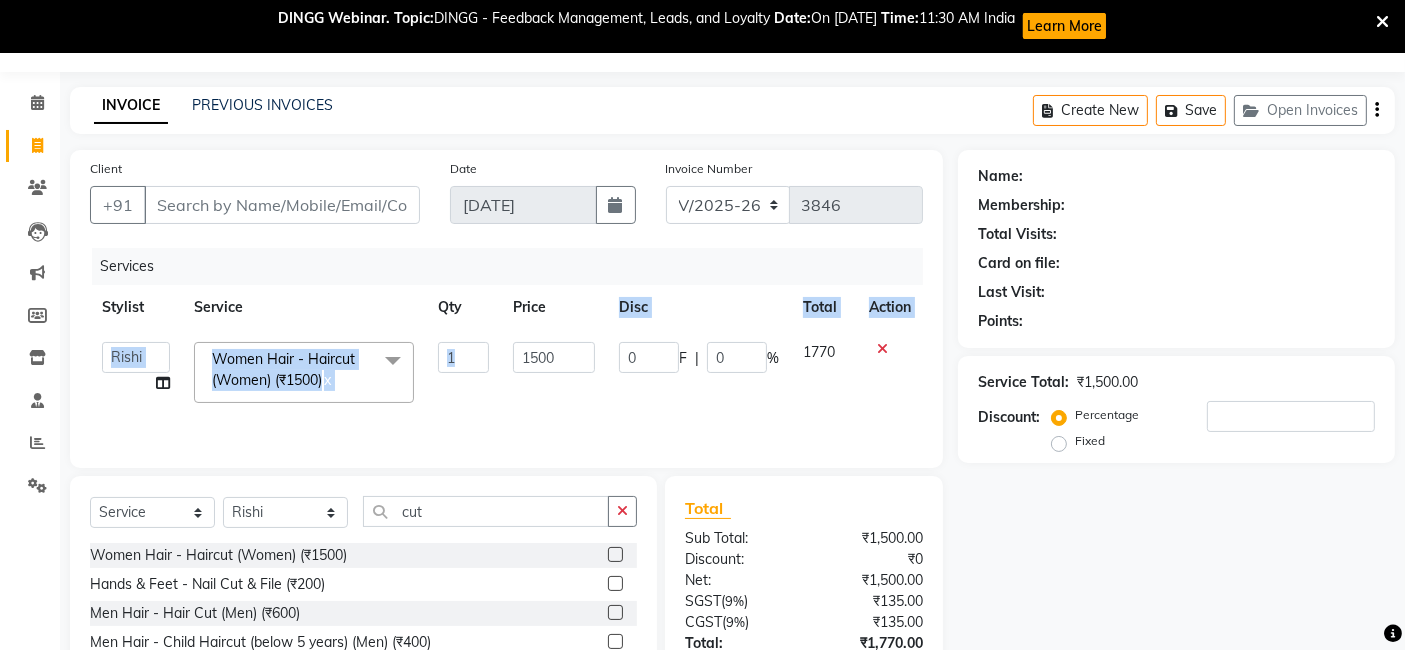 click on "Stylist Service Qty Price Disc Total Action  AJAY   Amar   Ankush   Ashu   Beauty Tanuja   COUNTER   Deepak   Esha   Fatima   Husain   Maggi   Manjit   Nandini   Nazim   Owner   Owner   Rakesh   Rishi   Sandeep   Shipra   Sonu   Stylist Rajesh   Sushma   Tarun   Tushar   Vaibhav   Vipin  Women Hair  - Haircut (Women) (₹1500)  x Women Hairwash  - Loreal  (Women) (₹400) Women Hairwash - Keratase  (Women) (₹500) Women Hair  - Only Blowdry (Normal, Out Curls) (Women) (₹800) Women Hair  - Haircut (Women) (₹1500) Women Hair  - Ironing (Women) (₹1000) Women Hair  - Iron Curls / Tong Curls (Women) (₹1200) Women Hair  - Head Oil Massage (olive, coconut) (Women) (₹800) Women Hair  - Head Oil Massage Bringraj (base olive oil) (Women) (₹1500) Women Hair  - Head Massage Elixir  (Women) (₹1500) Women Hair  - Olaplex Treatment (Women) (₹2500) Pedicure - Foot logic  (₹1300) Menicure - Foot logic  (₹1300) Women Hairwash - Redken  (Women) (₹500) NIL (₹1000) Ola plex (₹3000) Nail Paint  (₹200)" 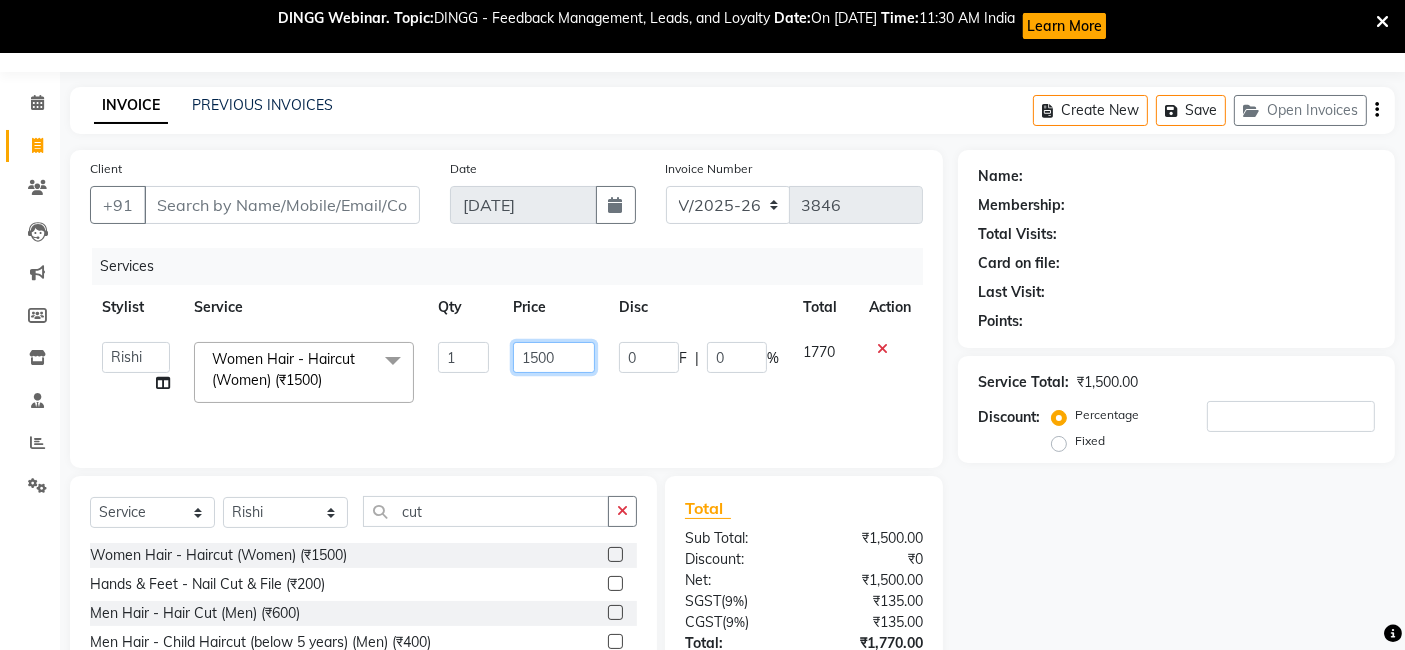 click on "1500" 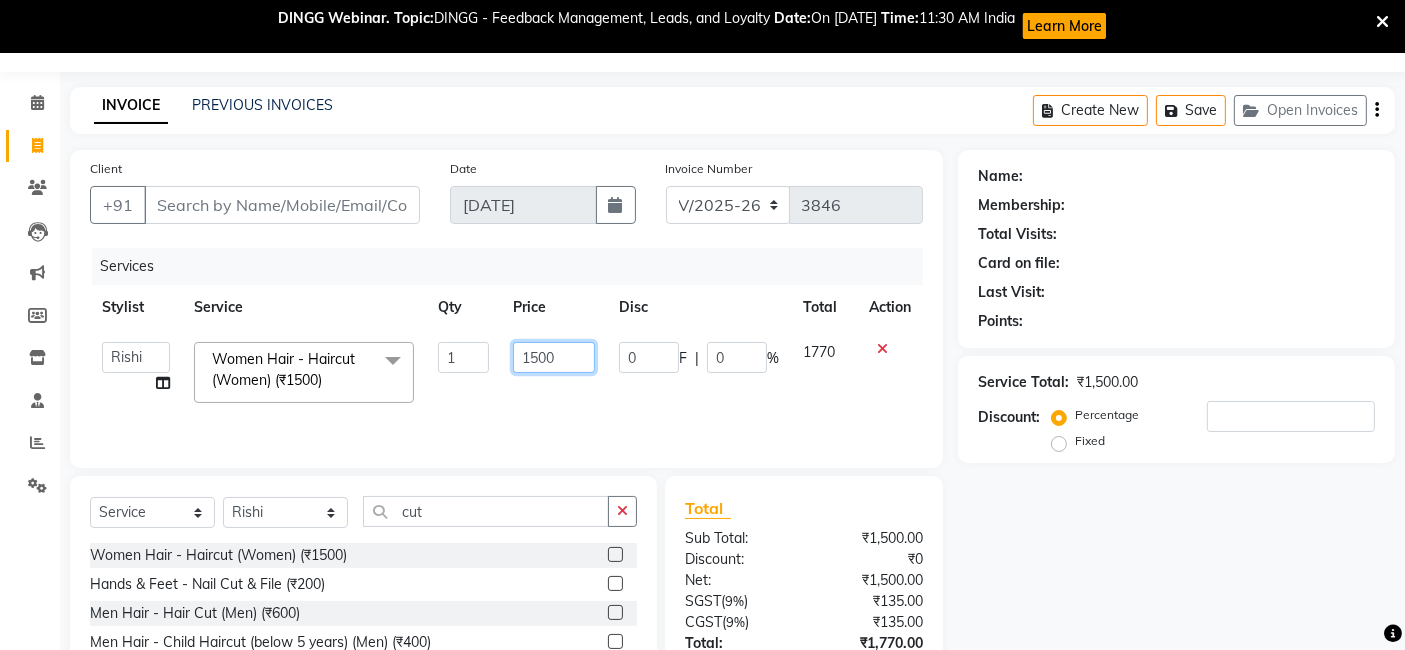 click on "1500" 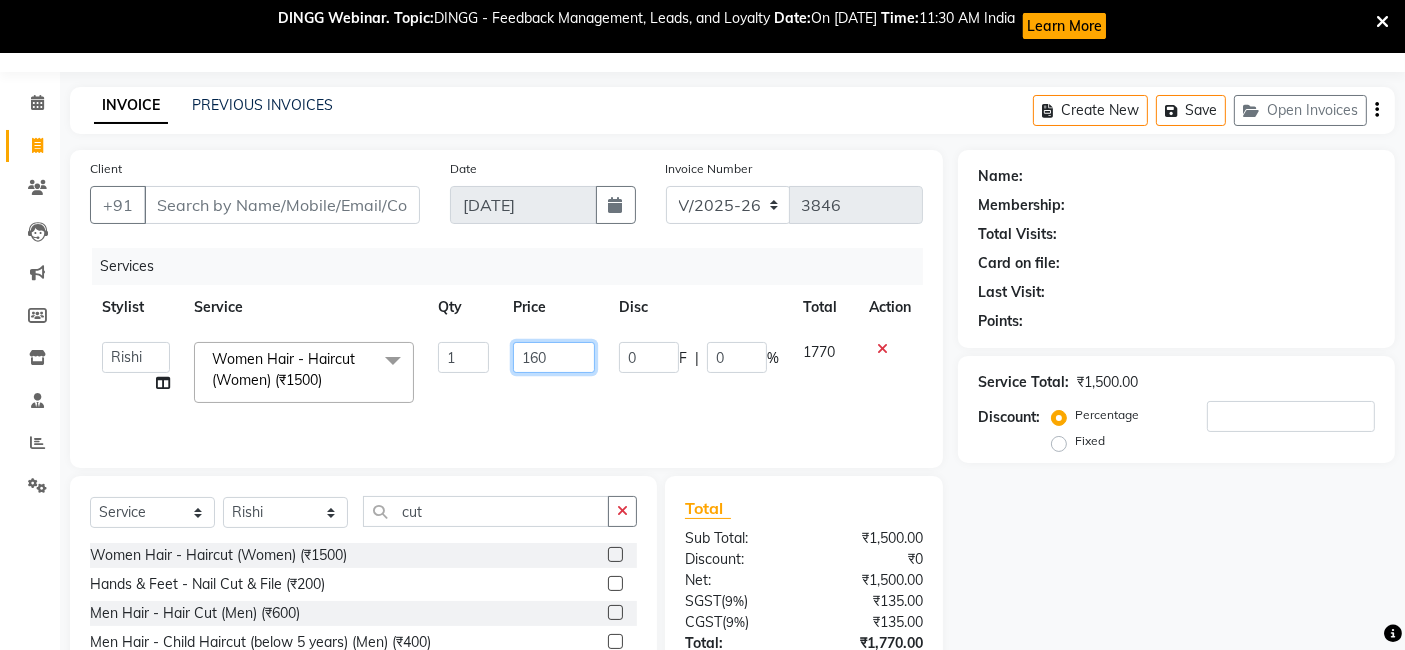 type on "1600" 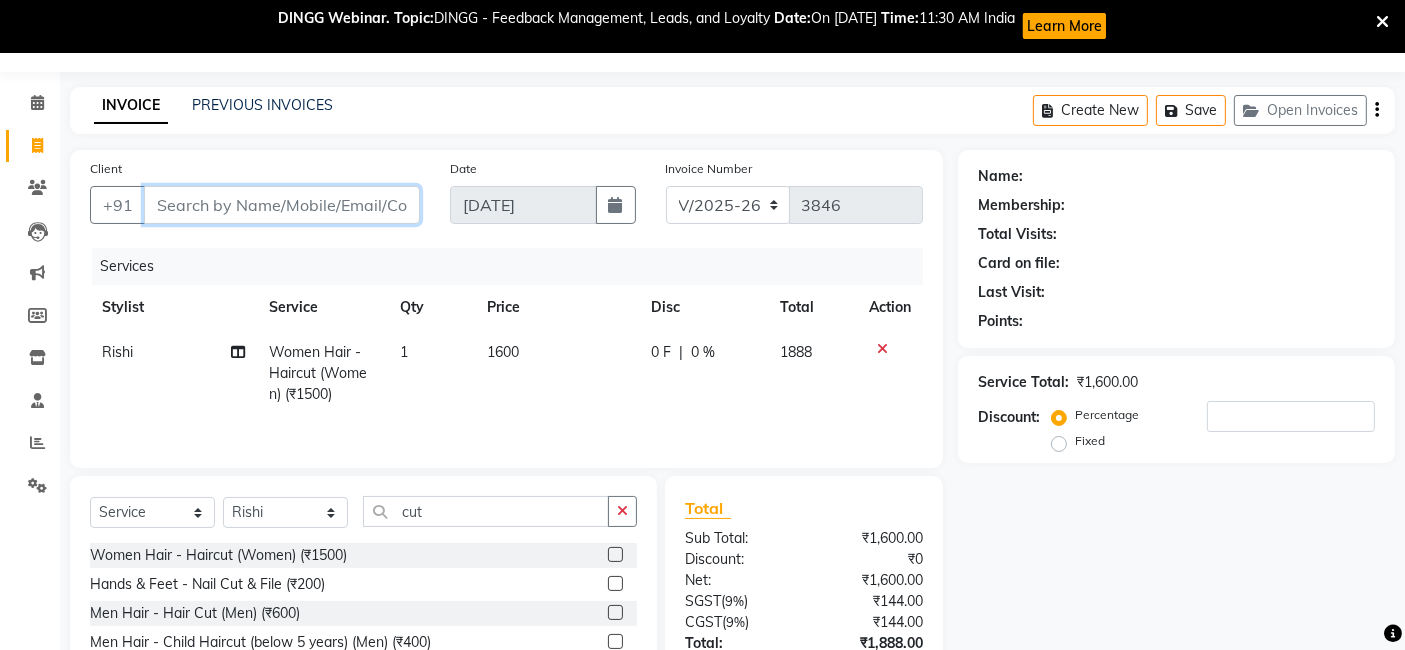 click on "Client" at bounding box center (282, 205) 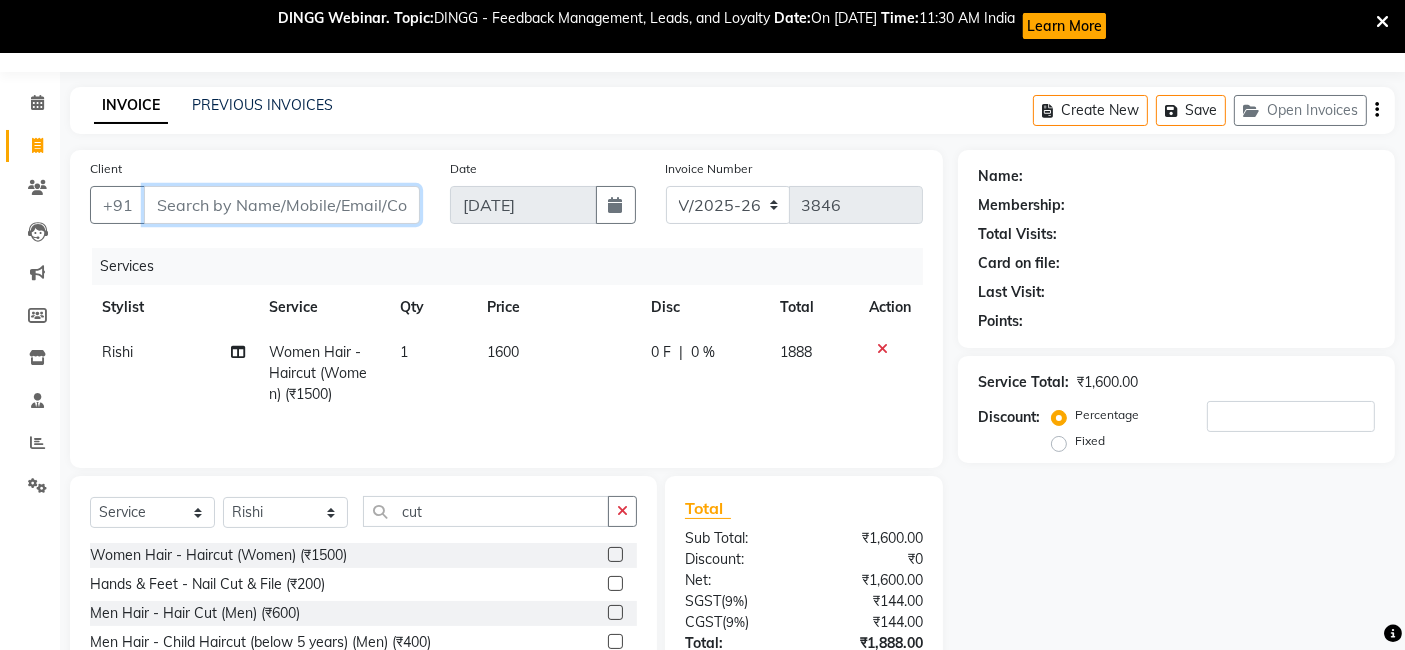 type on "9" 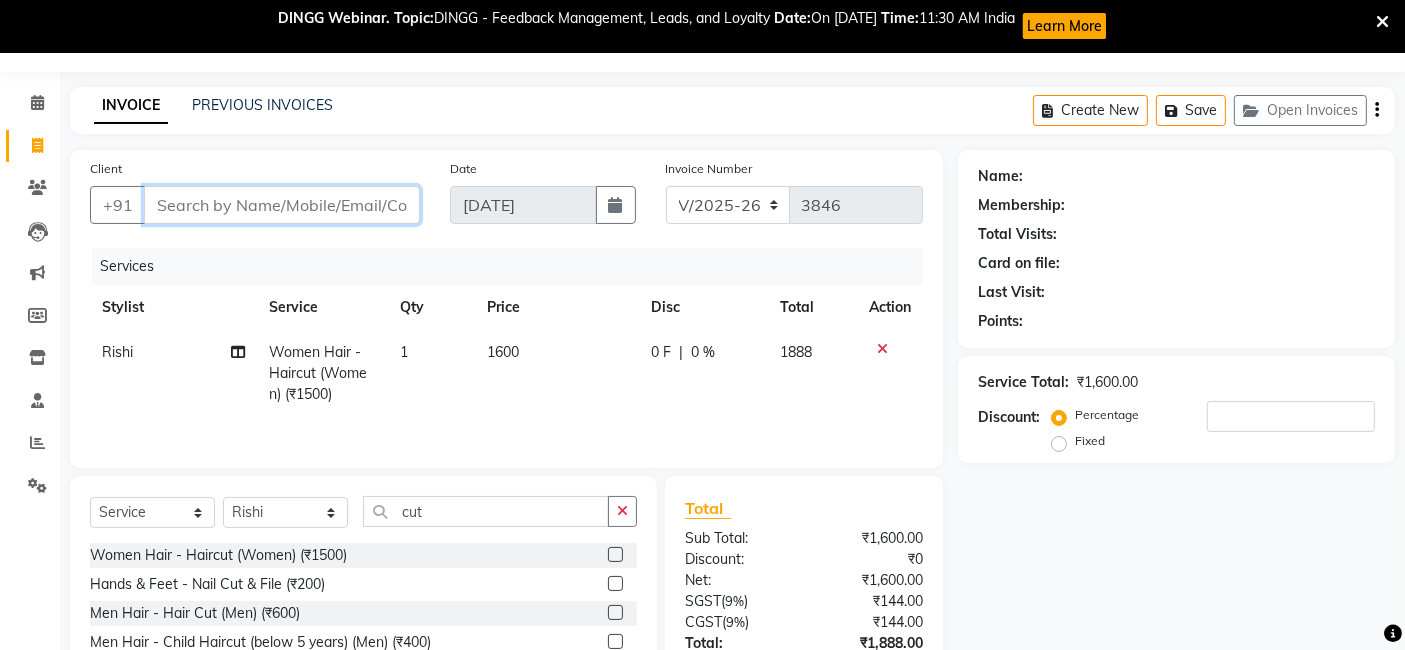 type on "0" 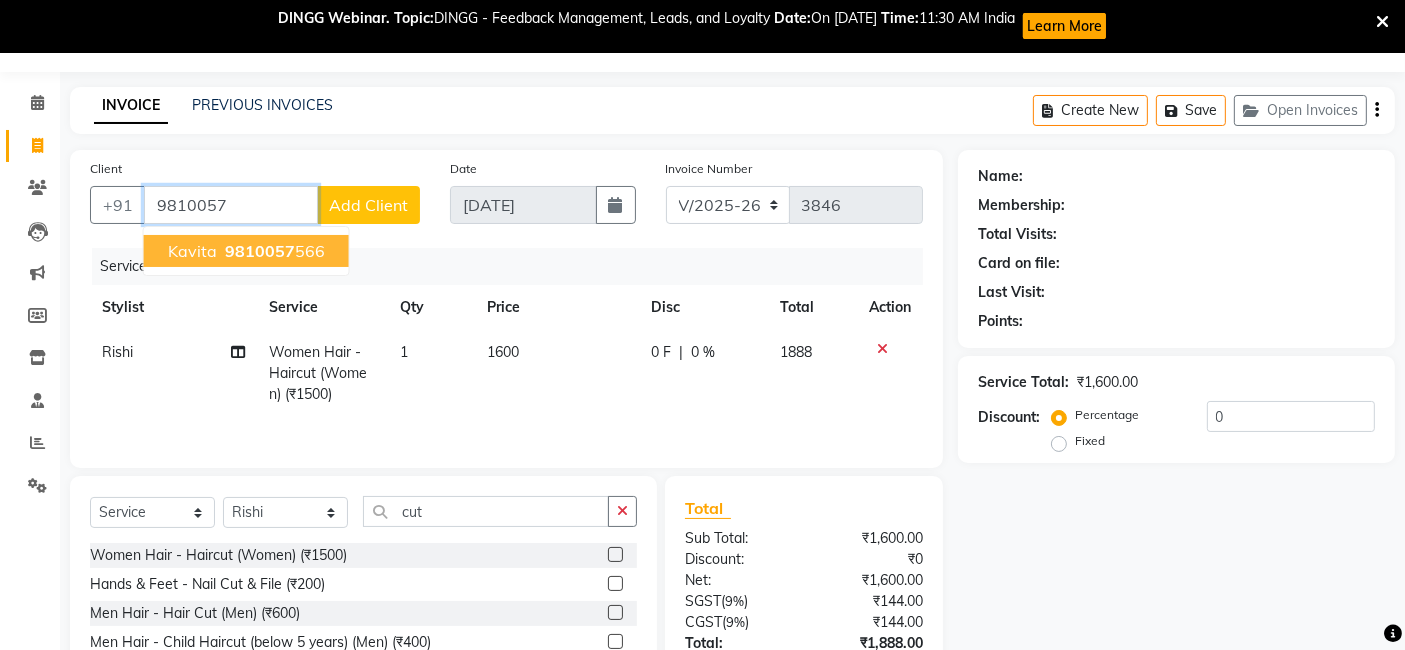 click on "9810057" at bounding box center [260, 251] 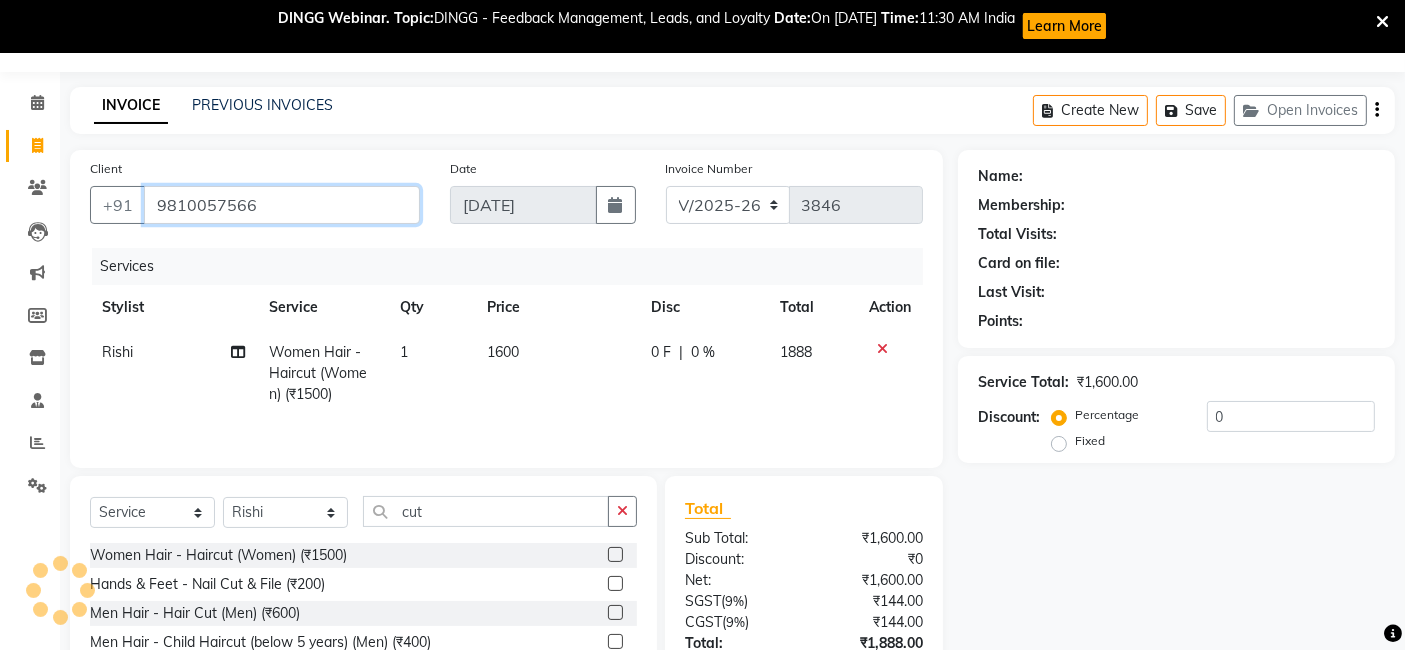 type on "9810057566" 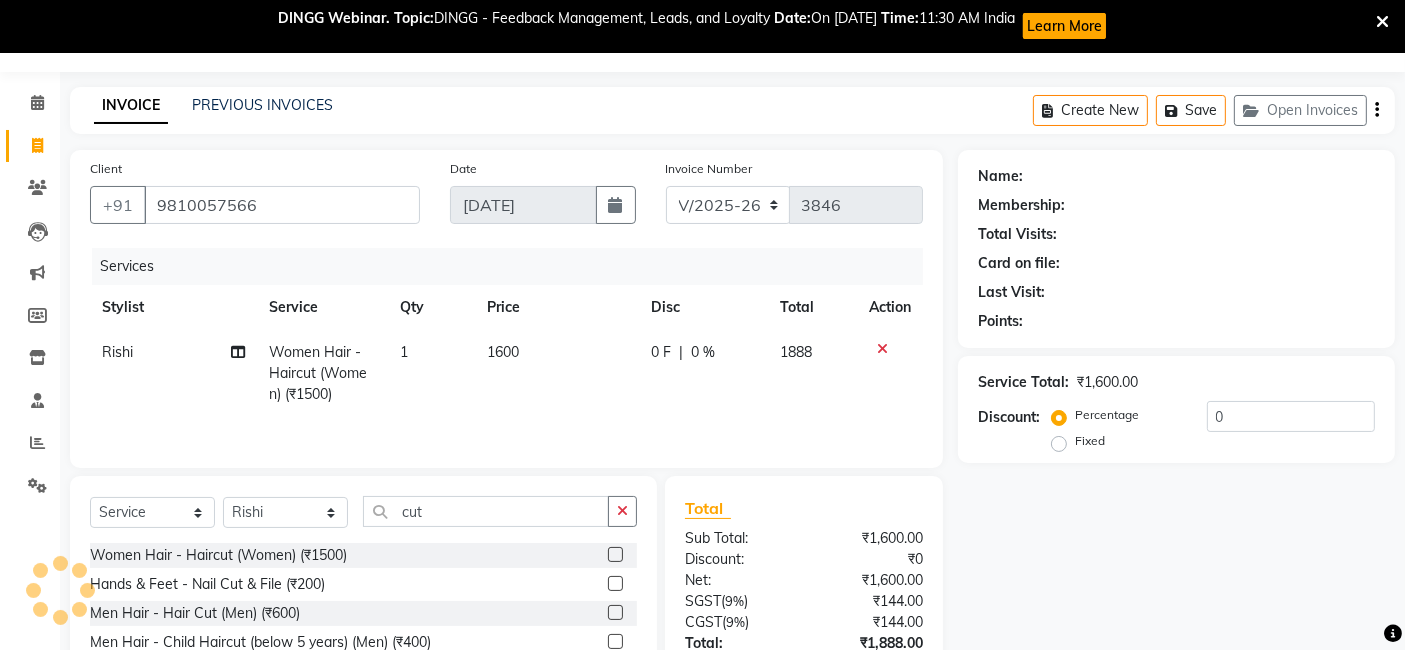 select on "1: Object" 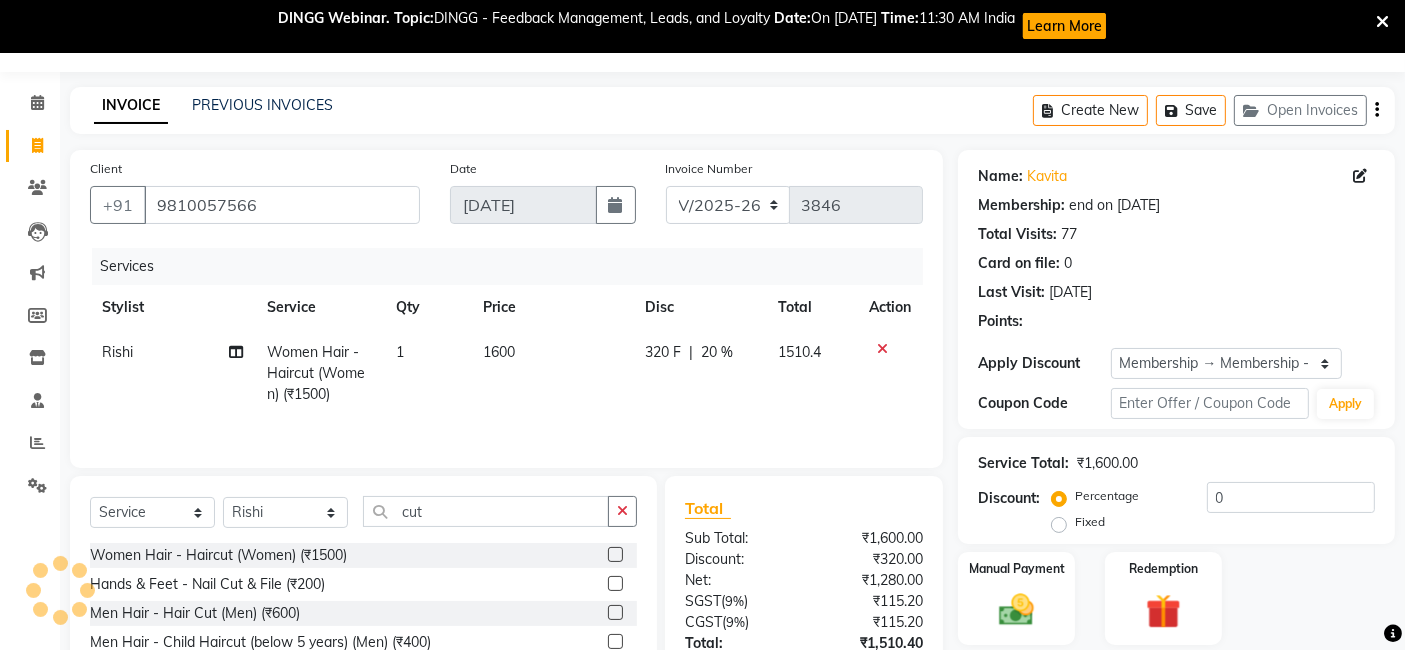 type on "20" 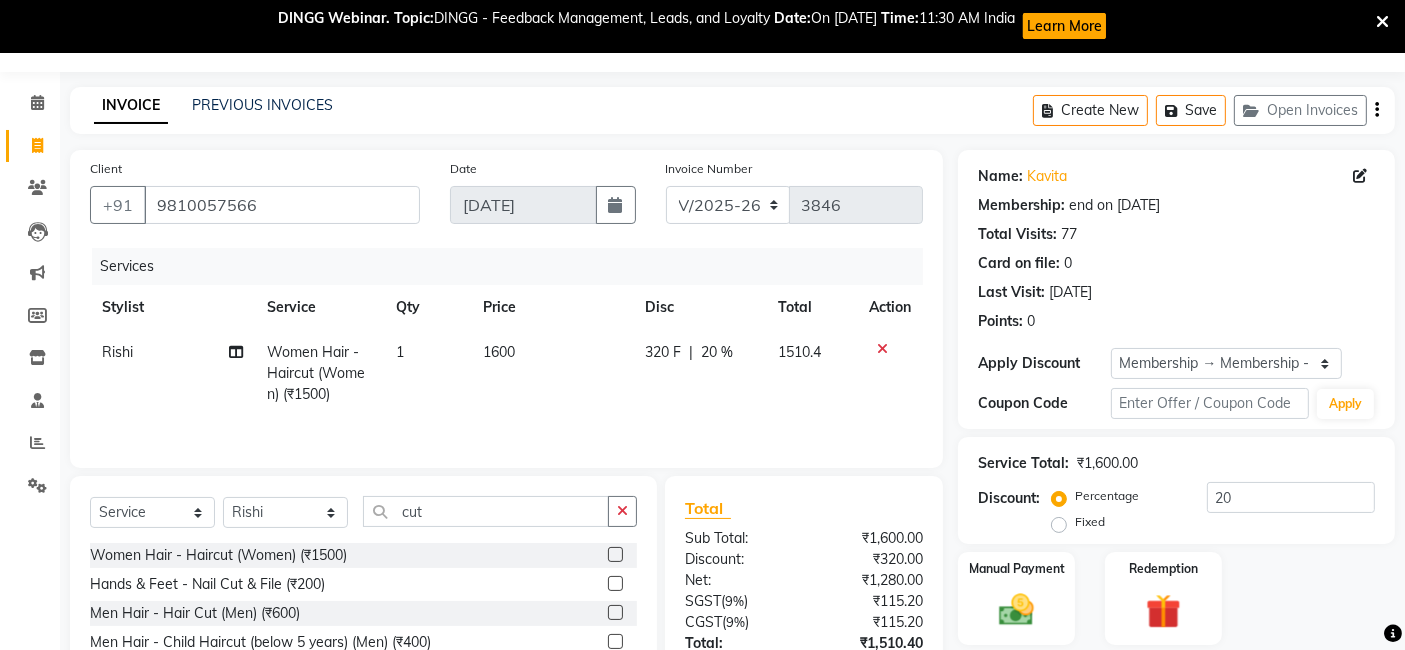 scroll, scrollTop: 203, scrollLeft: 0, axis: vertical 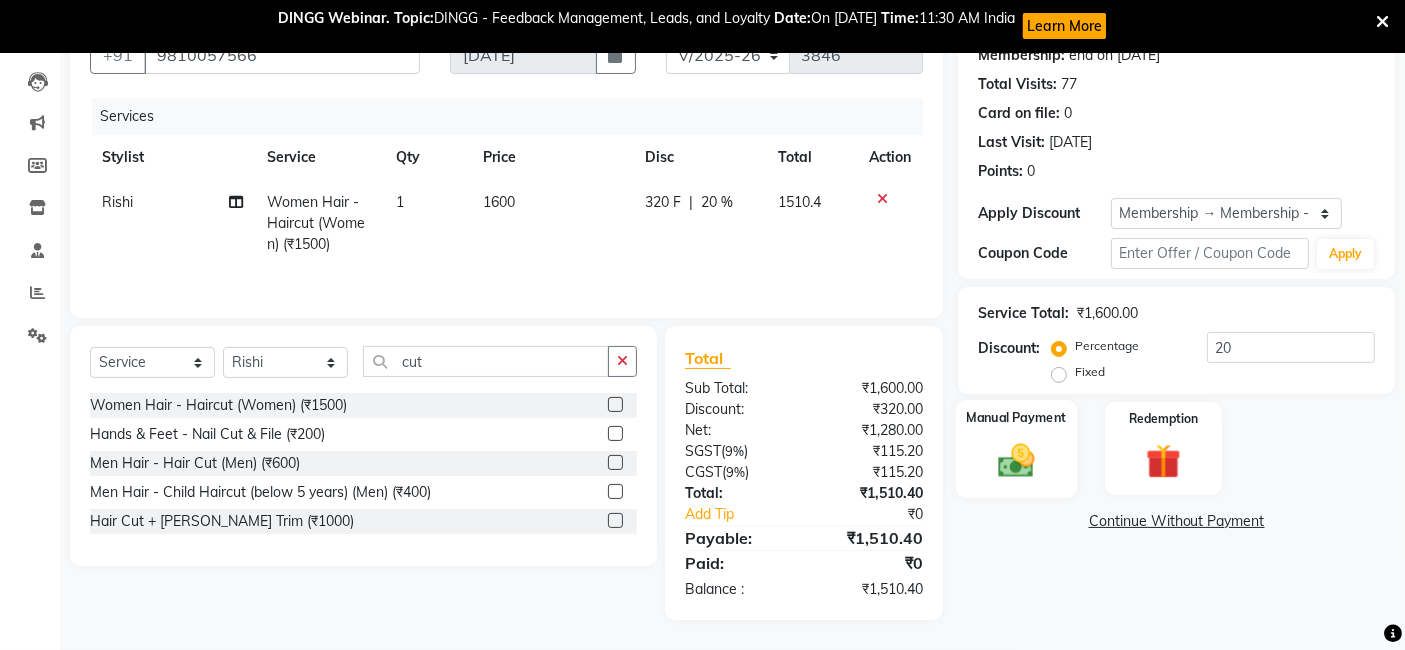 click on "Manual Payment" 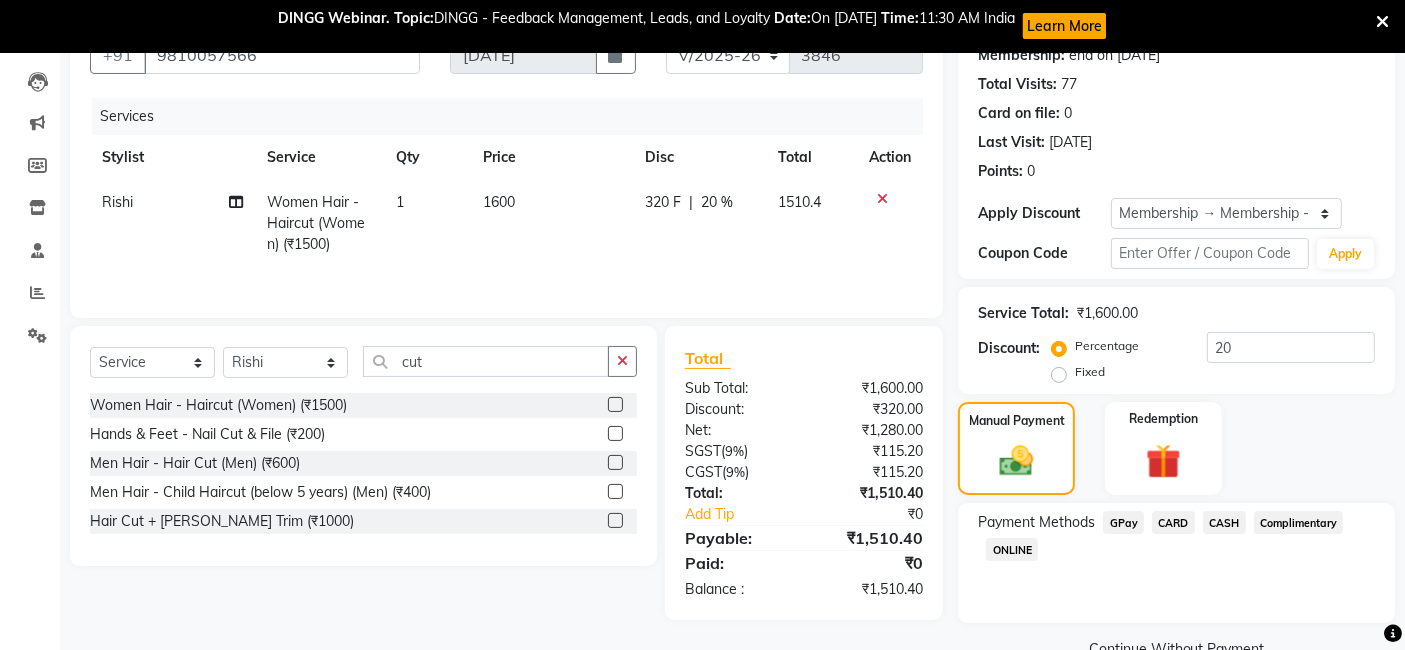 click on "CASH" 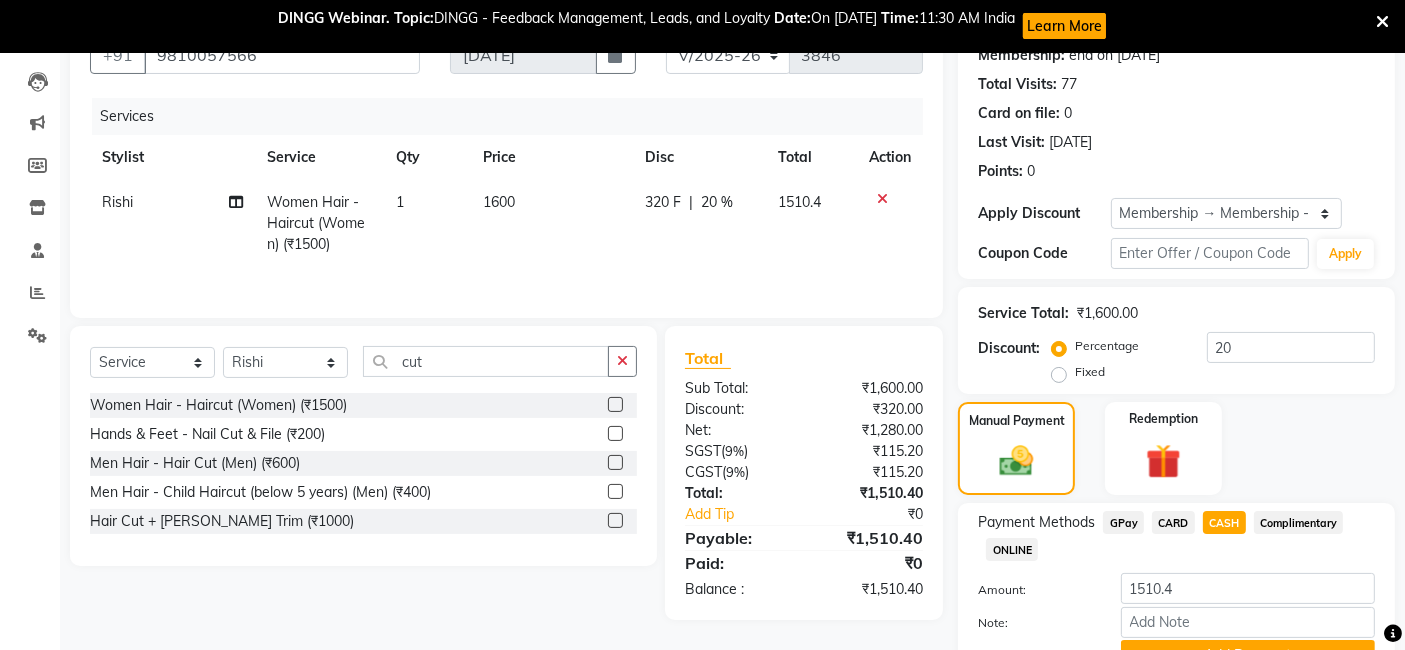 scroll, scrollTop: 302, scrollLeft: 0, axis: vertical 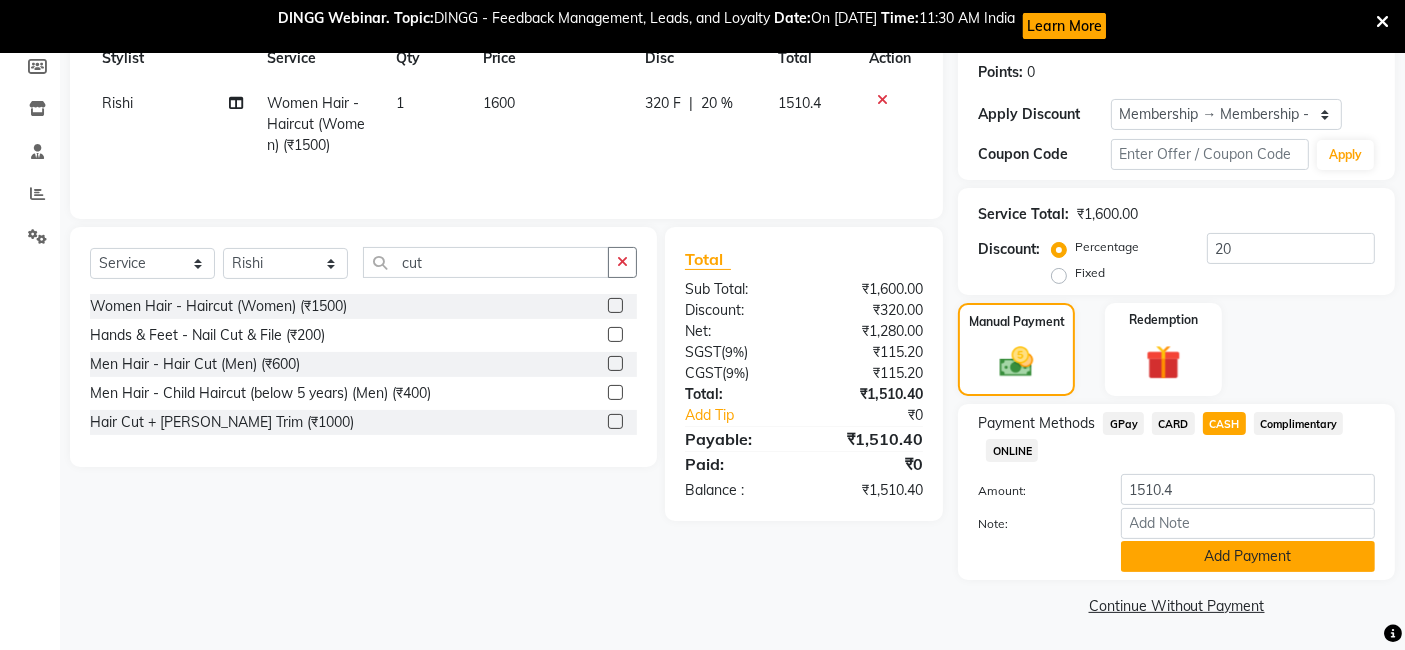 click on "Add Payment" 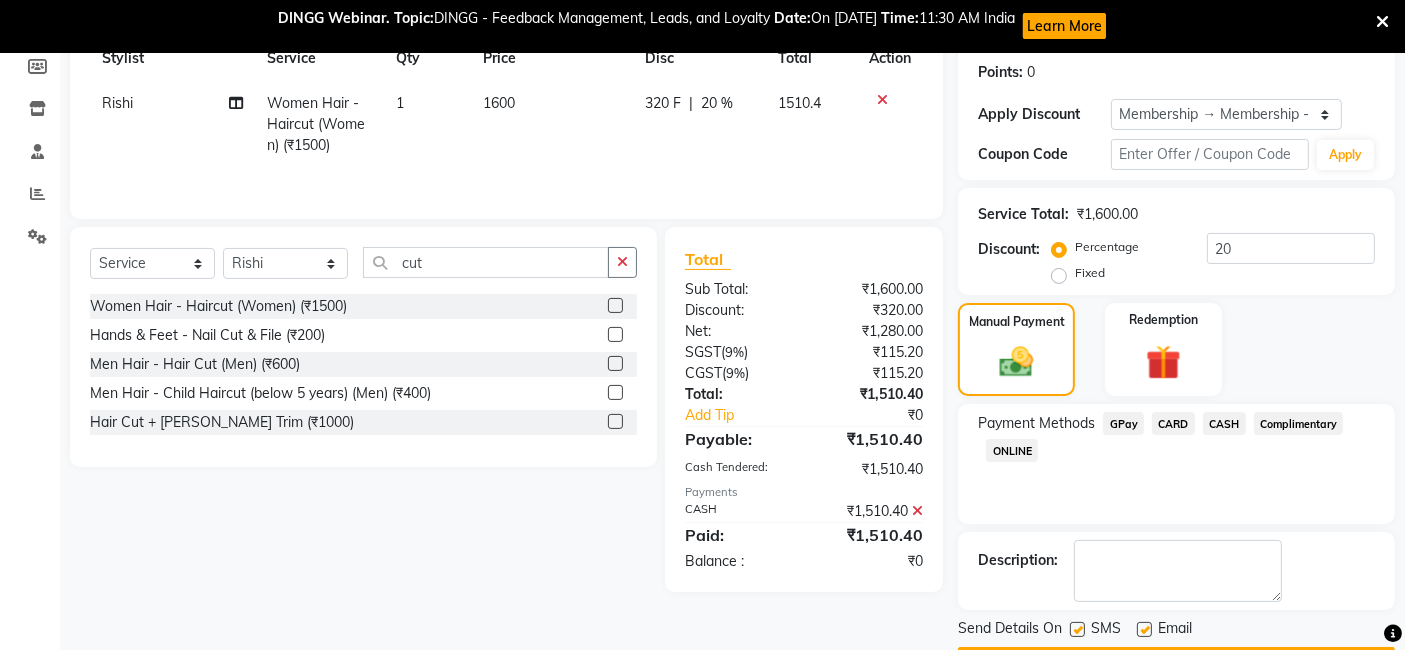 scroll, scrollTop: 358, scrollLeft: 0, axis: vertical 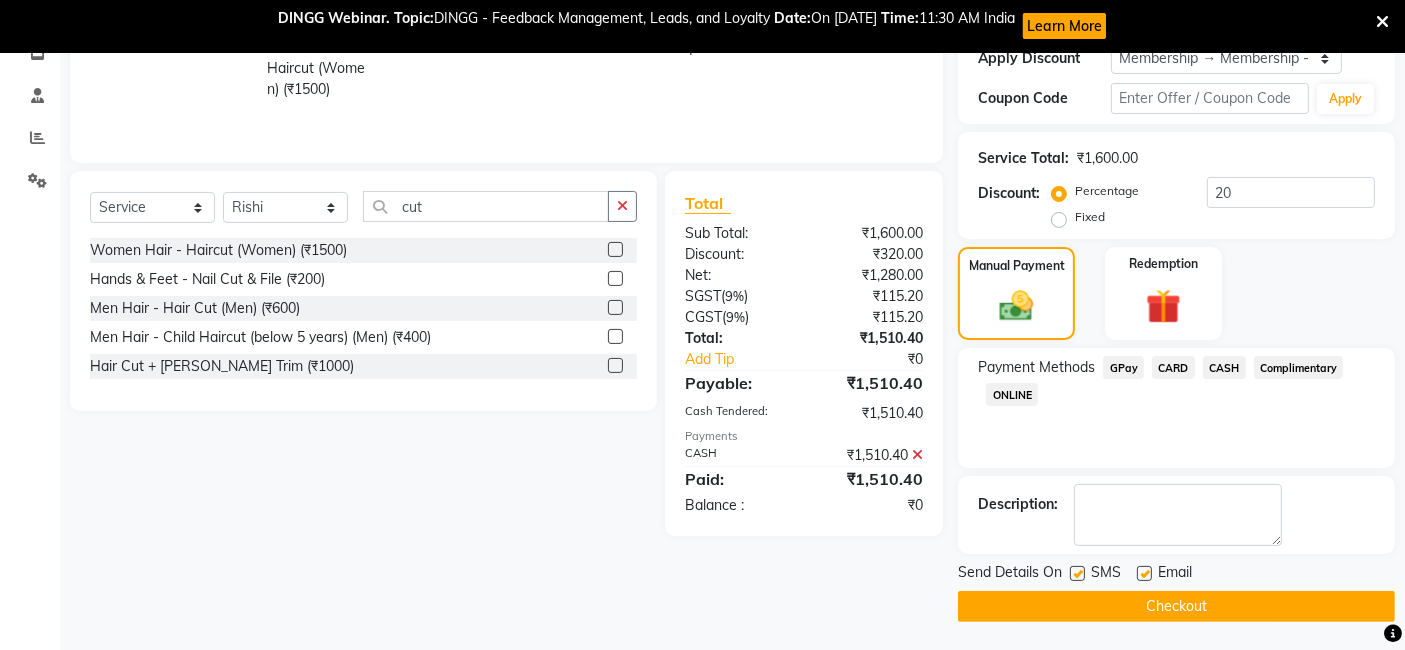 click on "Checkout" 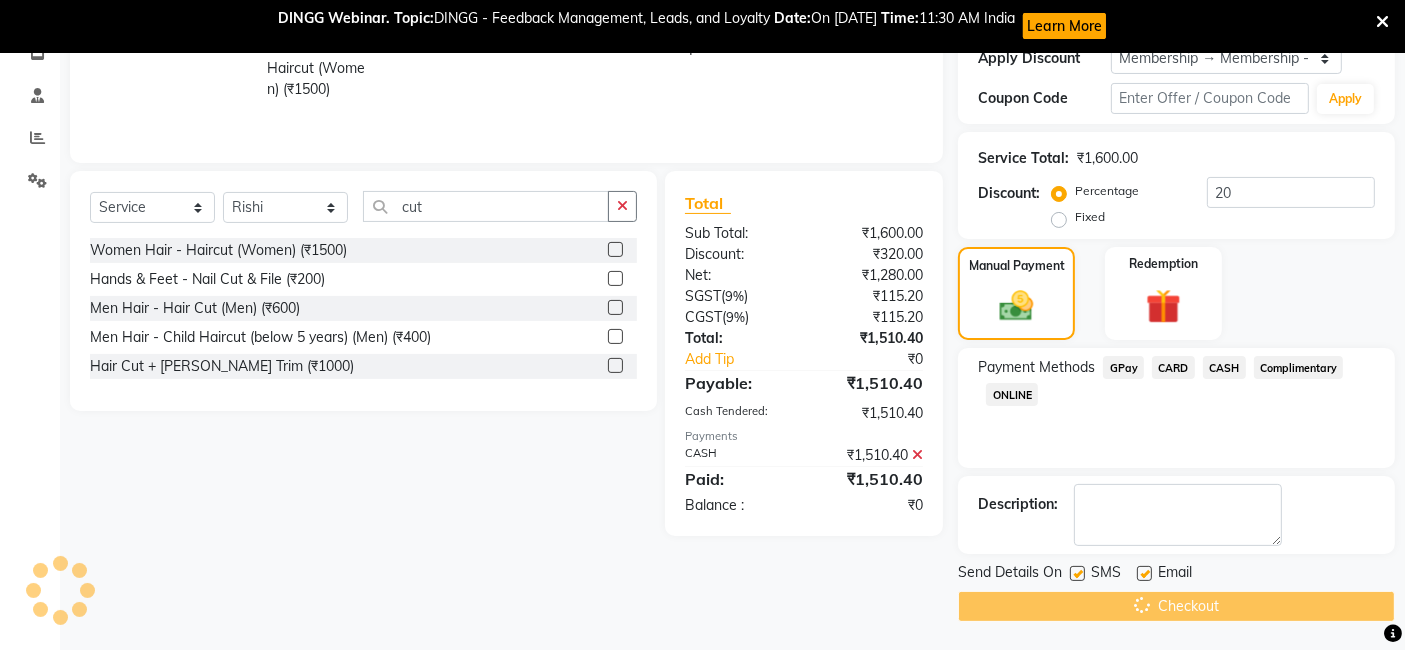 click on "Checkout" 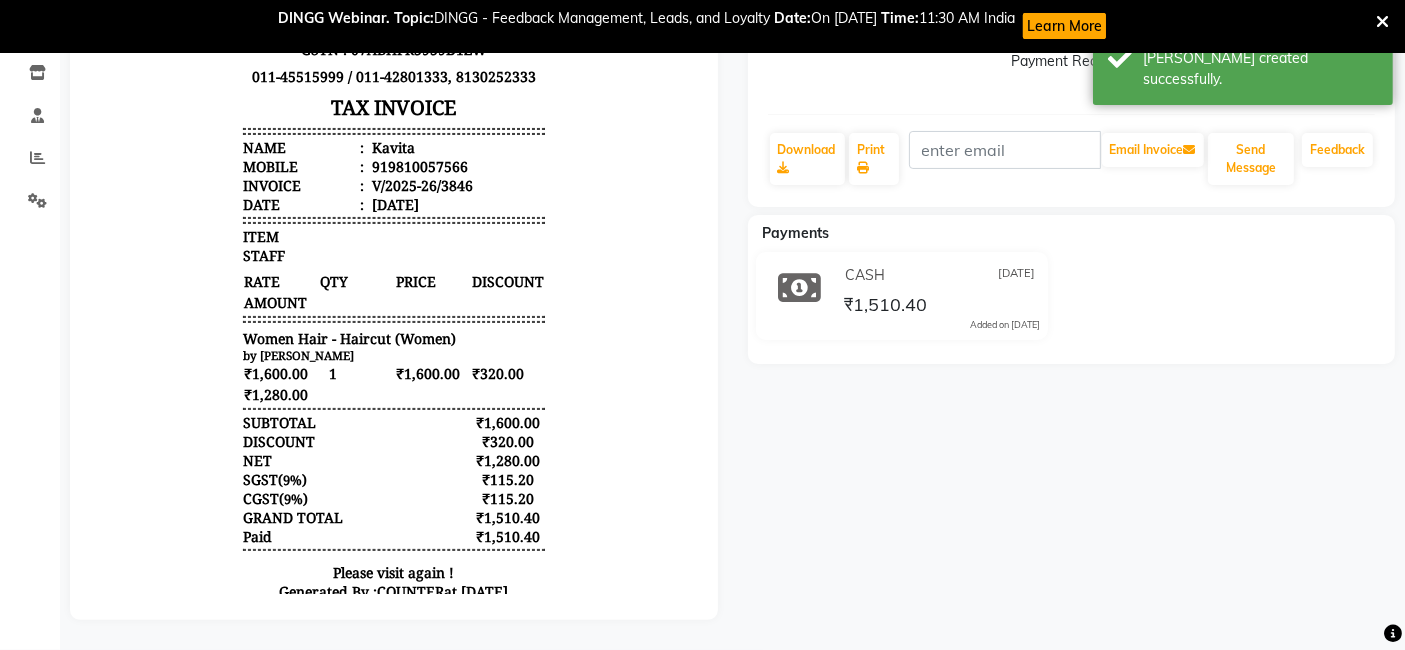 scroll, scrollTop: 0, scrollLeft: 0, axis: both 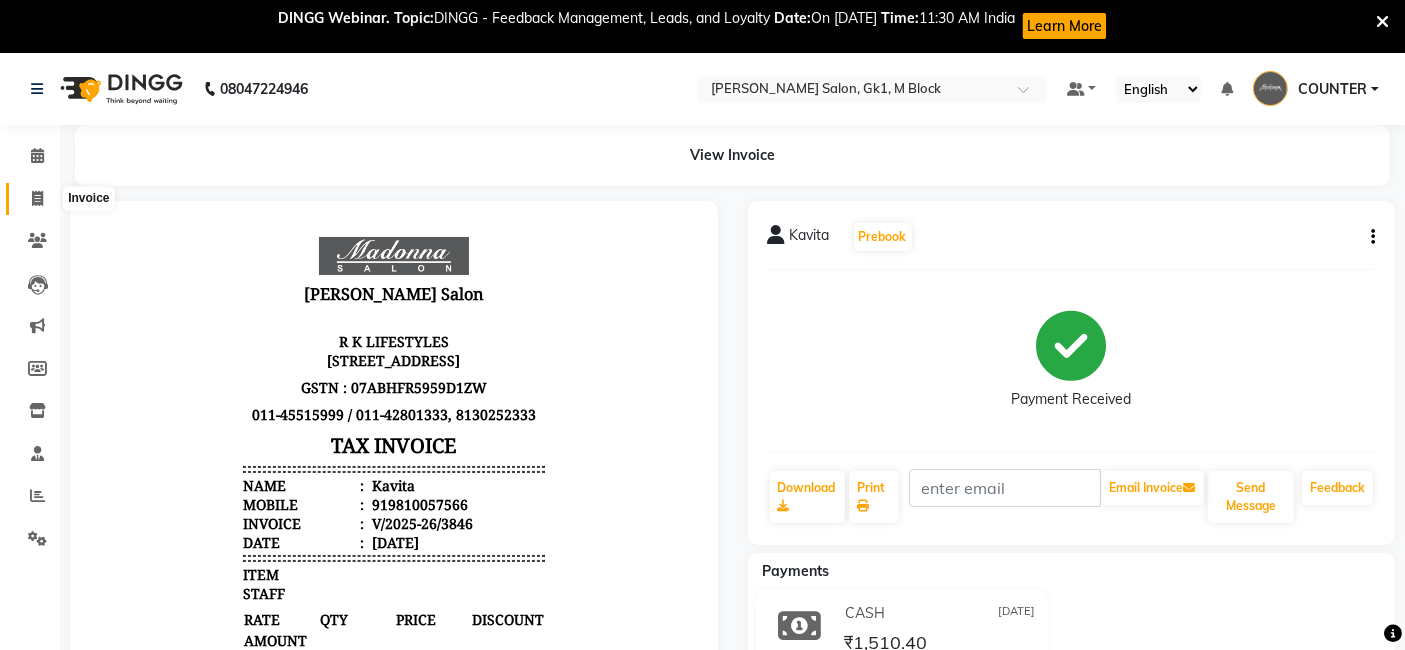 click 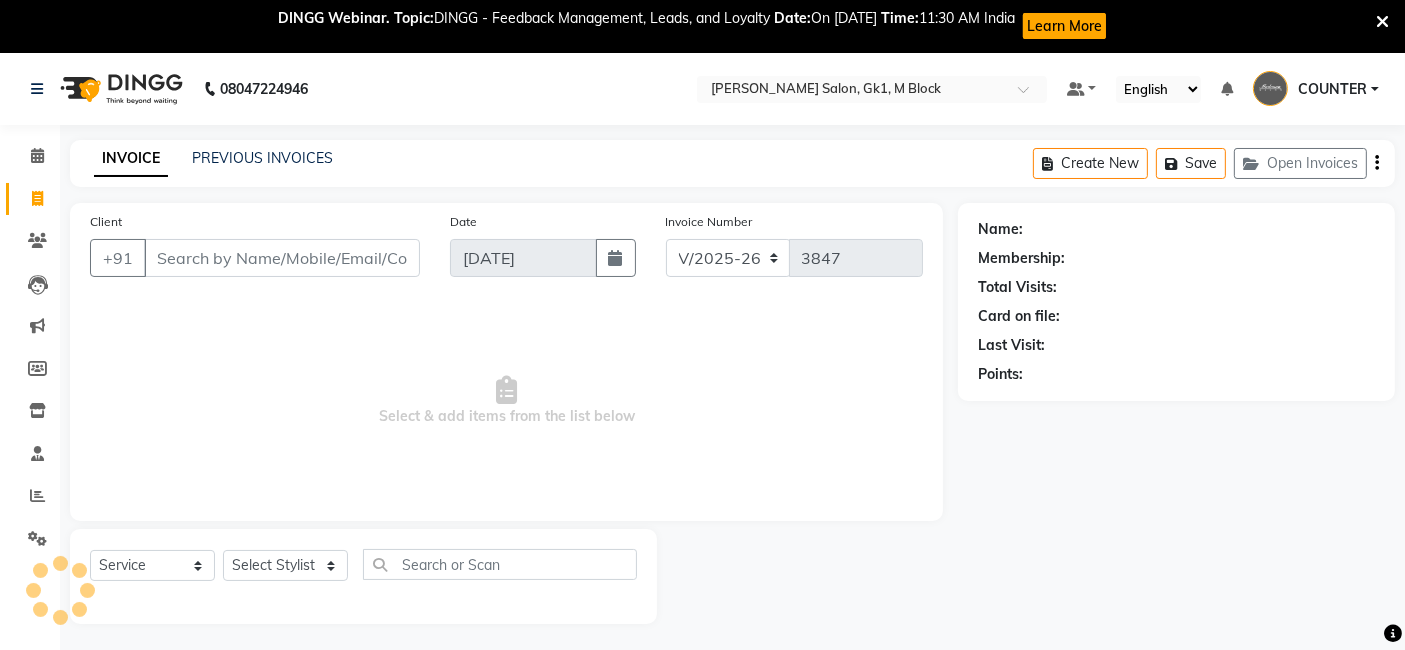 scroll, scrollTop: 53, scrollLeft: 0, axis: vertical 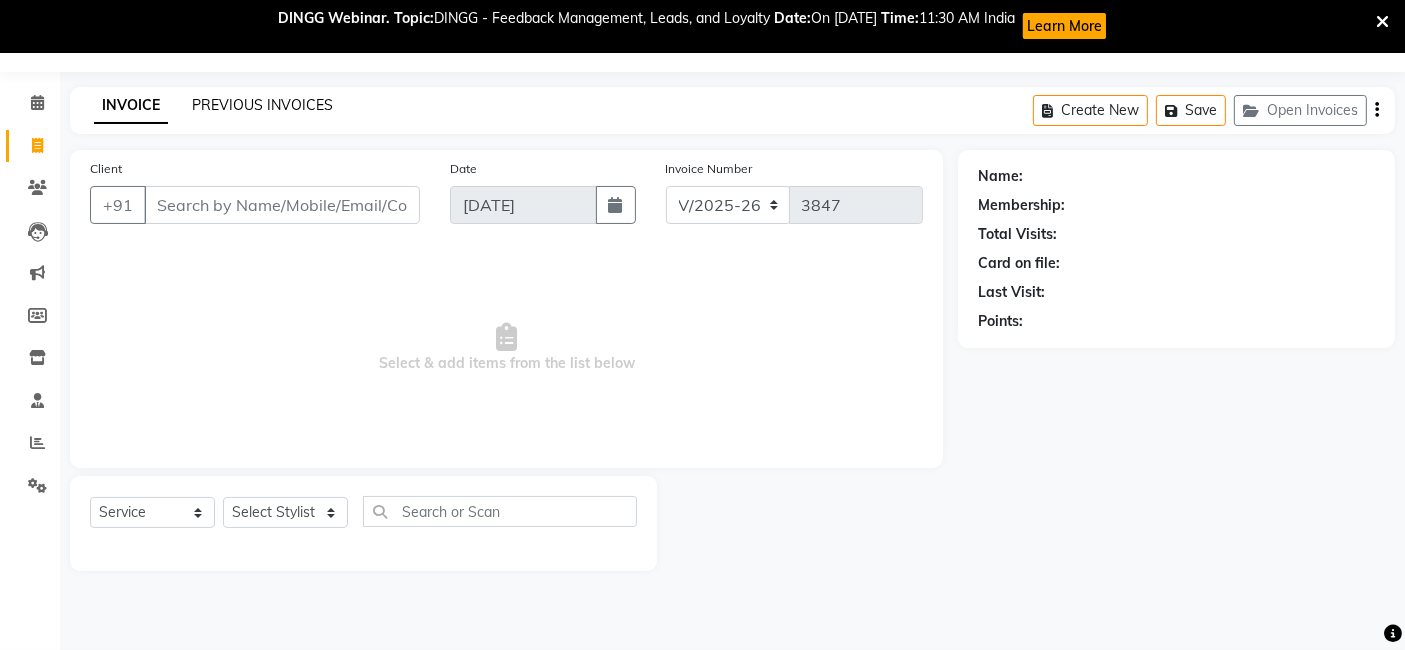 click on "PREVIOUS INVOICES" 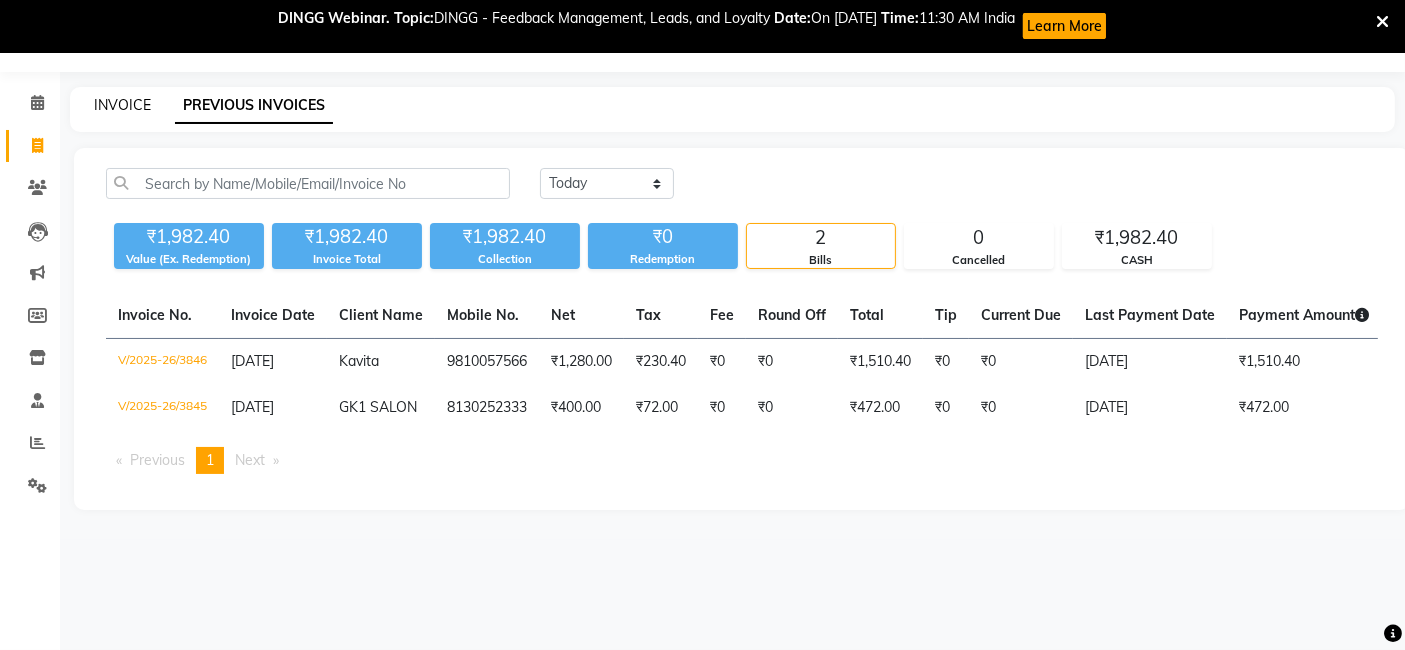 click on "INVOICE" 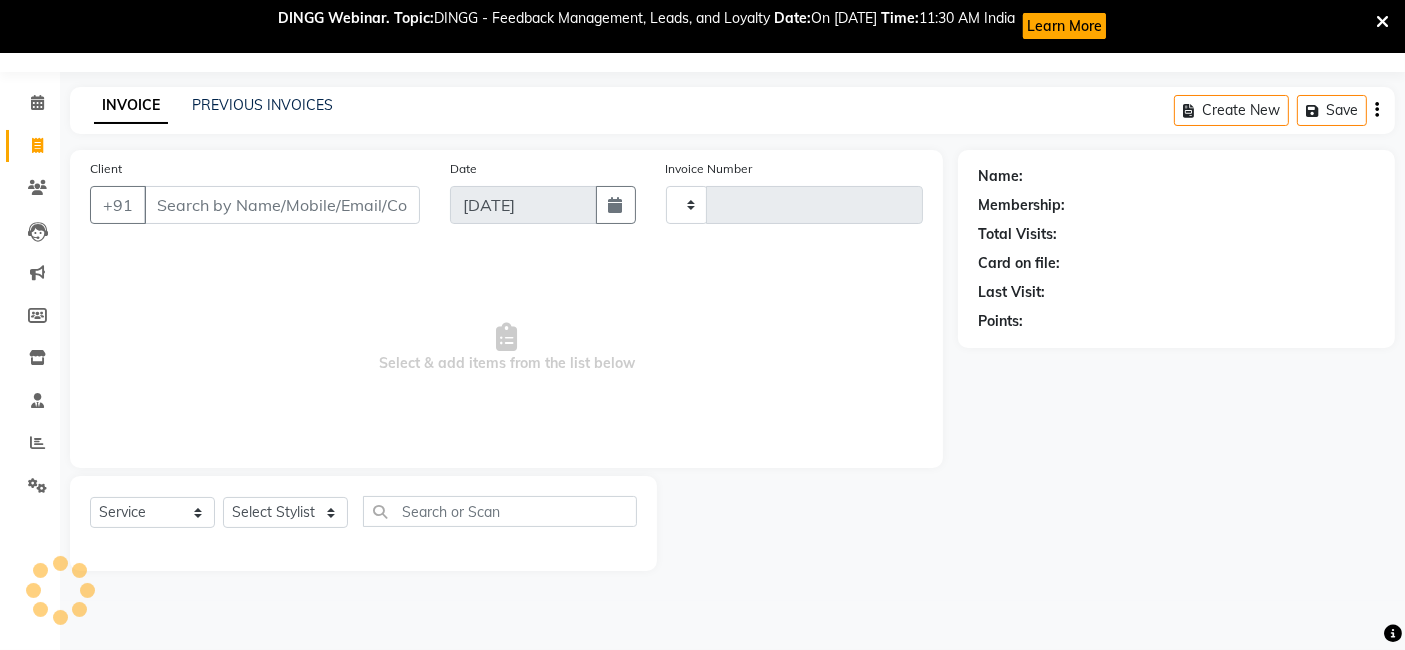 type on "3847" 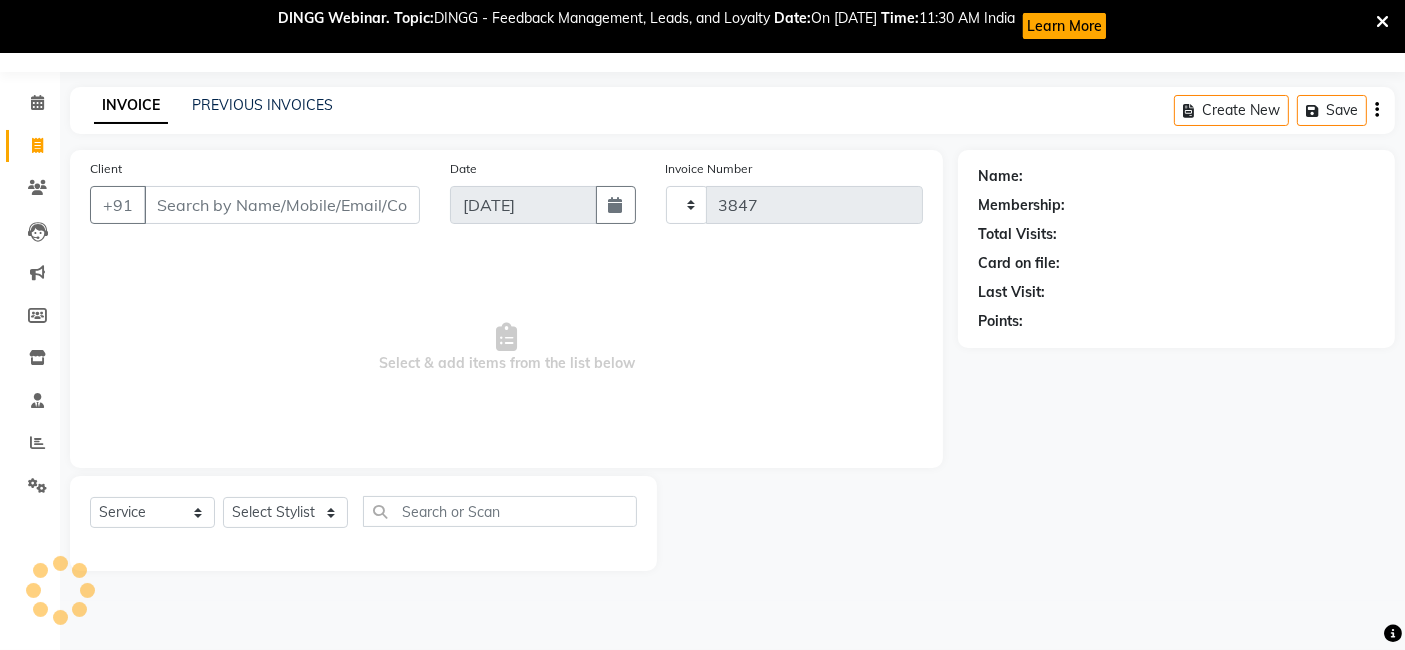 select on "6312" 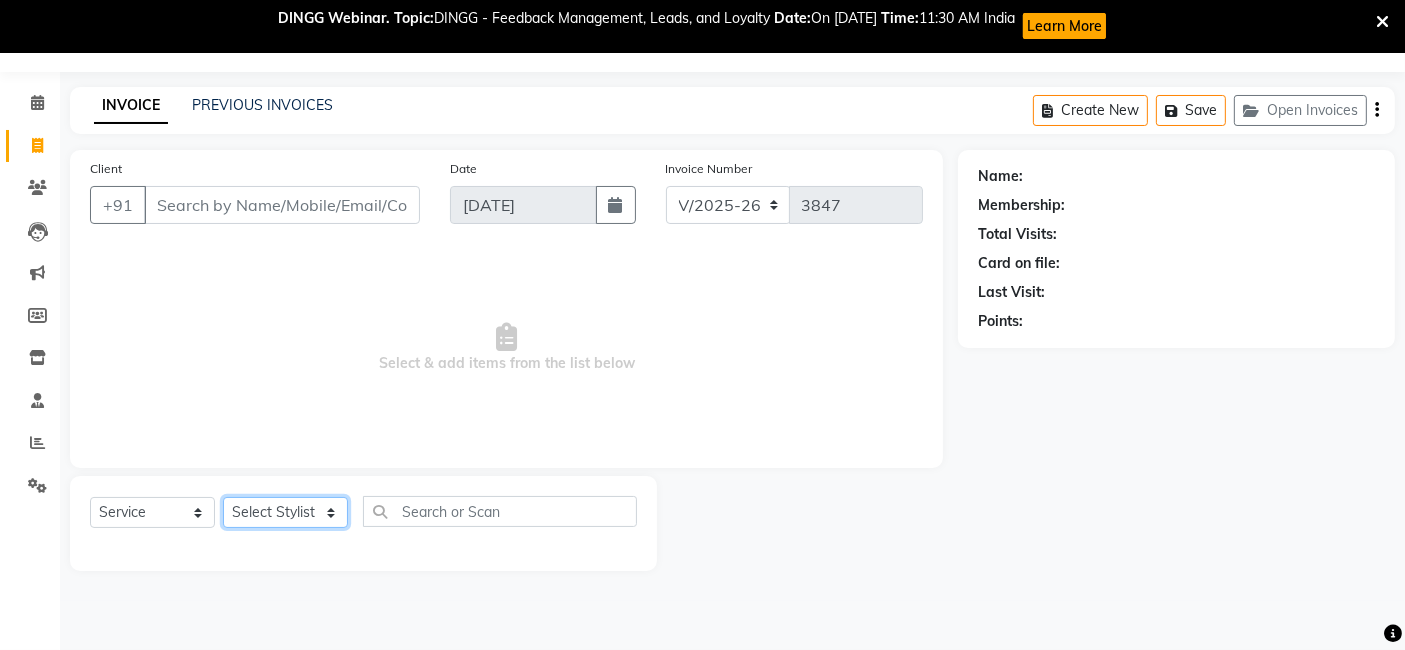 click on "Select Stylist AJAY Amar Ankush Ashu Beauty Tanuja COUNTER Deepak Esha Fatima Husain Maggi Manjit Nandini Nazim Owner Owner Rakesh Rishi Sandeep Shipra Sonu Stylist Rajesh Sushma Tarun Tushar Vaibhav Vipin" 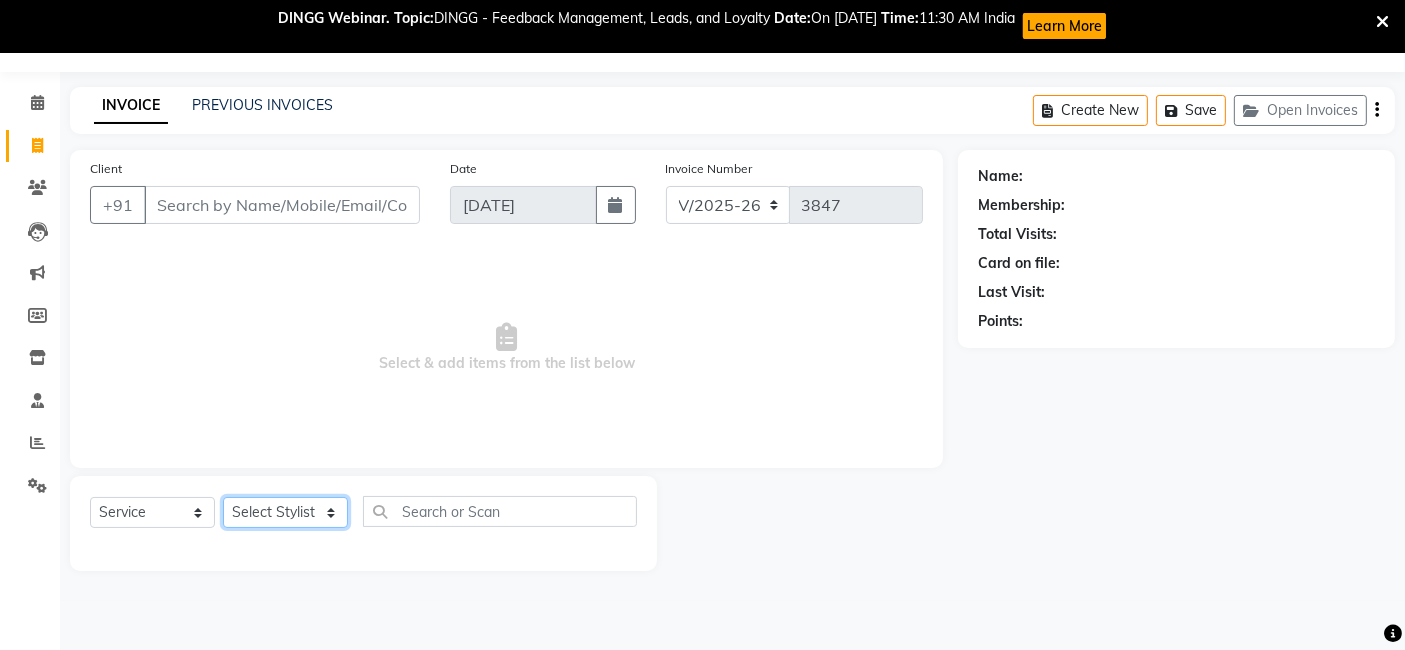 select on "47634" 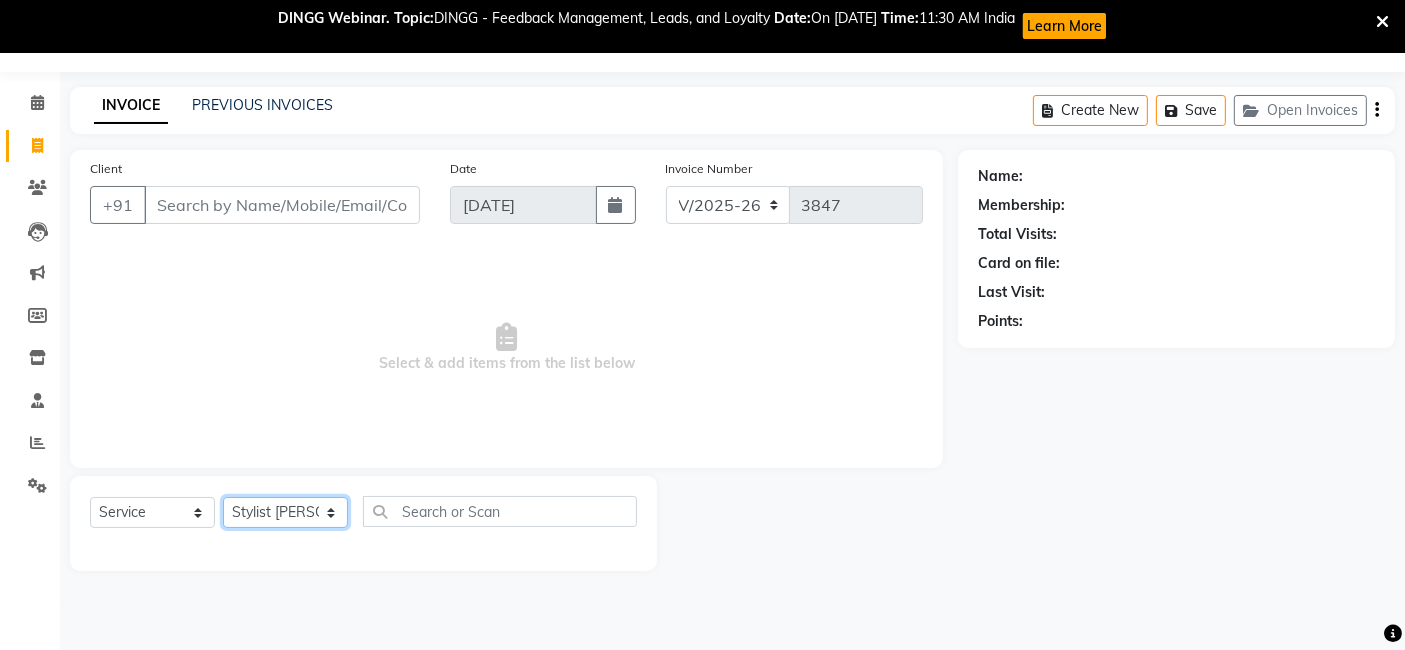 click on "Select Stylist AJAY Amar Ankush Ashu Beauty Tanuja COUNTER Deepak Esha Fatima Husain Maggi Manjit Nandini Nazim Owner Owner Rakesh Rishi Sandeep Shipra Sonu Stylist Rajesh Sushma Tarun Tushar Vaibhav Vipin" 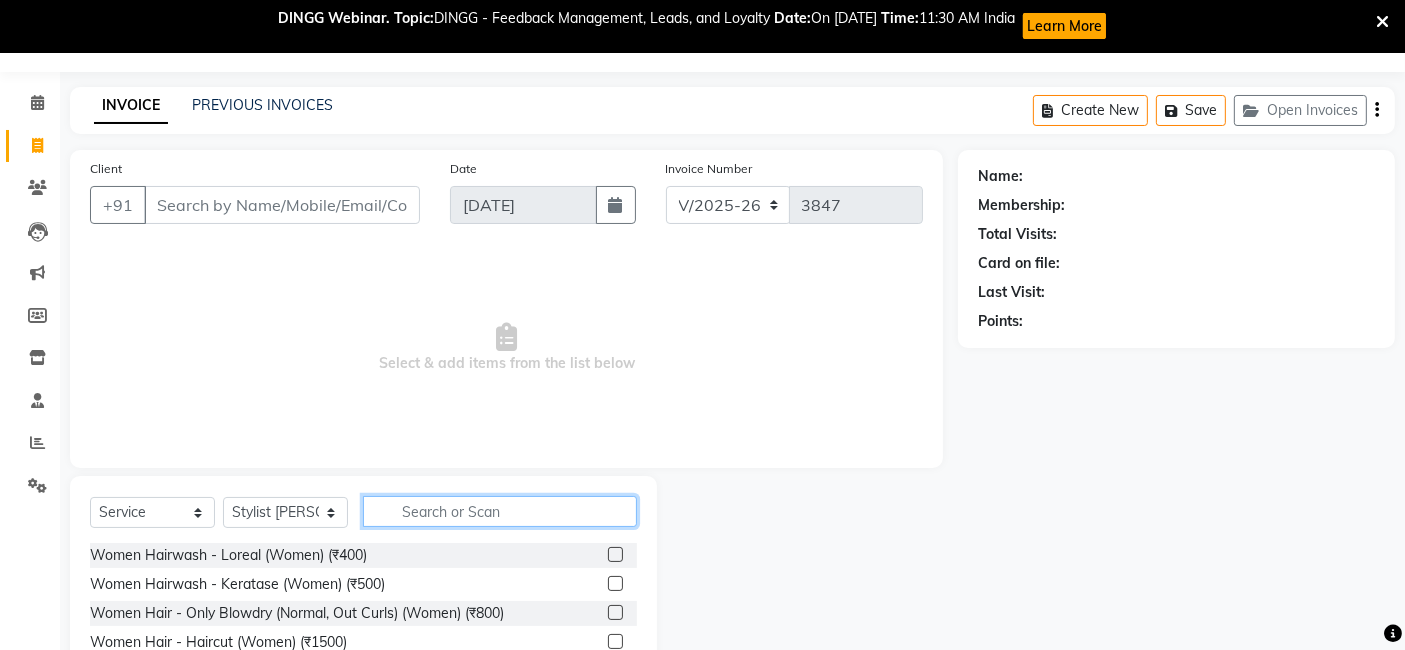 click 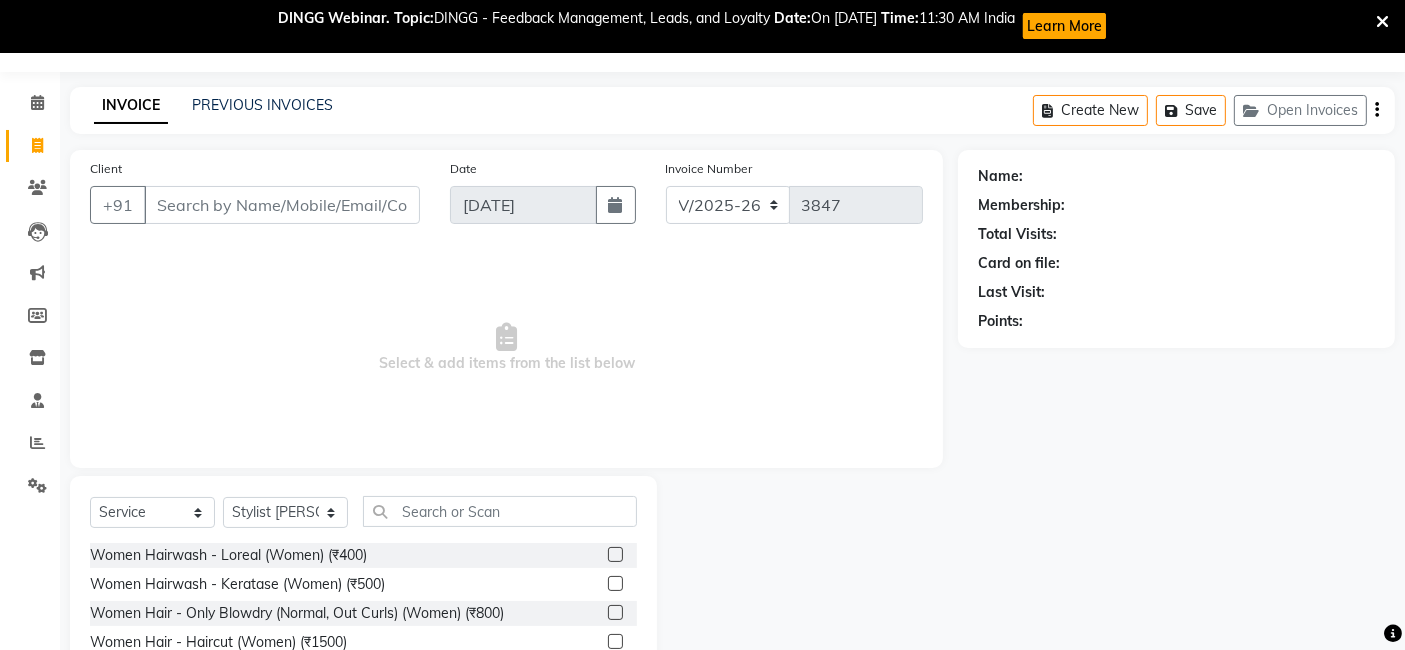 click 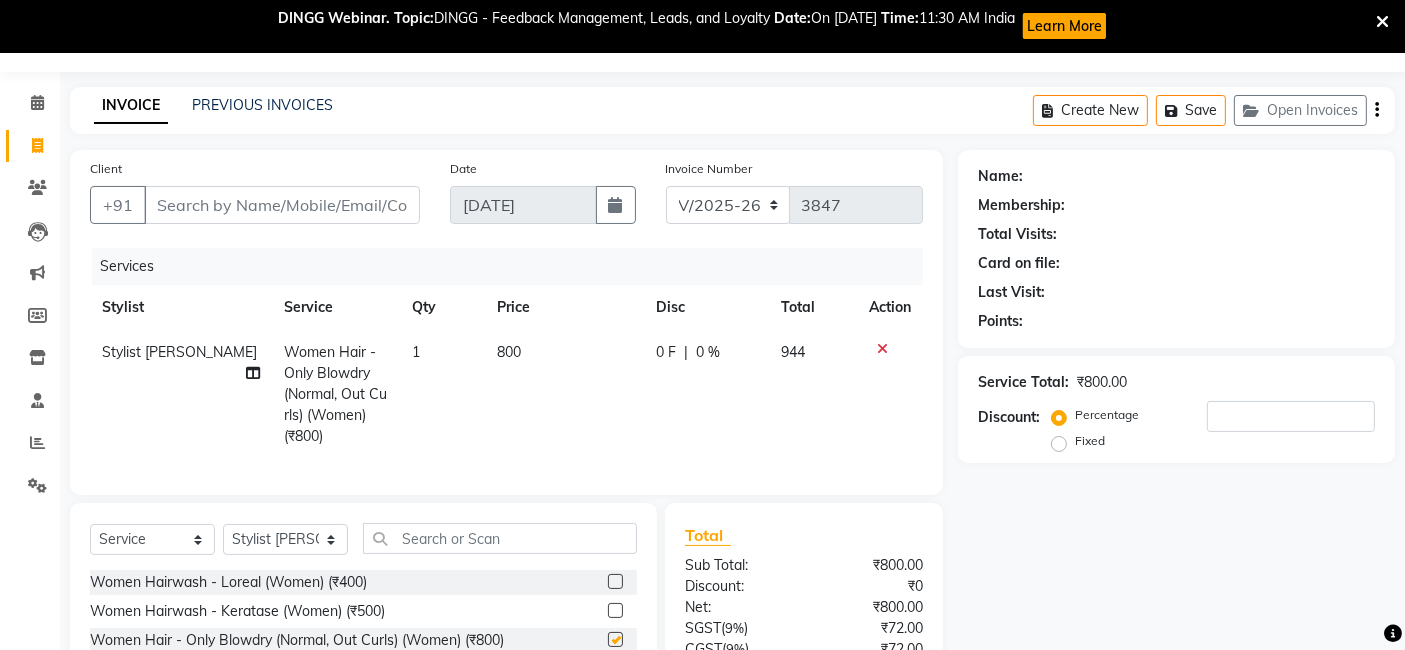 checkbox on "false" 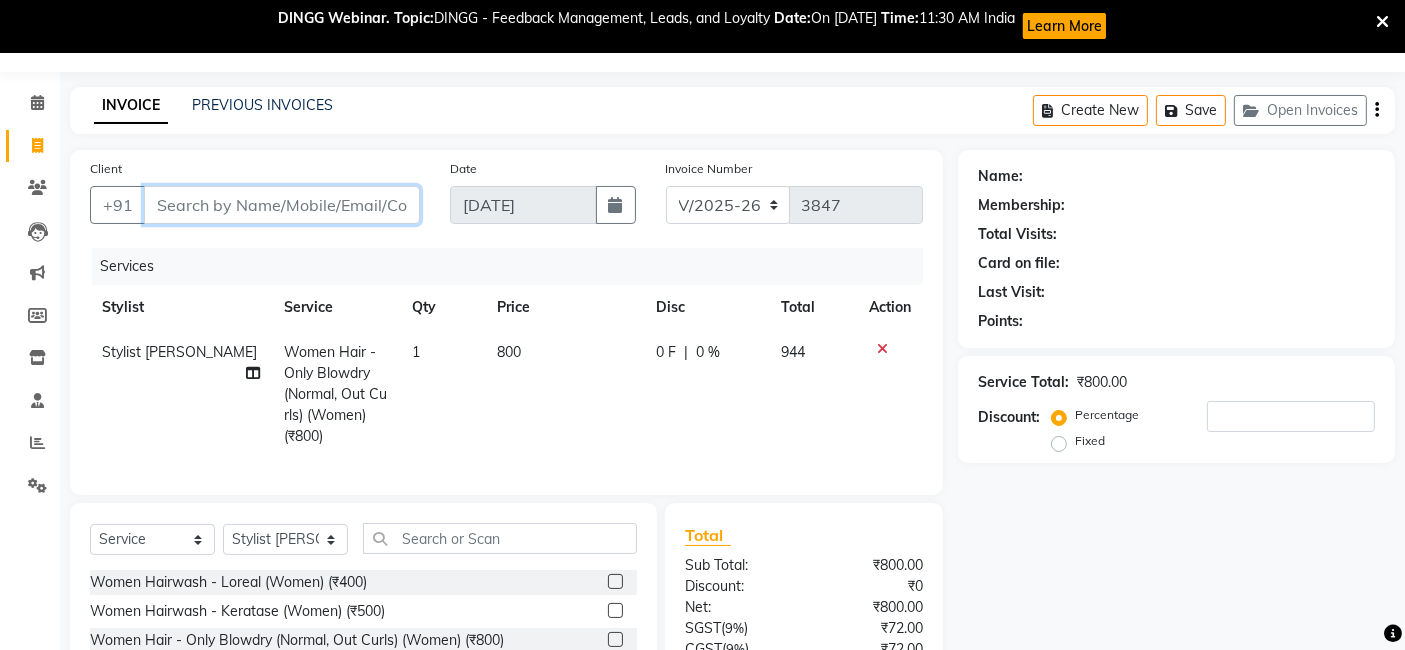 click on "Client" at bounding box center (282, 205) 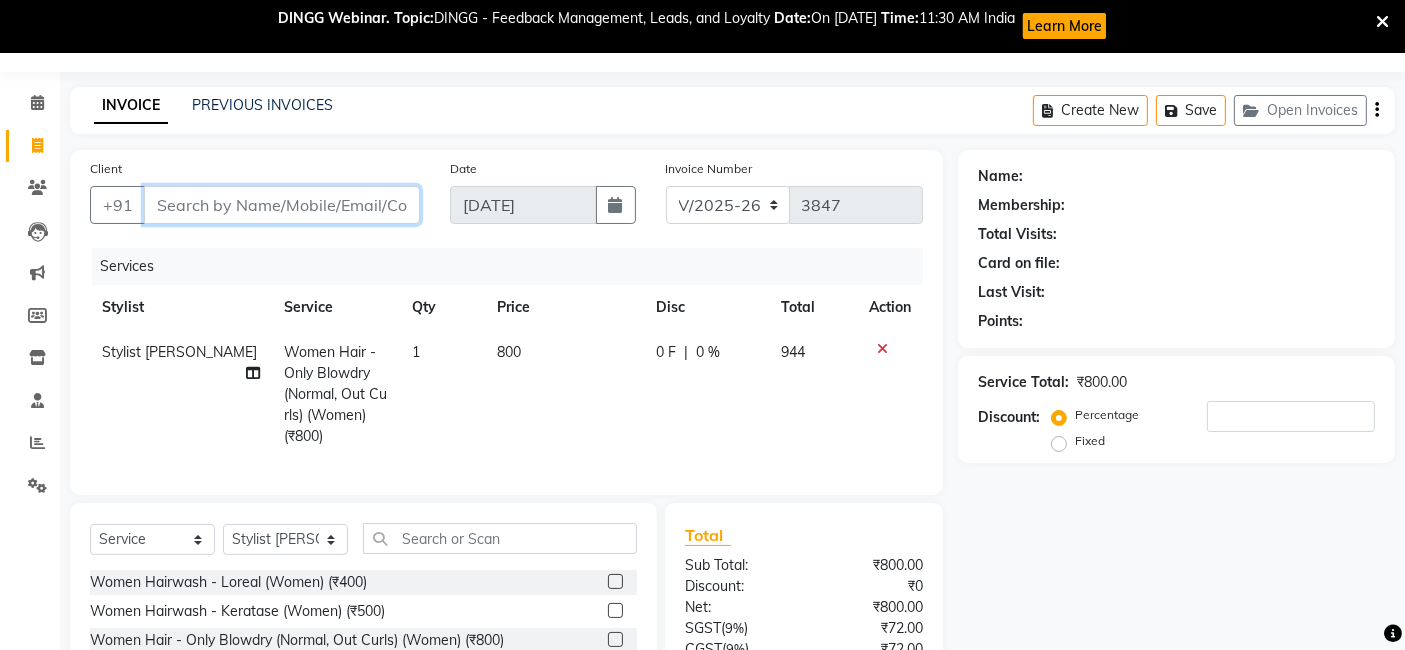 type on "9" 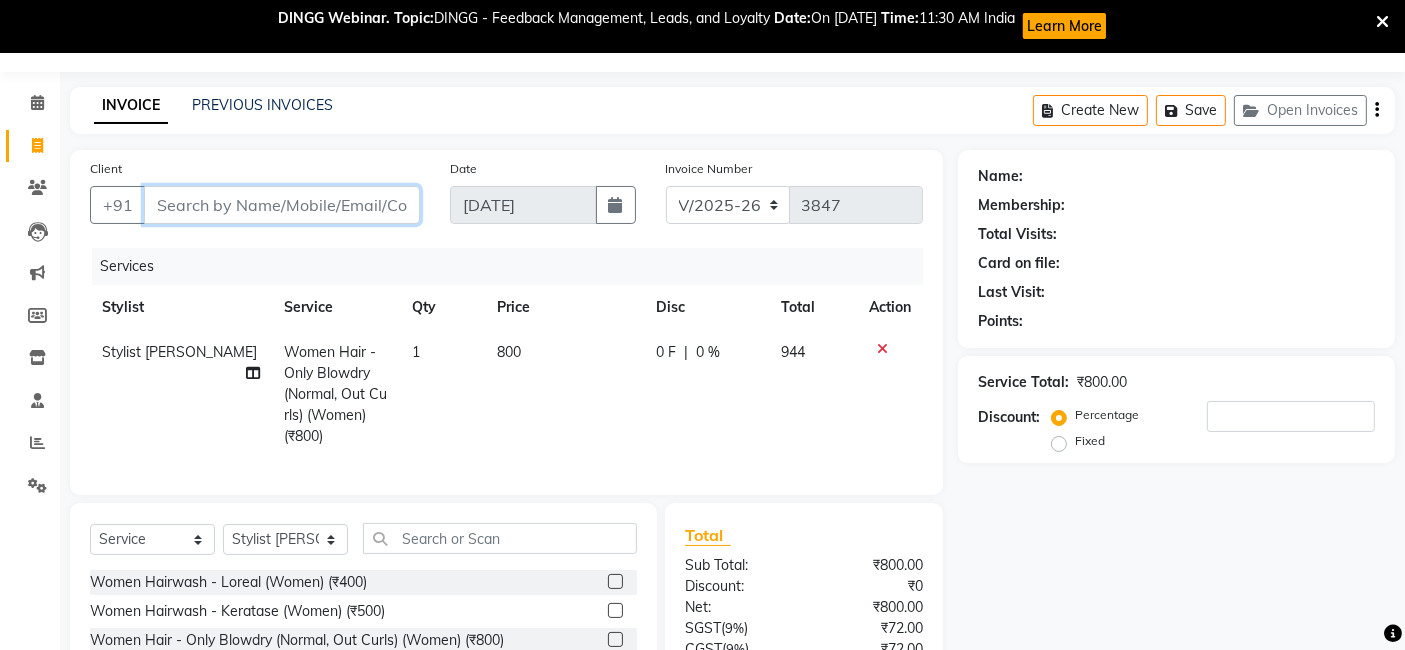 type on "0" 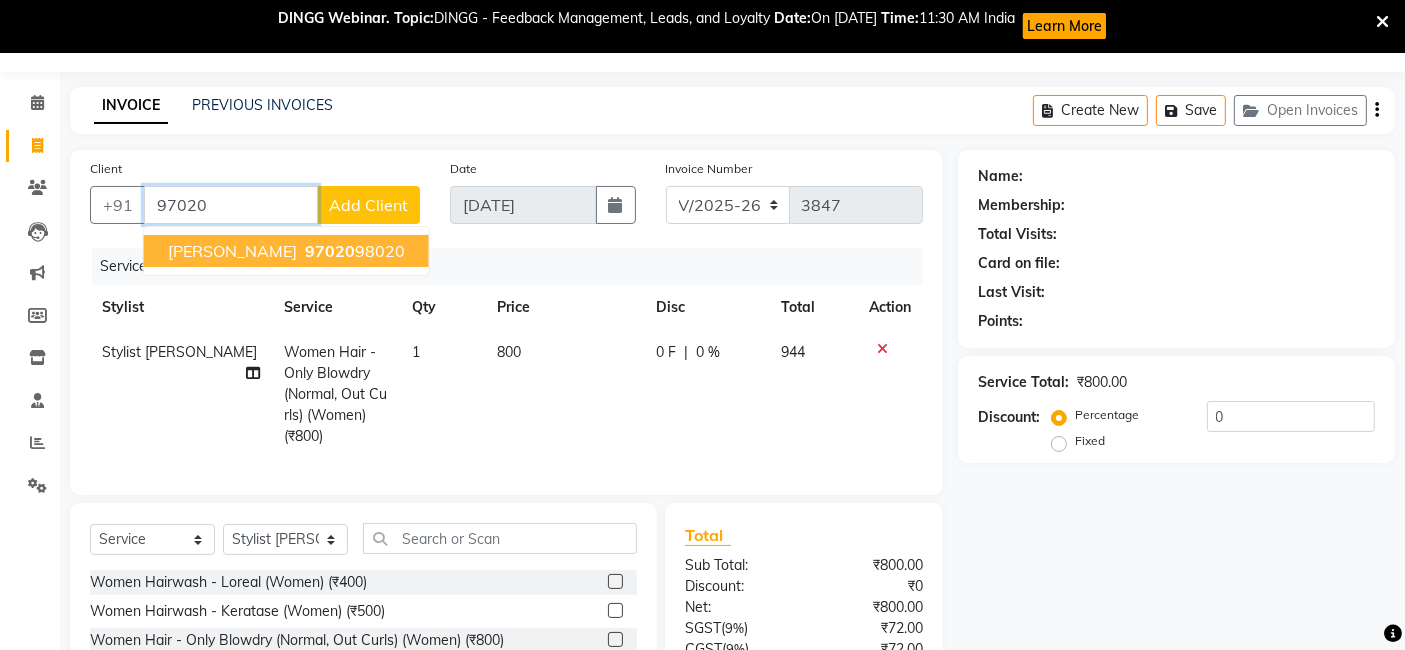 click on "97020" at bounding box center [330, 251] 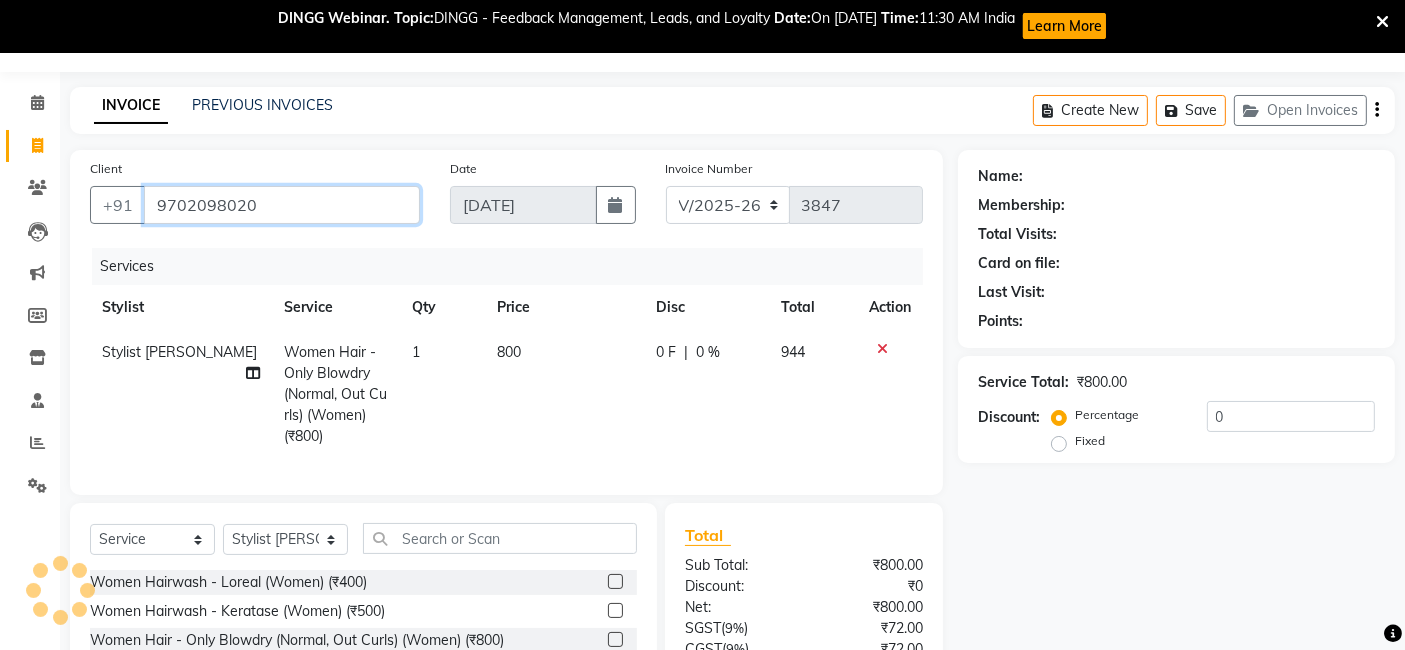 type on "9702098020" 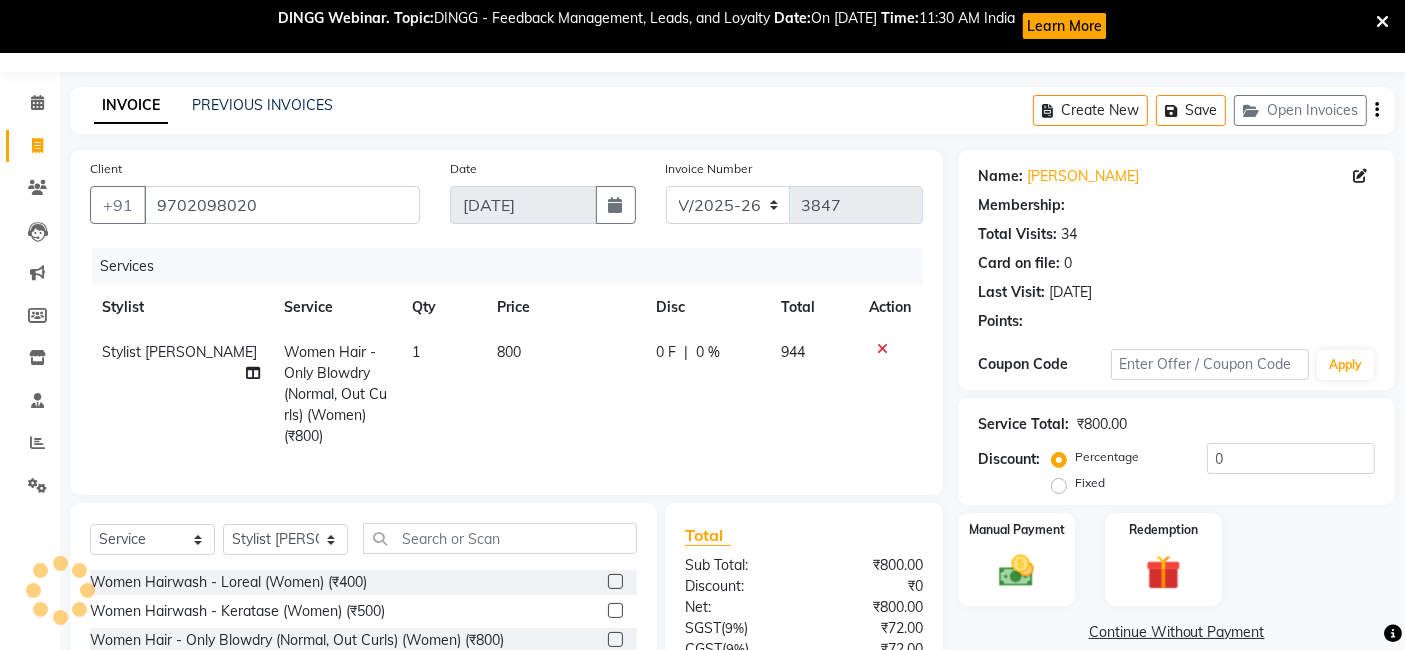 select on "1: Object" 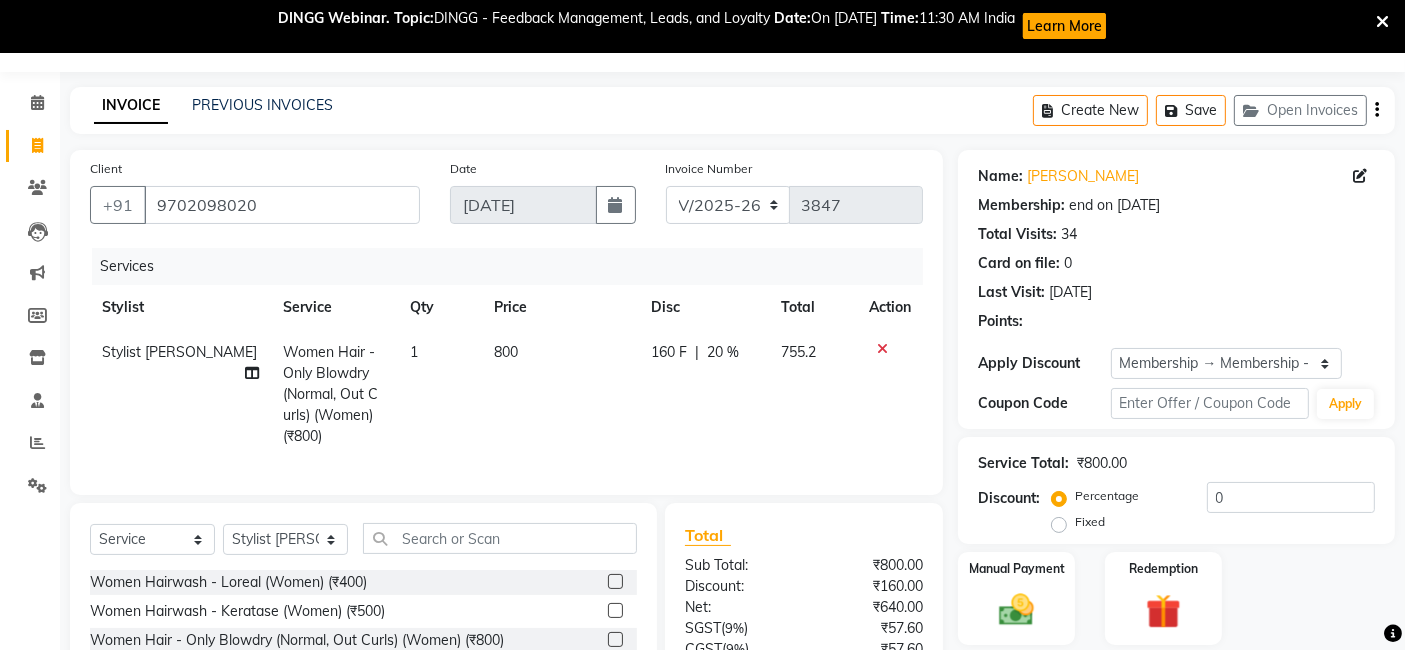 type on "20" 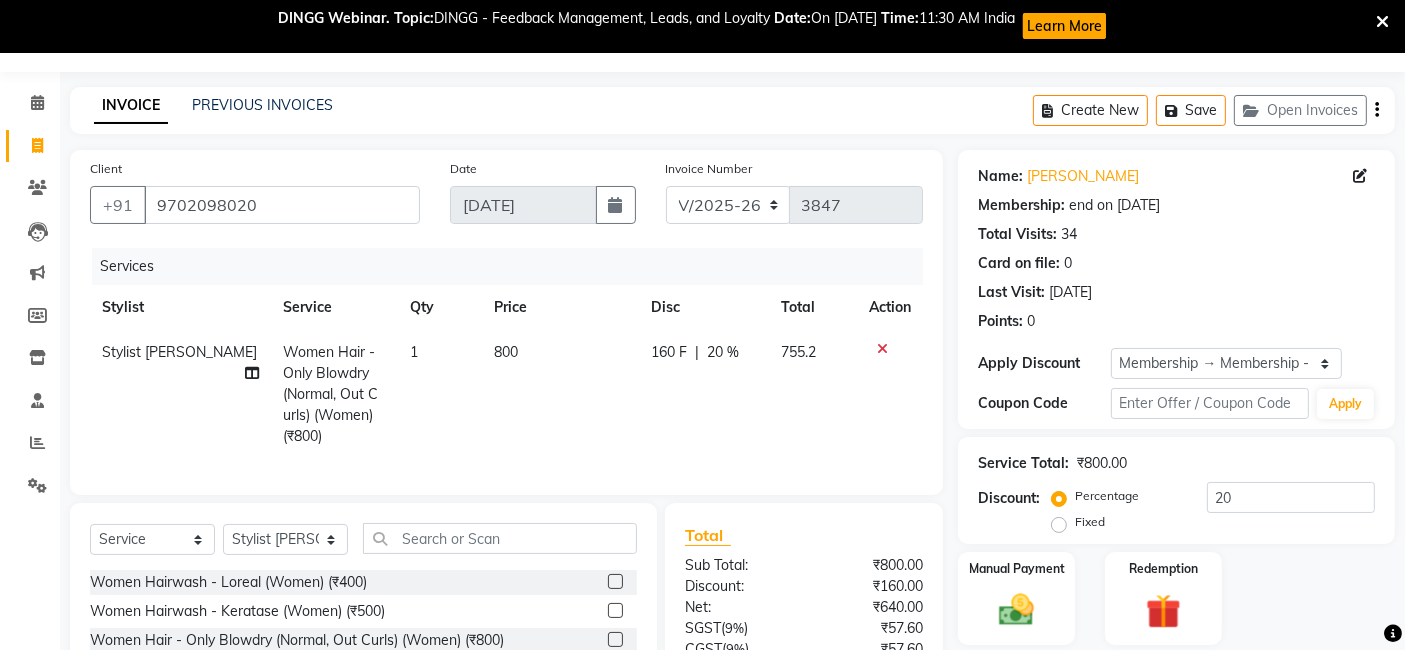 scroll, scrollTop: 247, scrollLeft: 0, axis: vertical 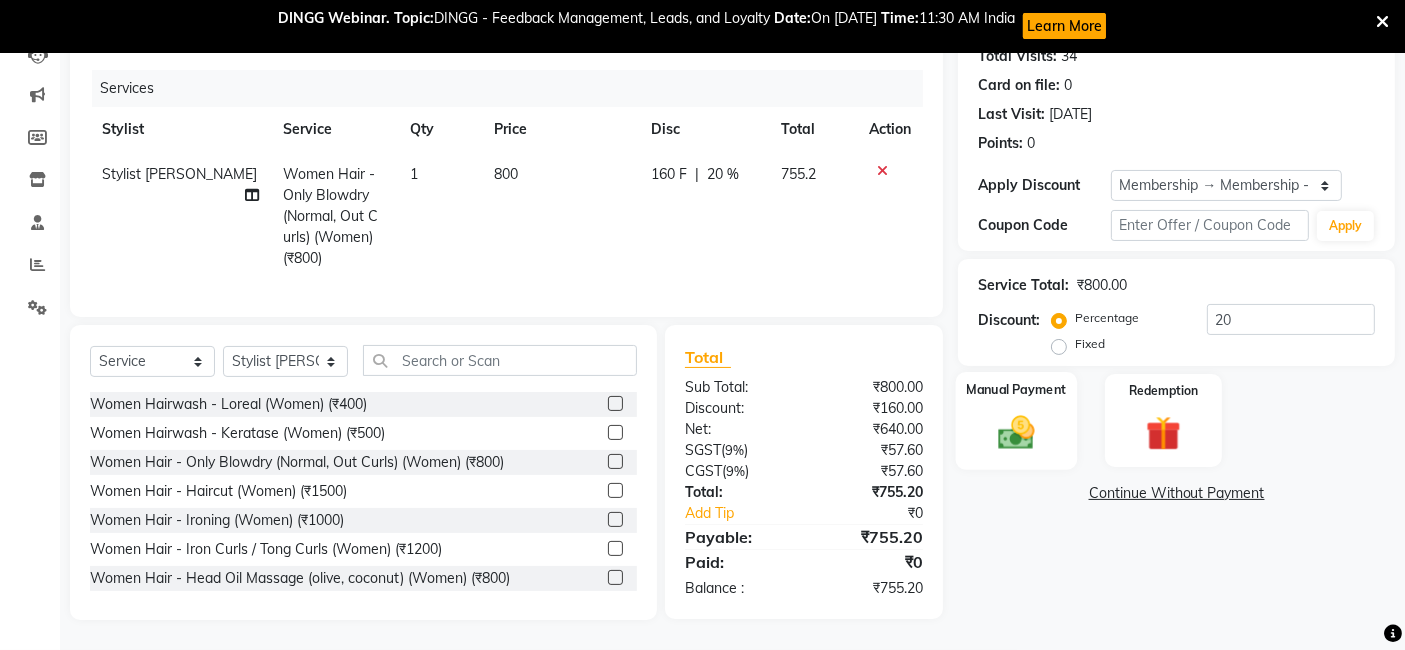 click on "Manual Payment" 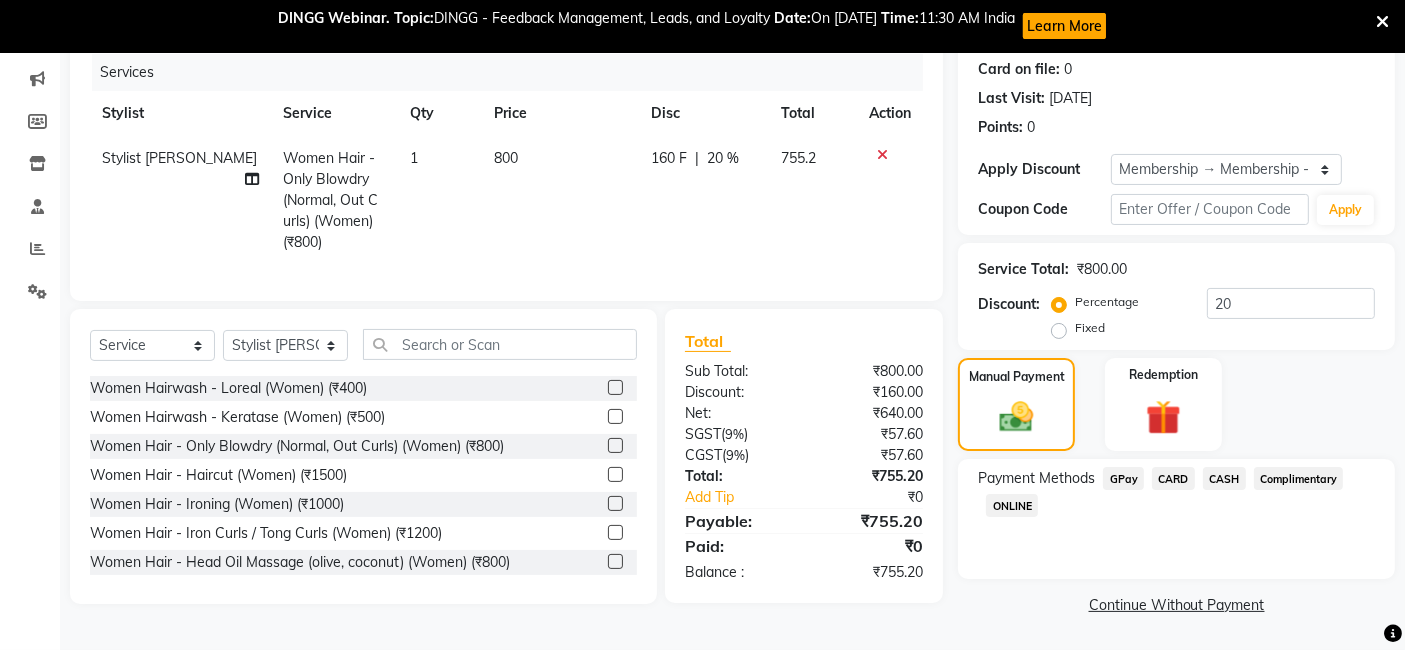 click on "CARD" 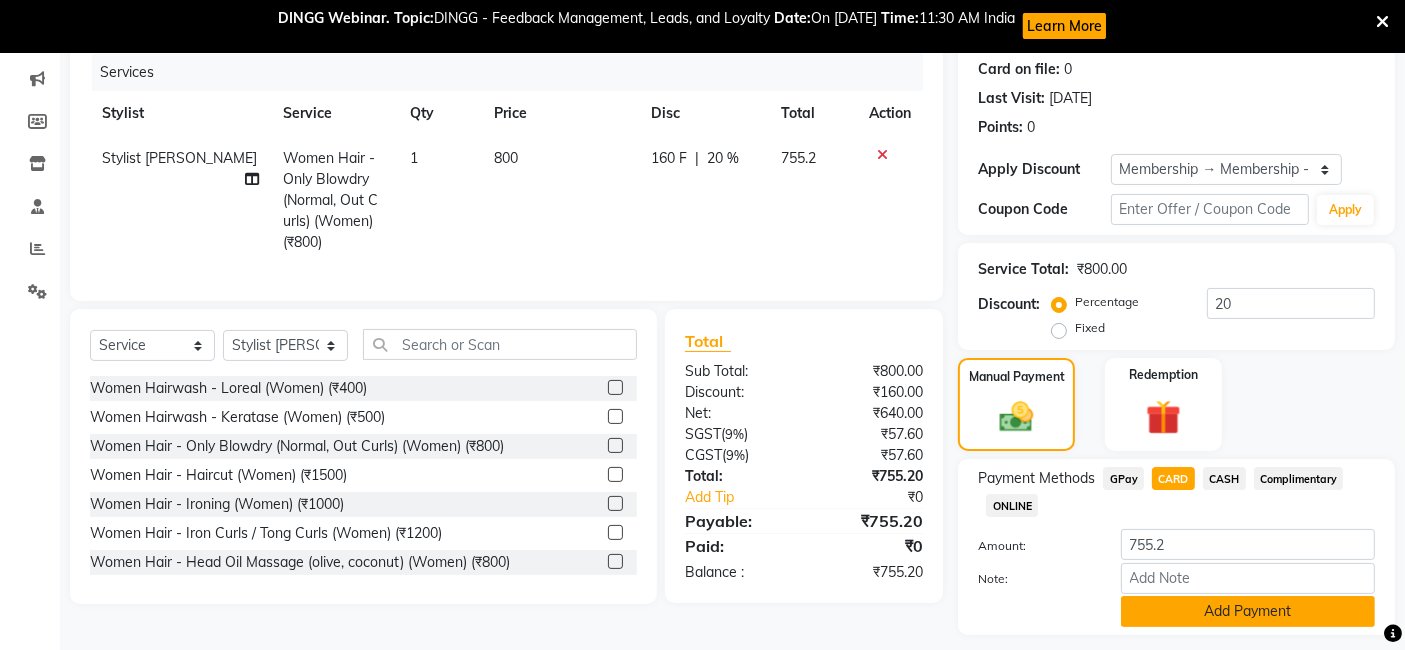 click on "Add Payment" 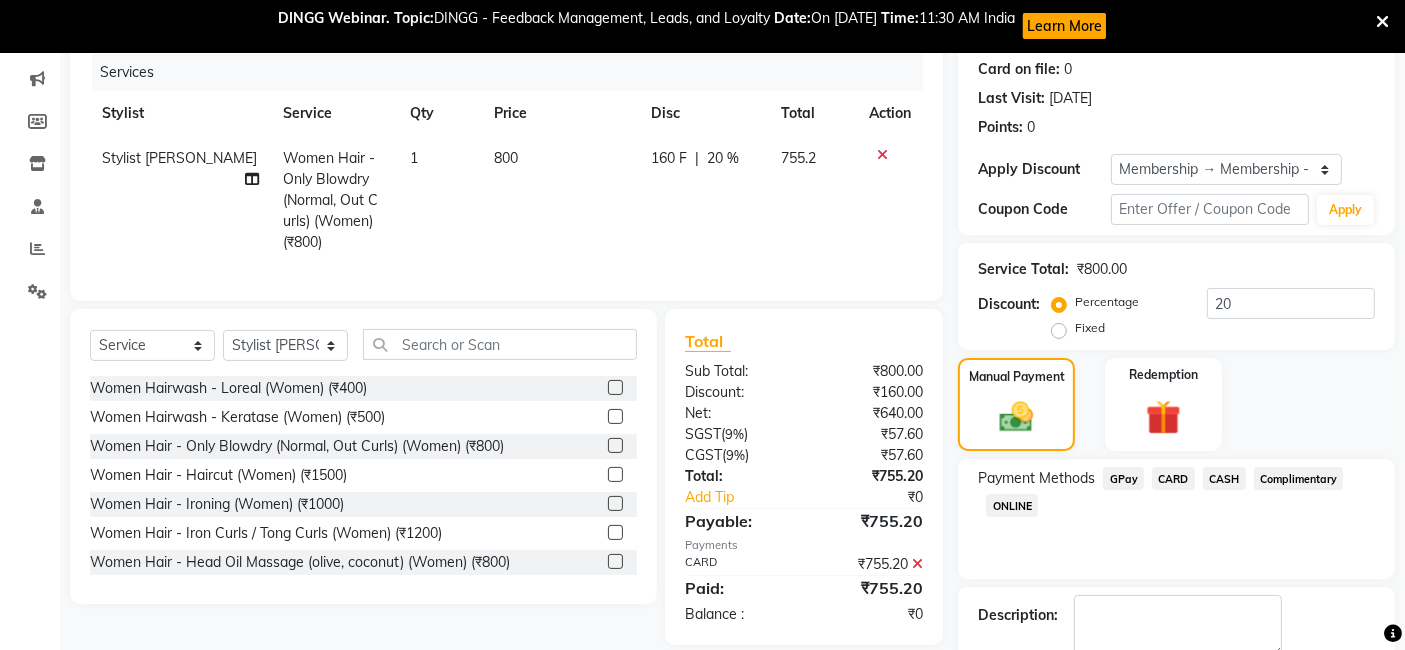 scroll, scrollTop: 358, scrollLeft: 0, axis: vertical 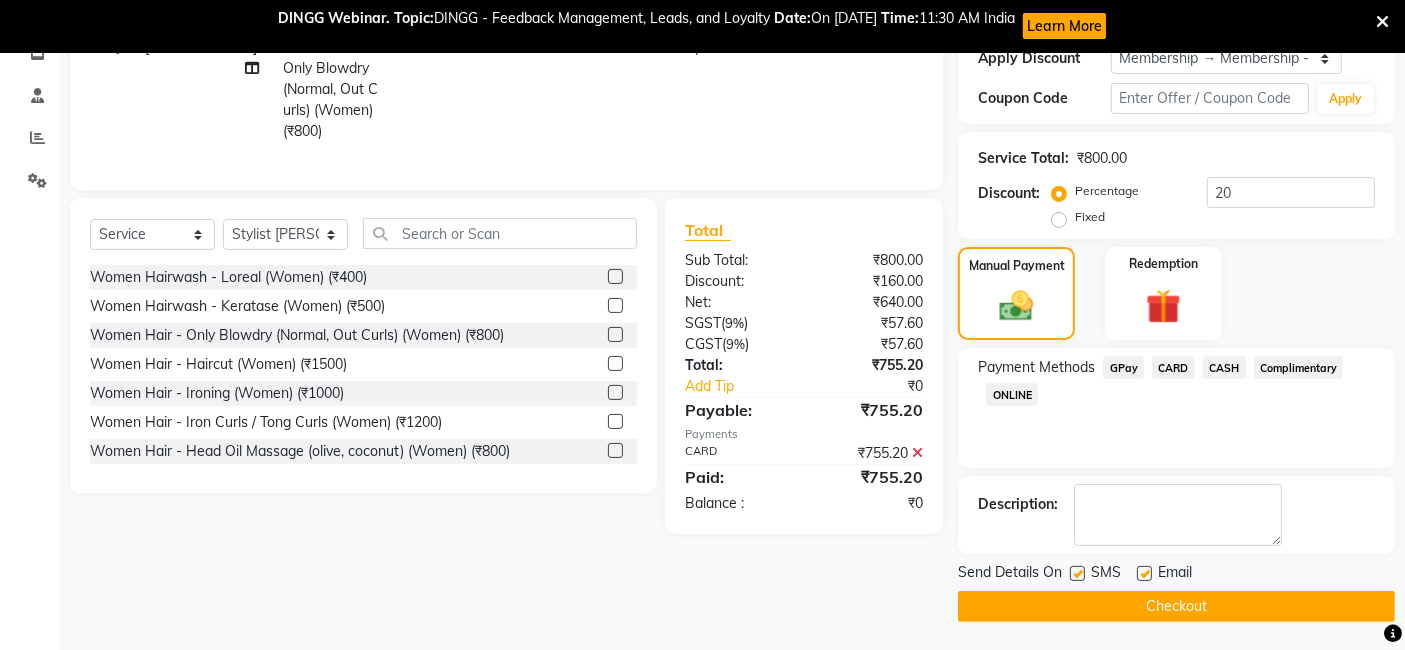 click on "Checkout" 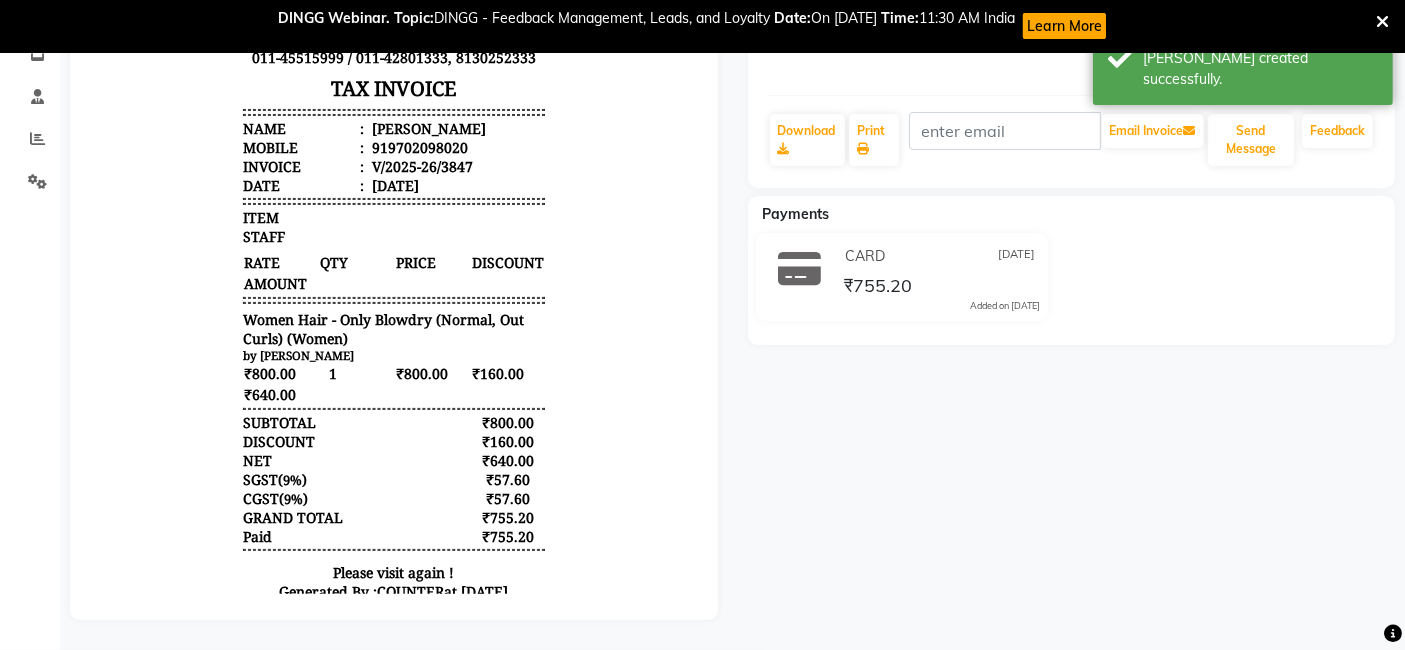 scroll, scrollTop: 0, scrollLeft: 0, axis: both 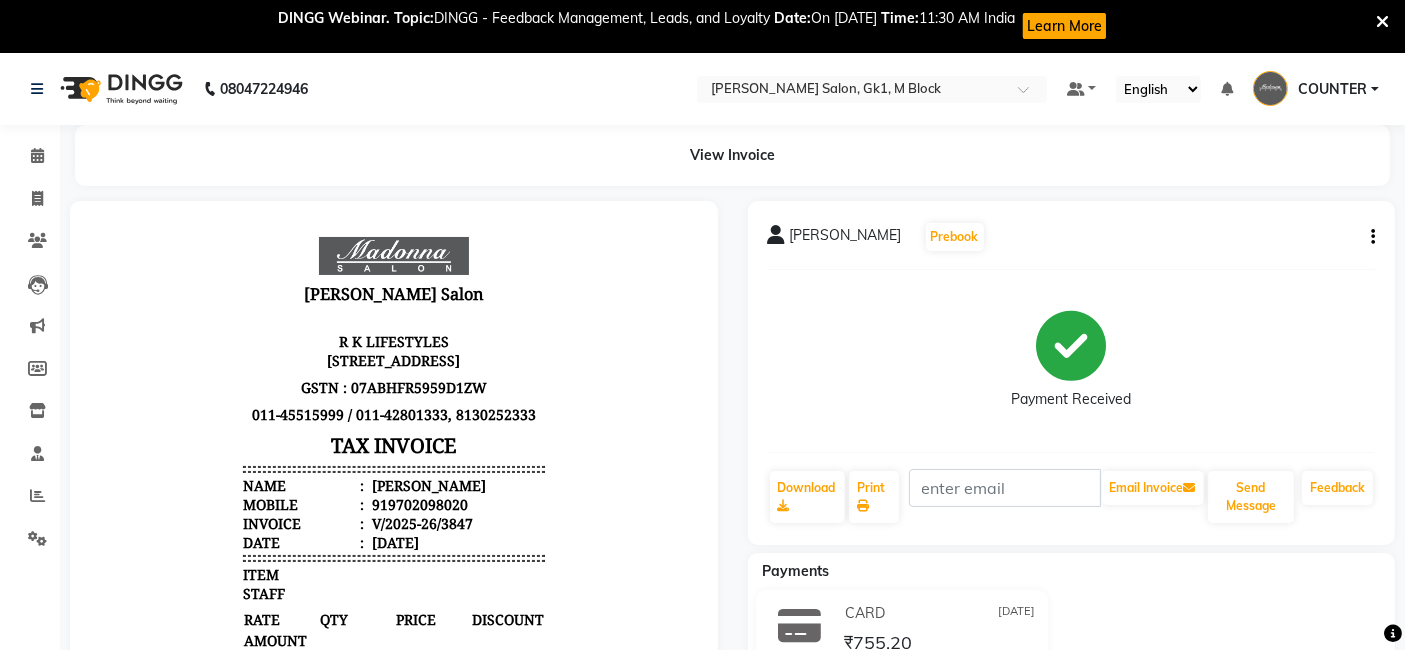 click 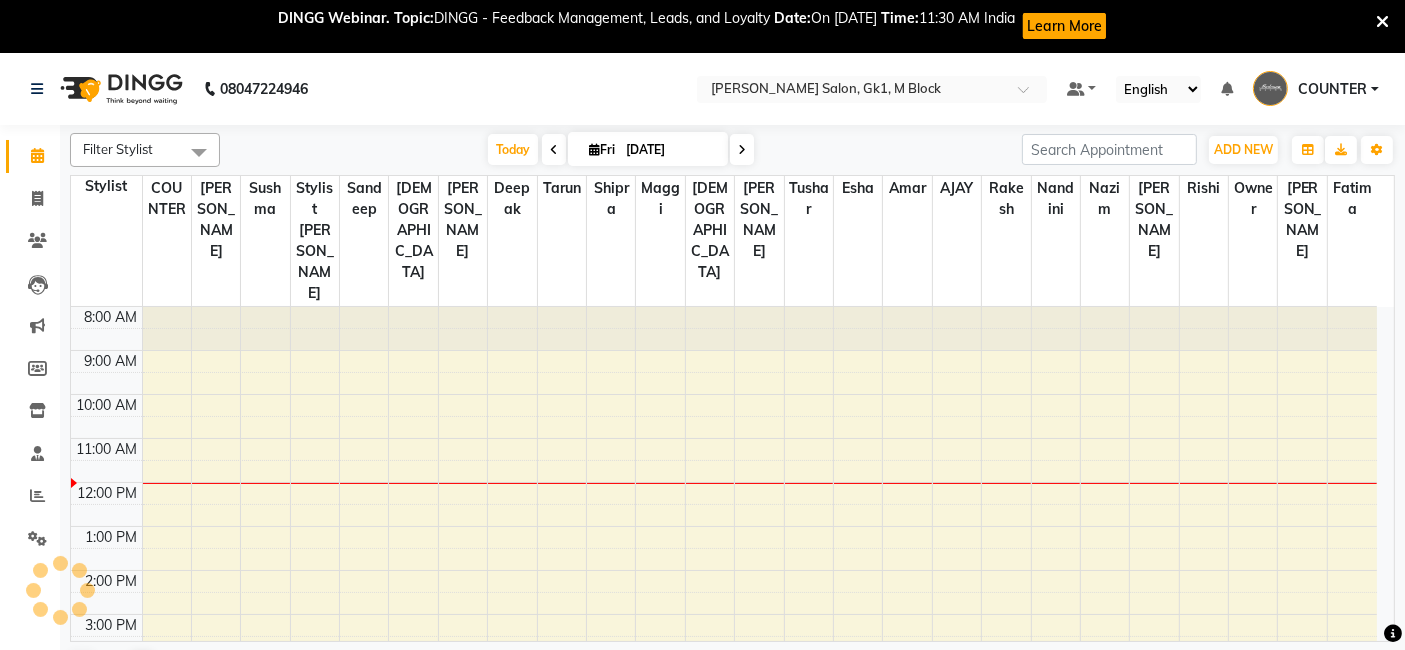 scroll, scrollTop: 0, scrollLeft: 0, axis: both 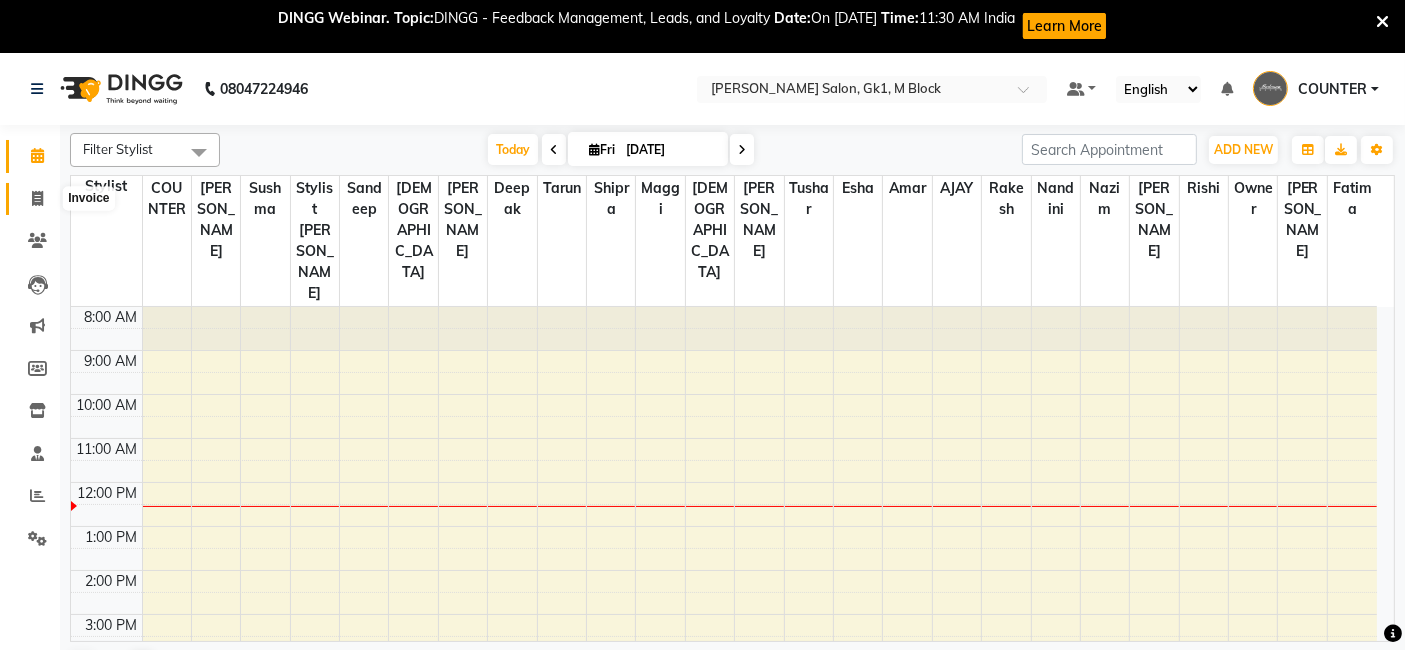 click 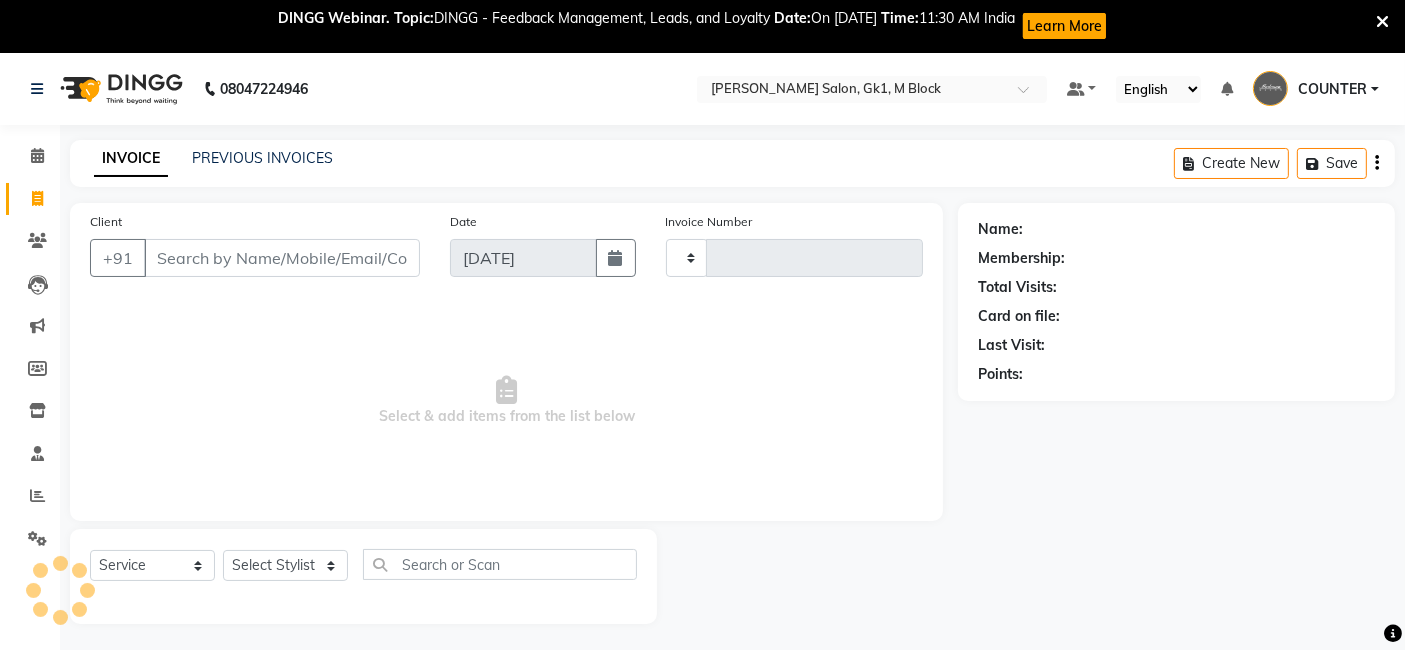 type on "3848" 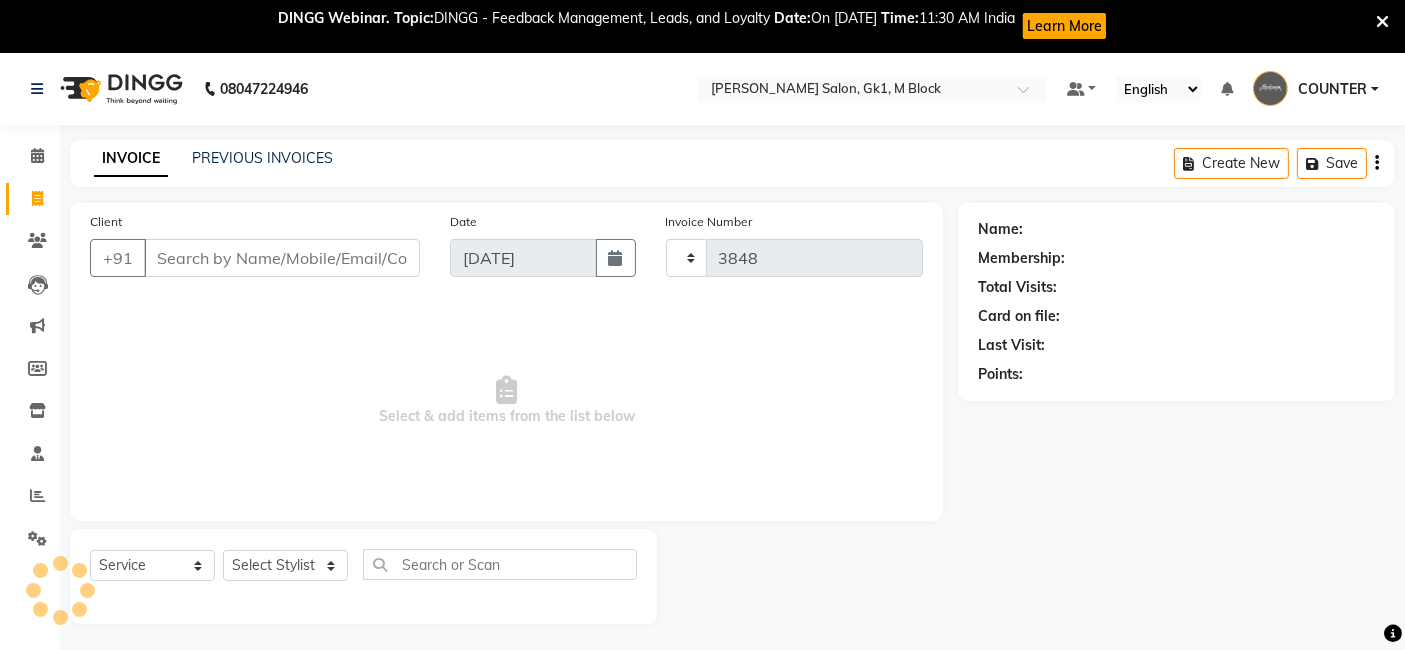 select on "6312" 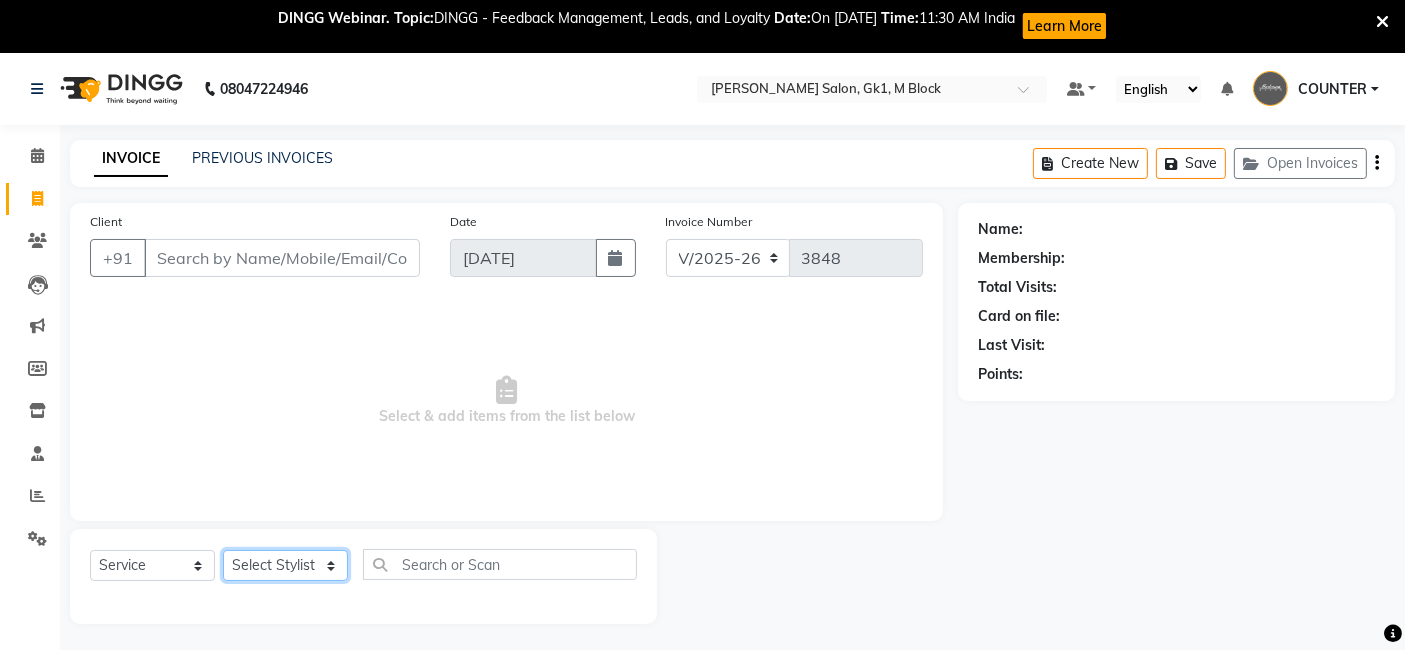 click on "Select Stylist AJAY Amar Ankush Ashu Beauty Tanuja COUNTER Deepak Esha Fatima Husain Maggi Manjit Nandini Nazim Owner Owner Rakesh Rishi Sandeep Shipra Sonu Stylist Rajesh Sushma Tarun Tushar Vaibhav Vipin" 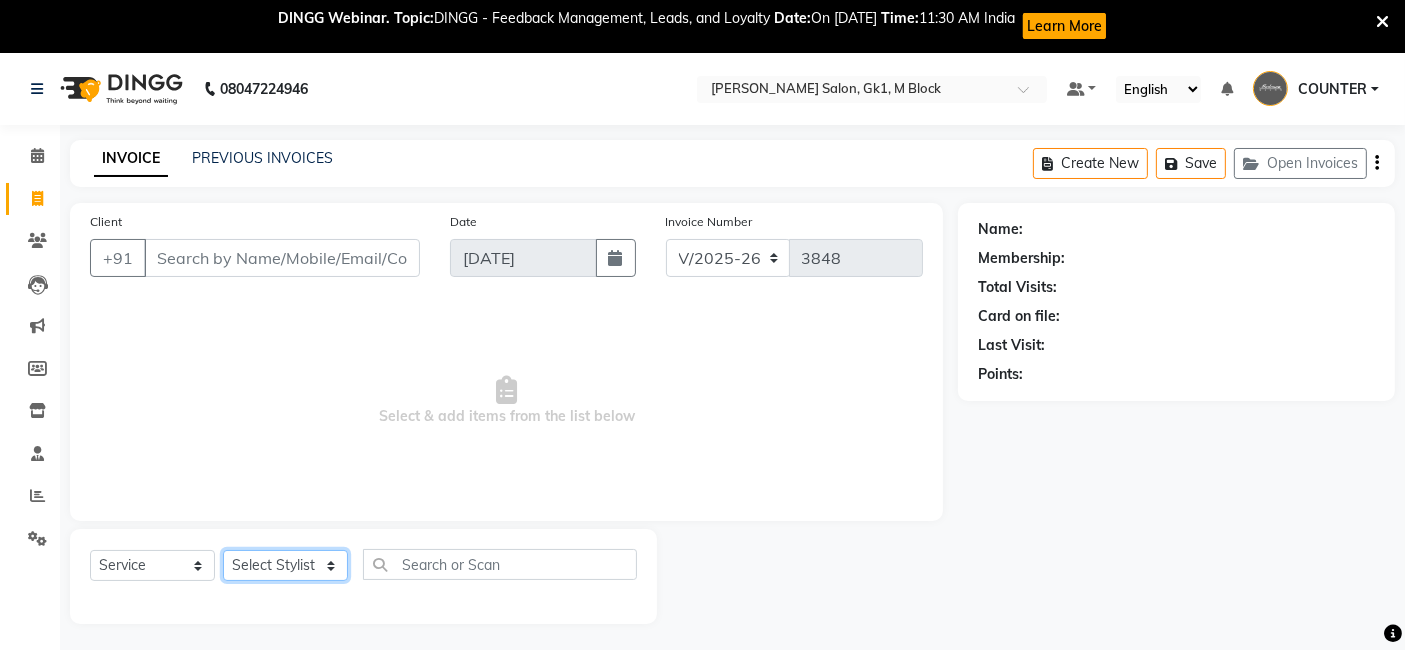 select on "52838" 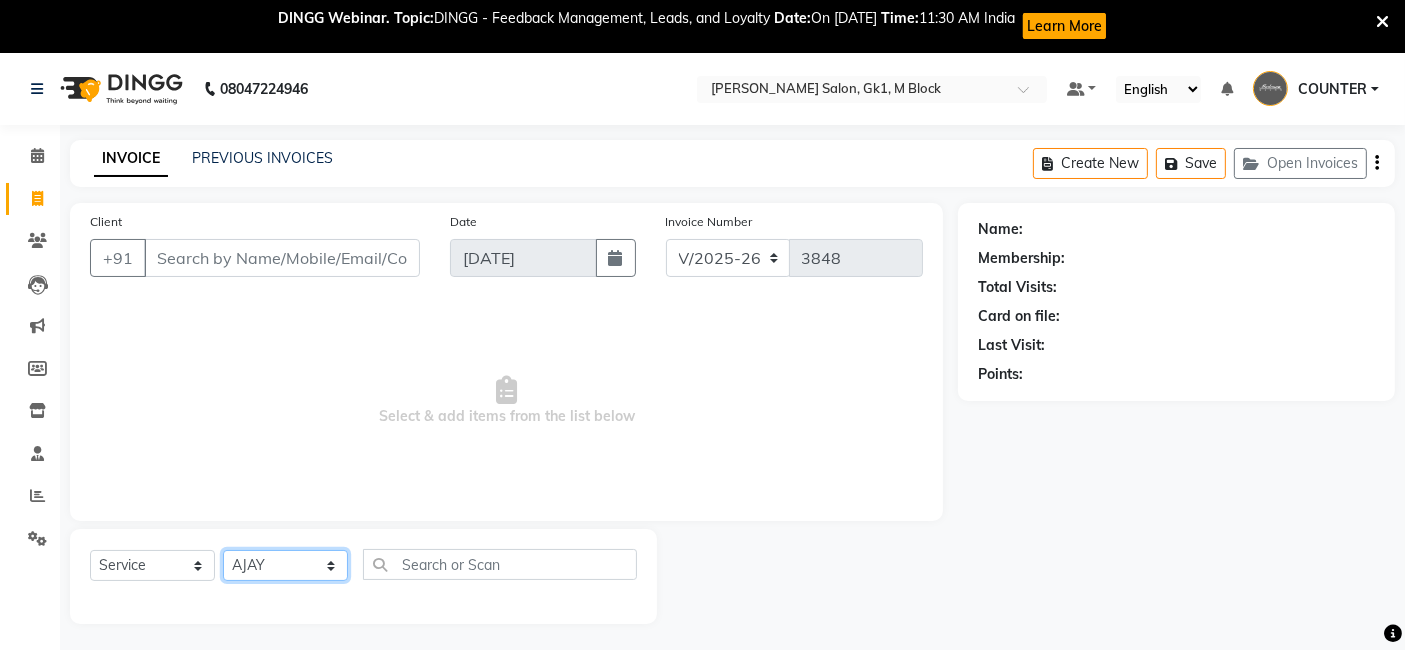 click on "Select Stylist AJAY Amar Ankush Ashu Beauty Tanuja COUNTER Deepak Esha Fatima Husain Maggi Manjit Nandini Nazim Owner Owner Rakesh Rishi Sandeep Shipra Sonu Stylist Rajesh Sushma Tarun Tushar Vaibhav Vipin" 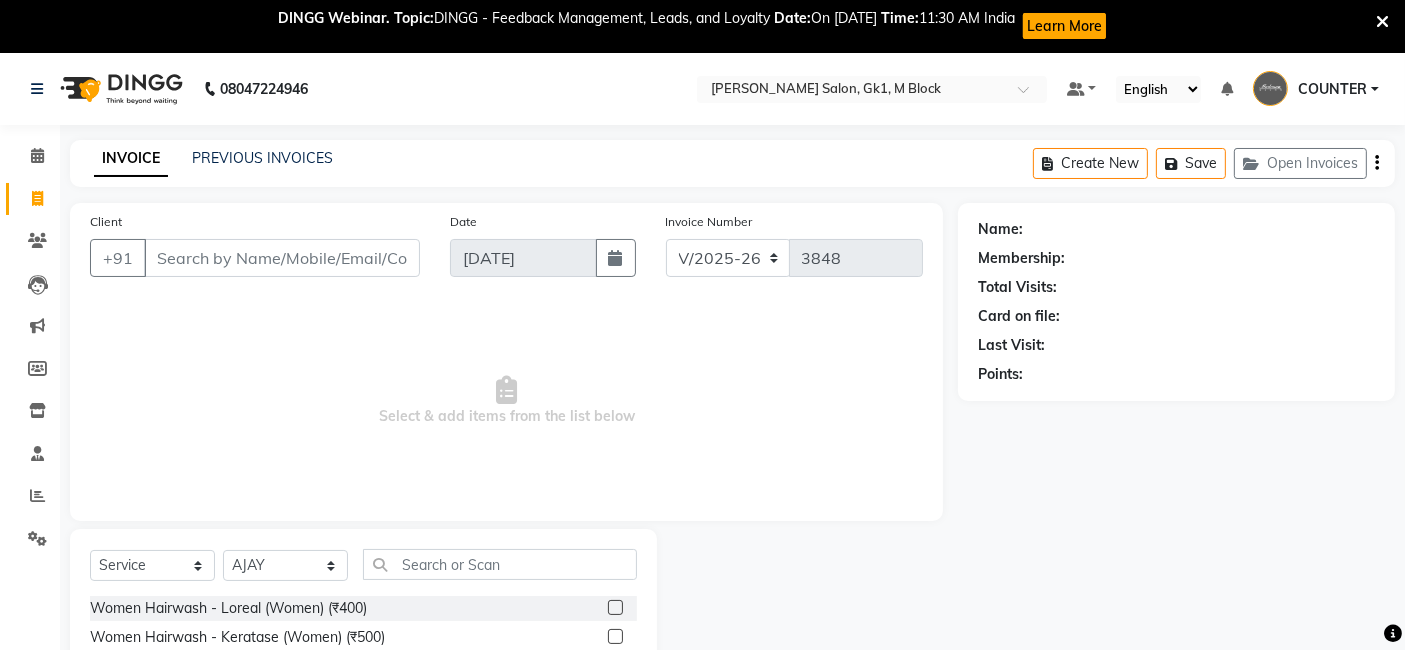 click 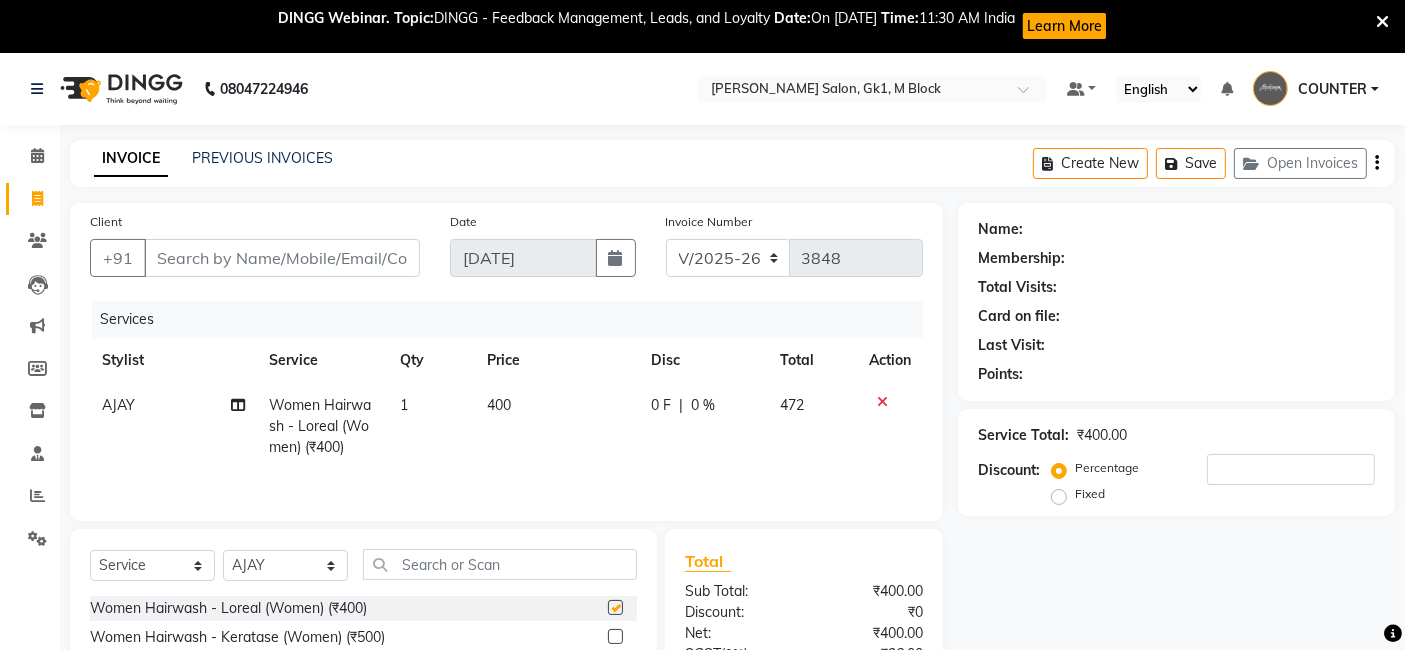 checkbox on "false" 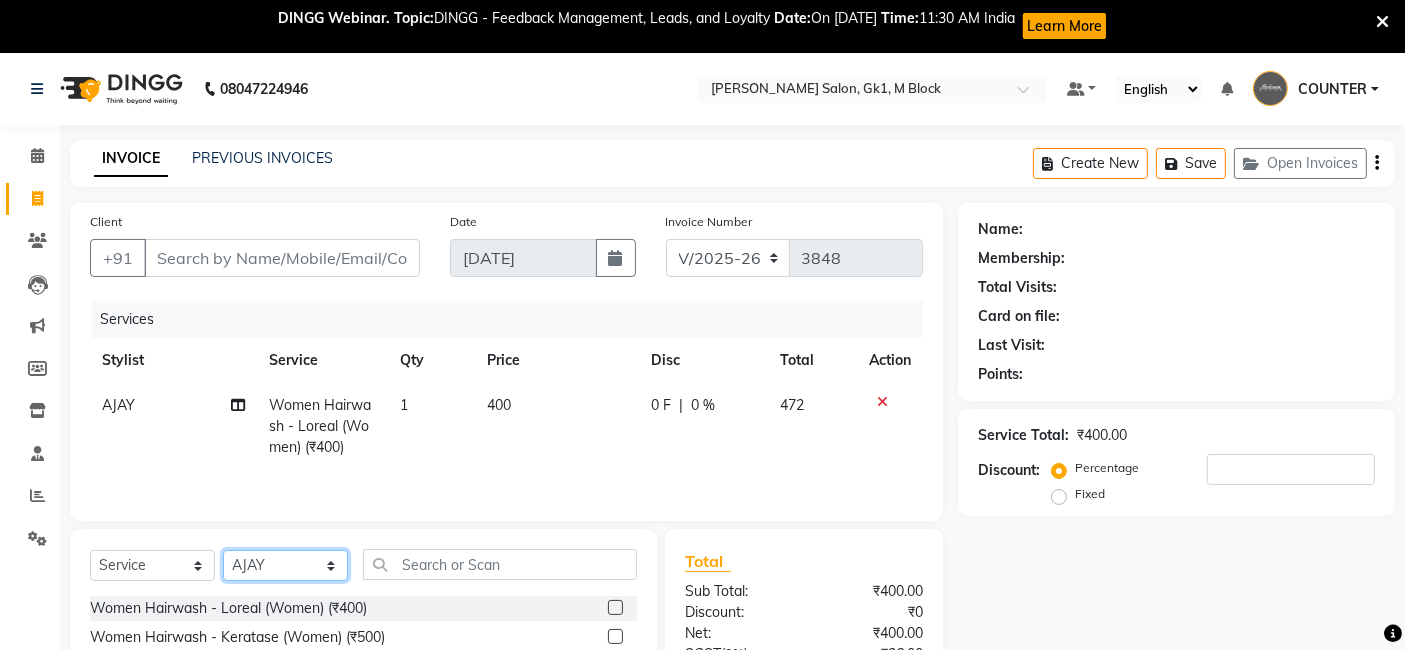 click on "Select Stylist AJAY Amar Ankush Ashu Beauty Tanuja COUNTER Deepak Esha Fatima Husain Maggi Manjit Nandini Nazim Owner Owner Rakesh Rishi Sandeep Shipra Sonu Stylist Rajesh Sushma Tarun Tushar Vaibhav Vipin" 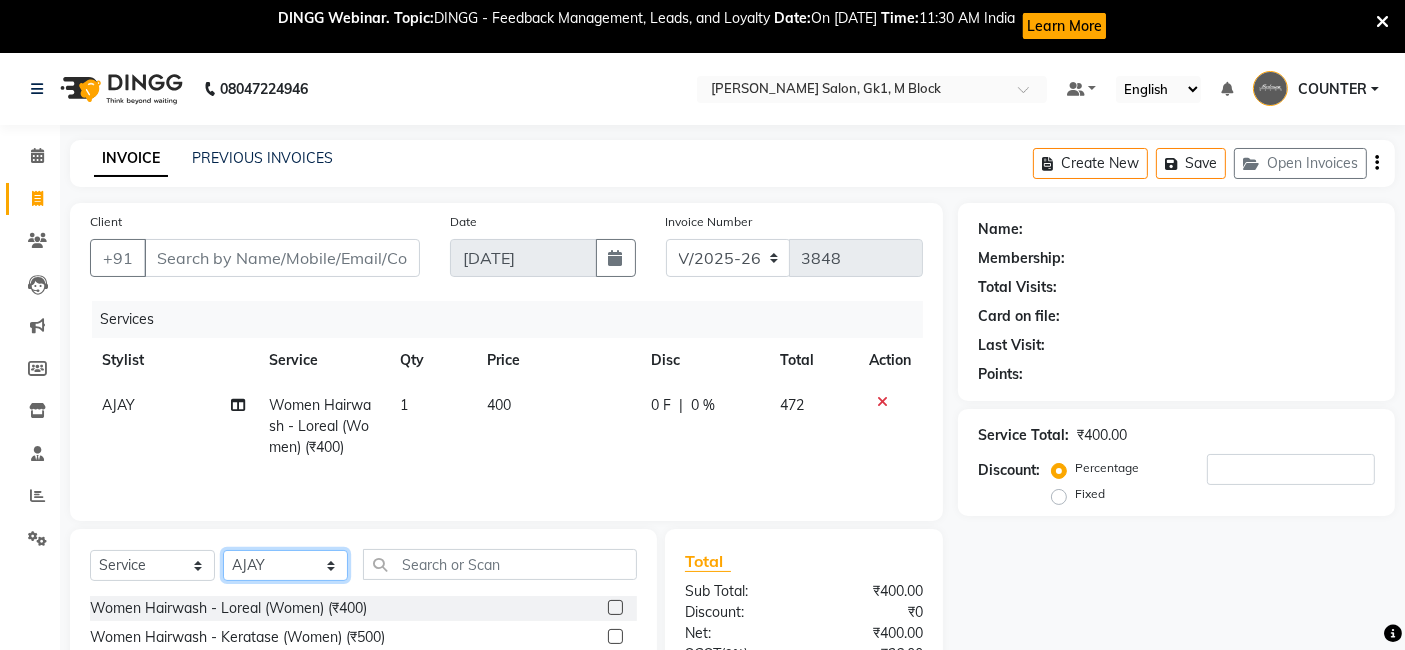 select on "47635" 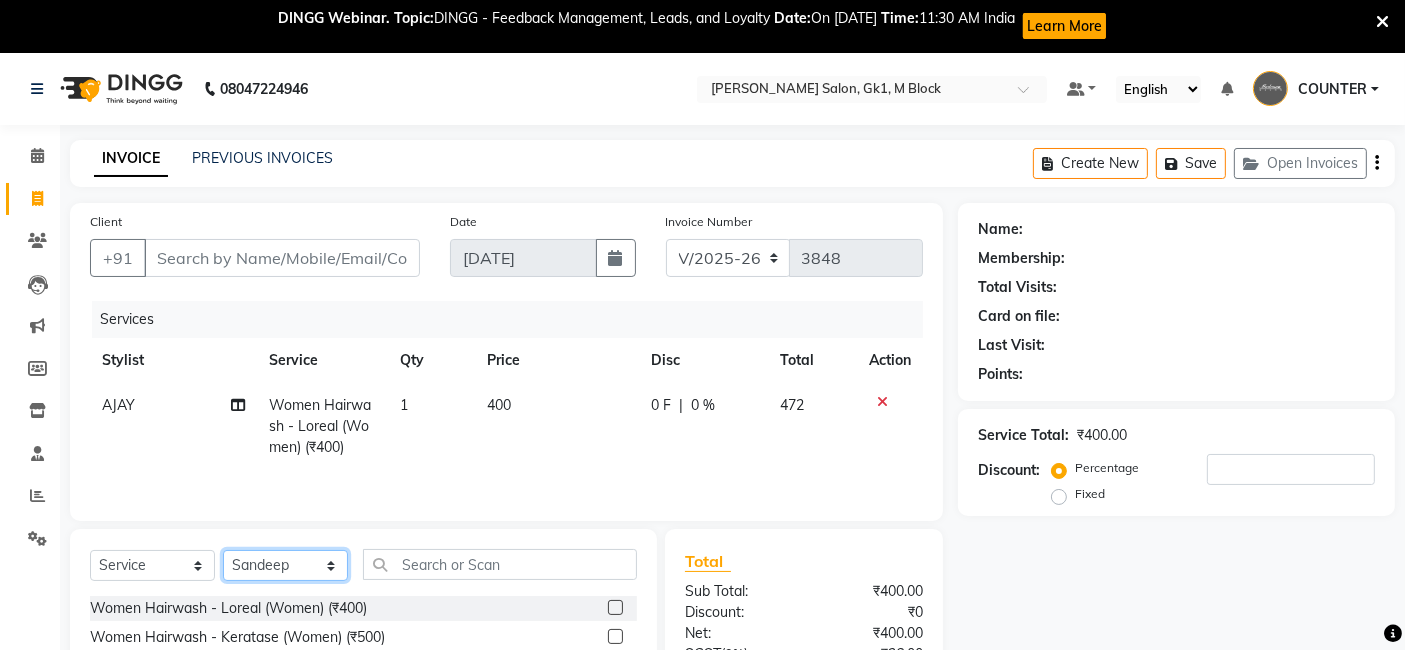 click on "Select Stylist AJAY Amar Ankush Ashu Beauty Tanuja COUNTER Deepak Esha Fatima Husain Maggi Manjit Nandini Nazim Owner Owner Rakesh Rishi Sandeep Shipra Sonu Stylist Rajesh Sushma Tarun Tushar Vaibhav Vipin" 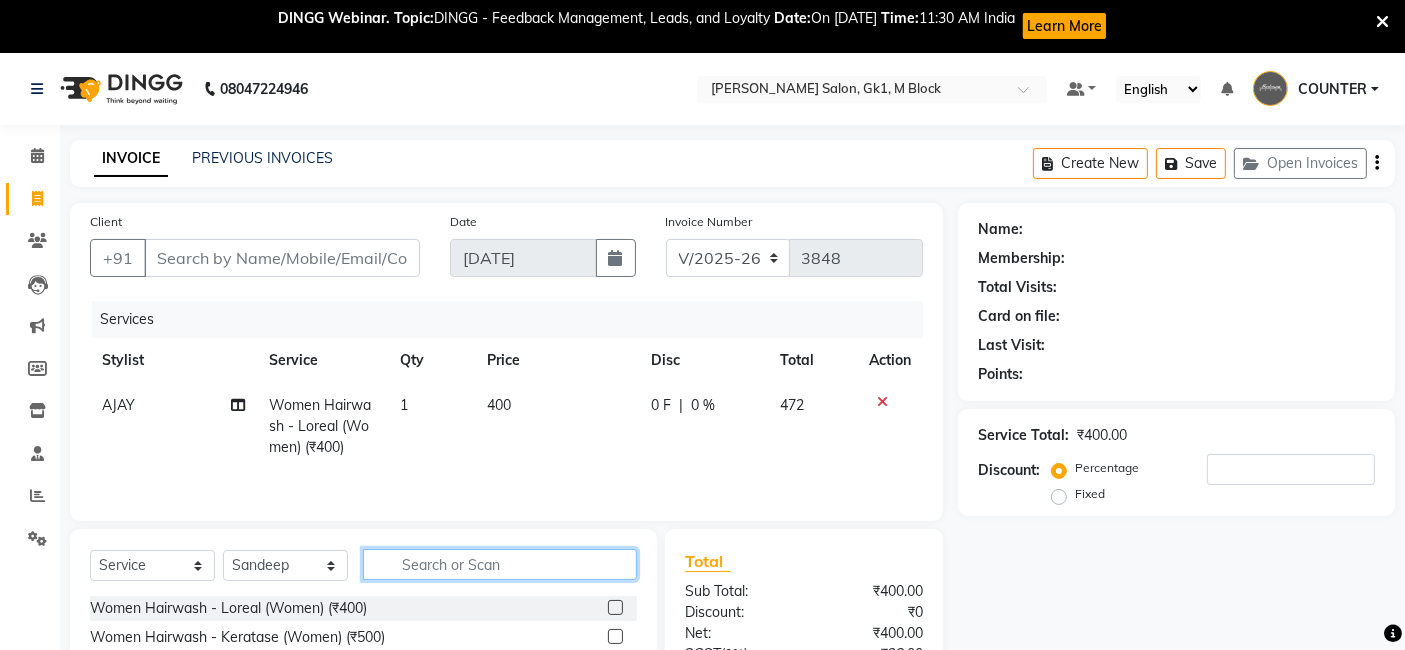 click 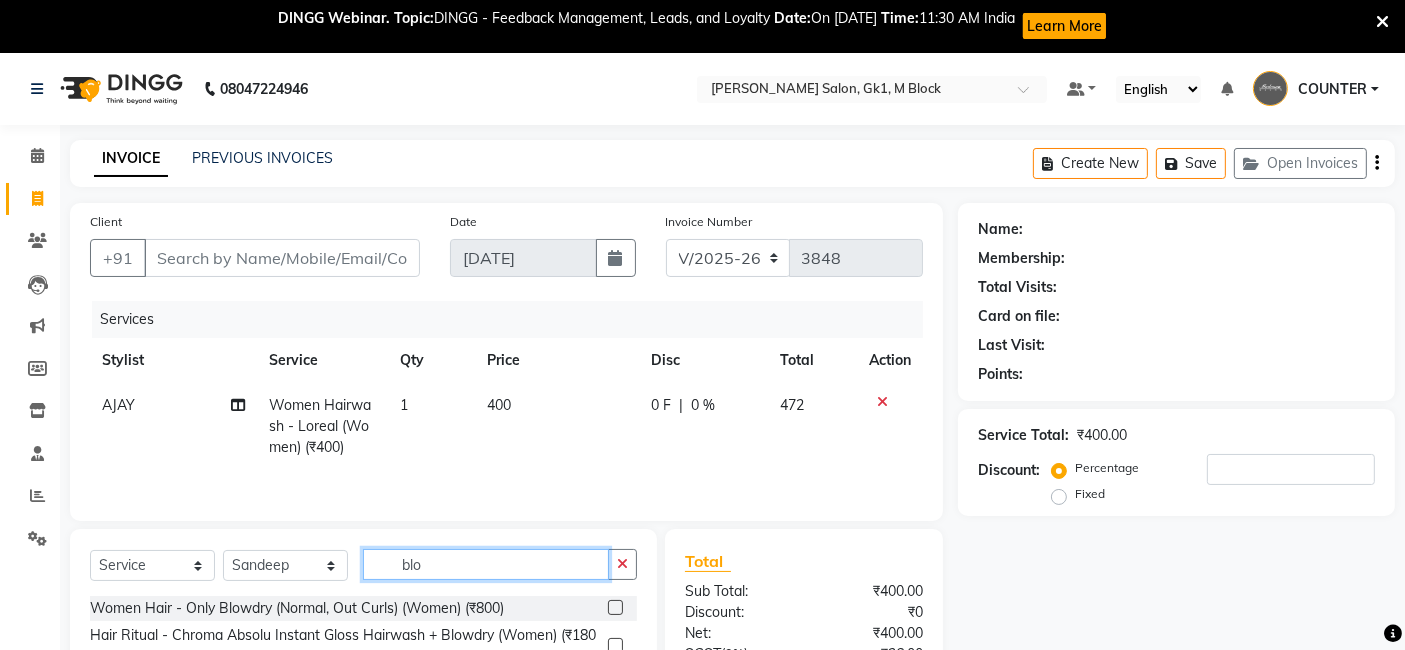 type on "blo" 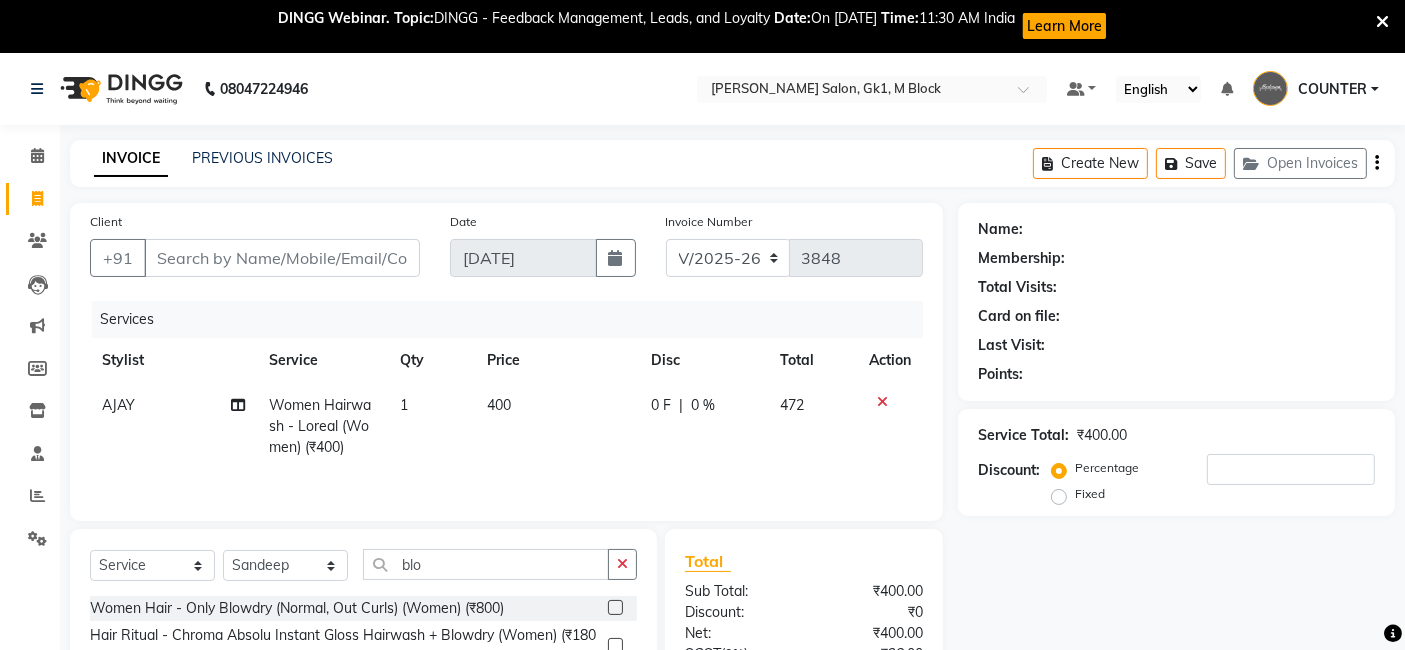 click 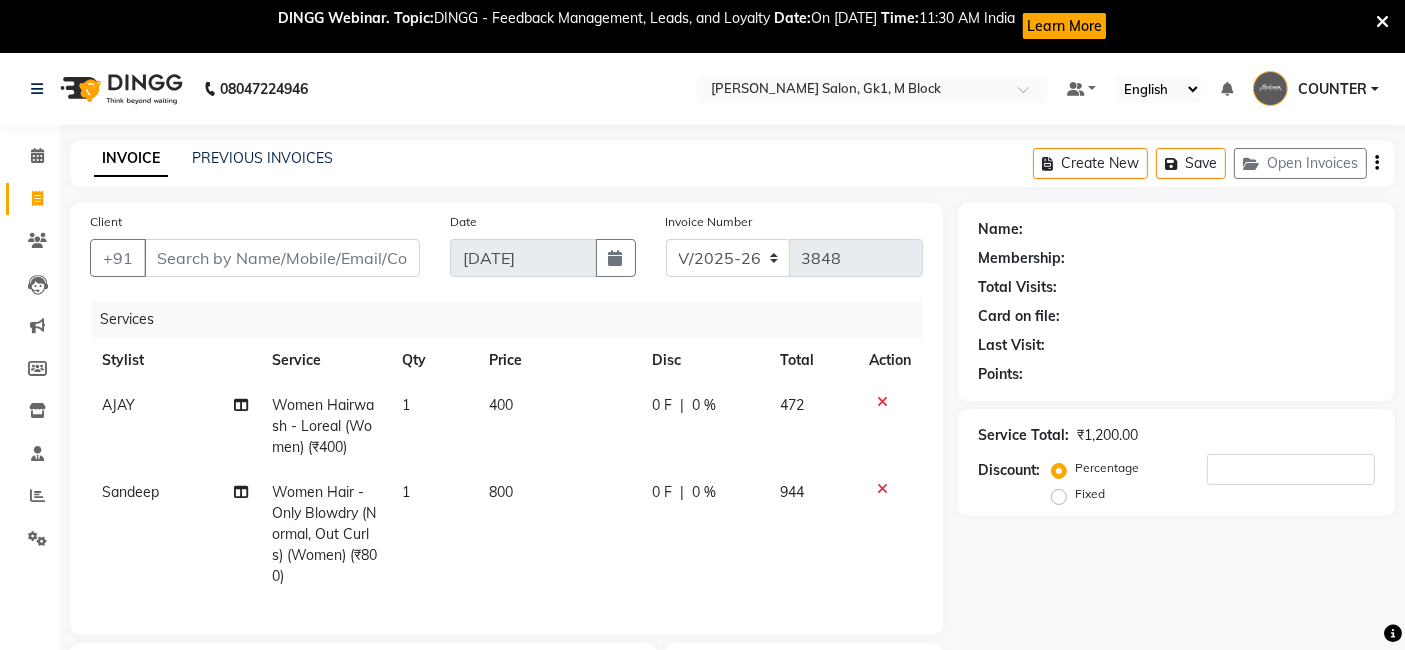 checkbox on "false" 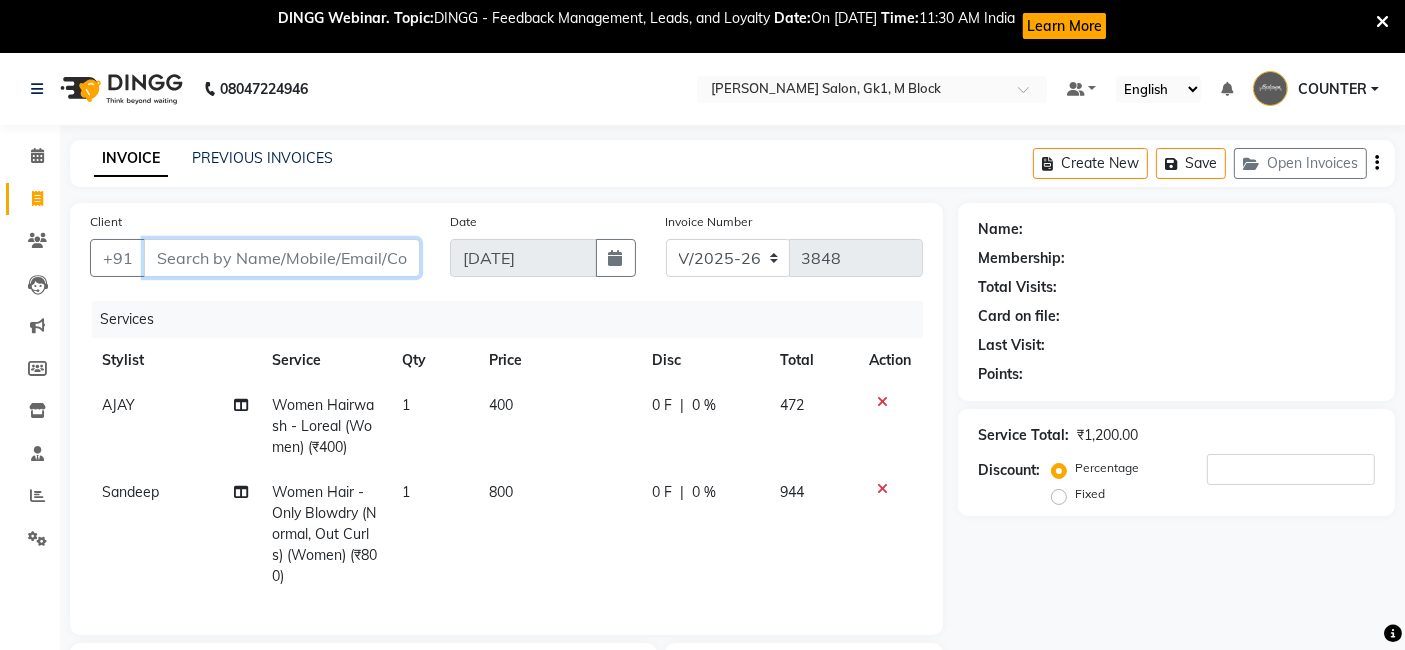click on "Client" at bounding box center [282, 258] 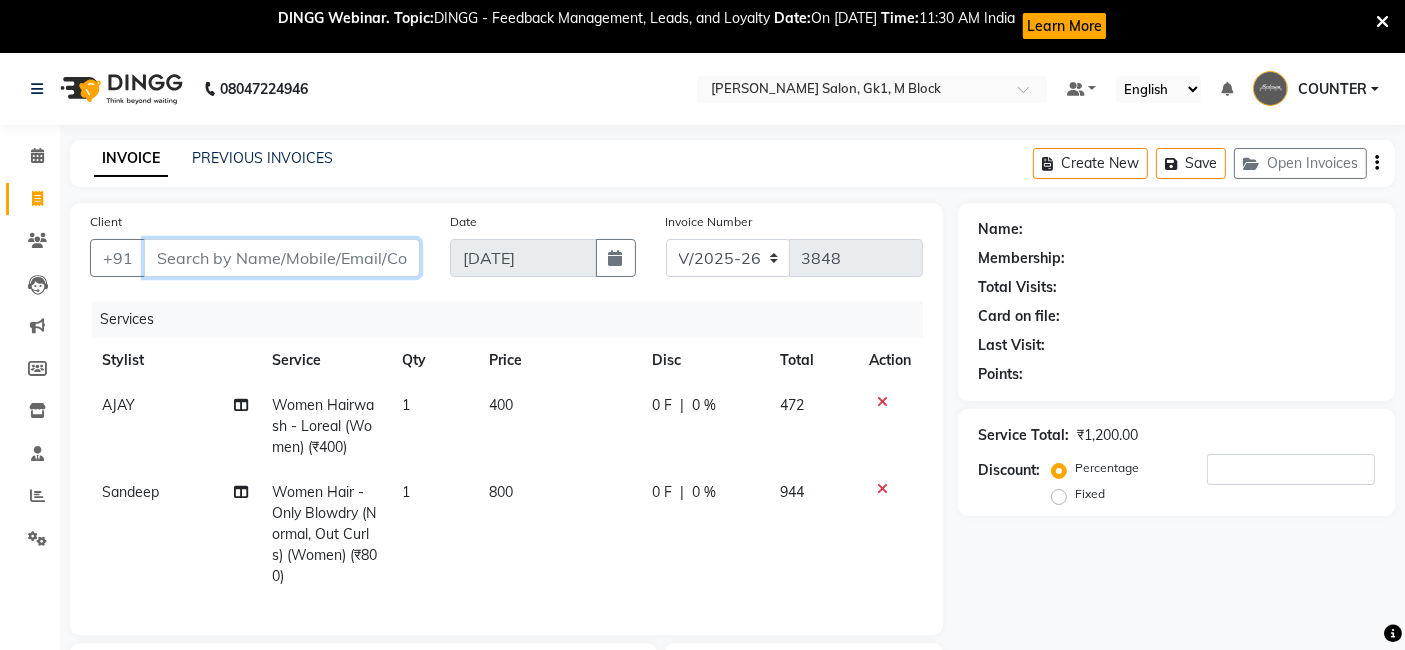 type on "9" 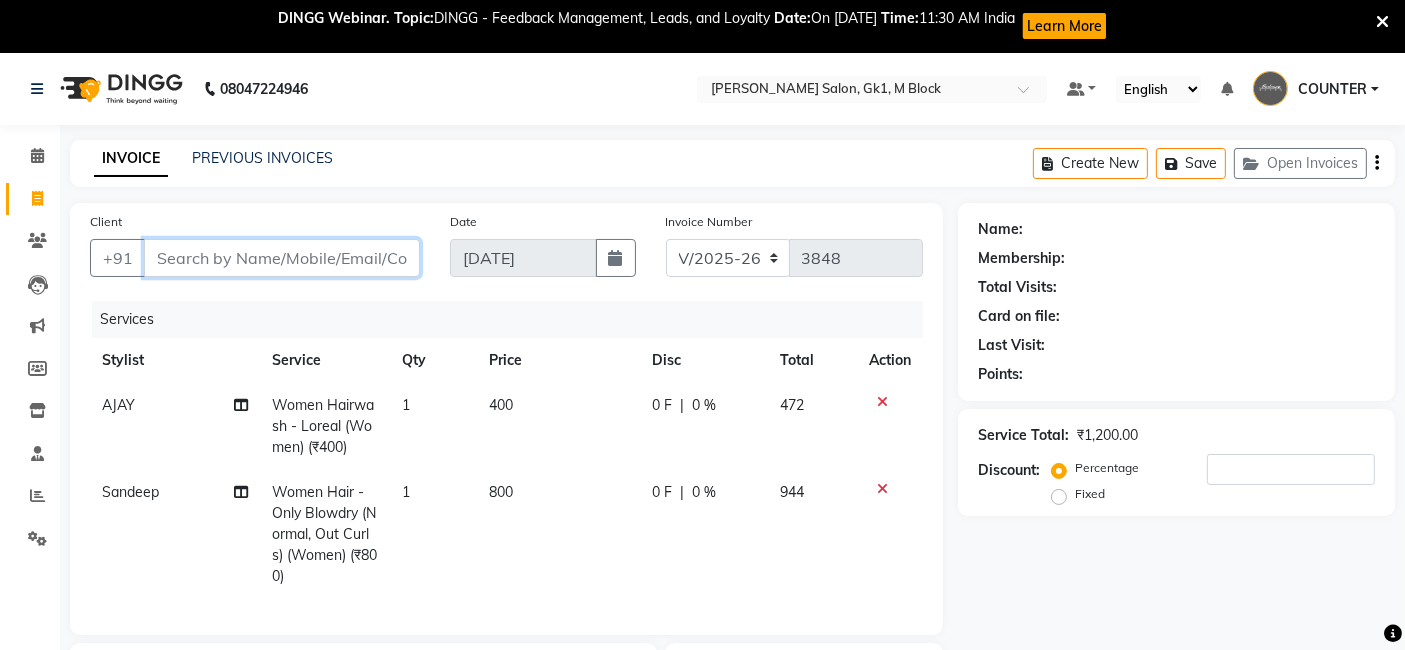 type on "0" 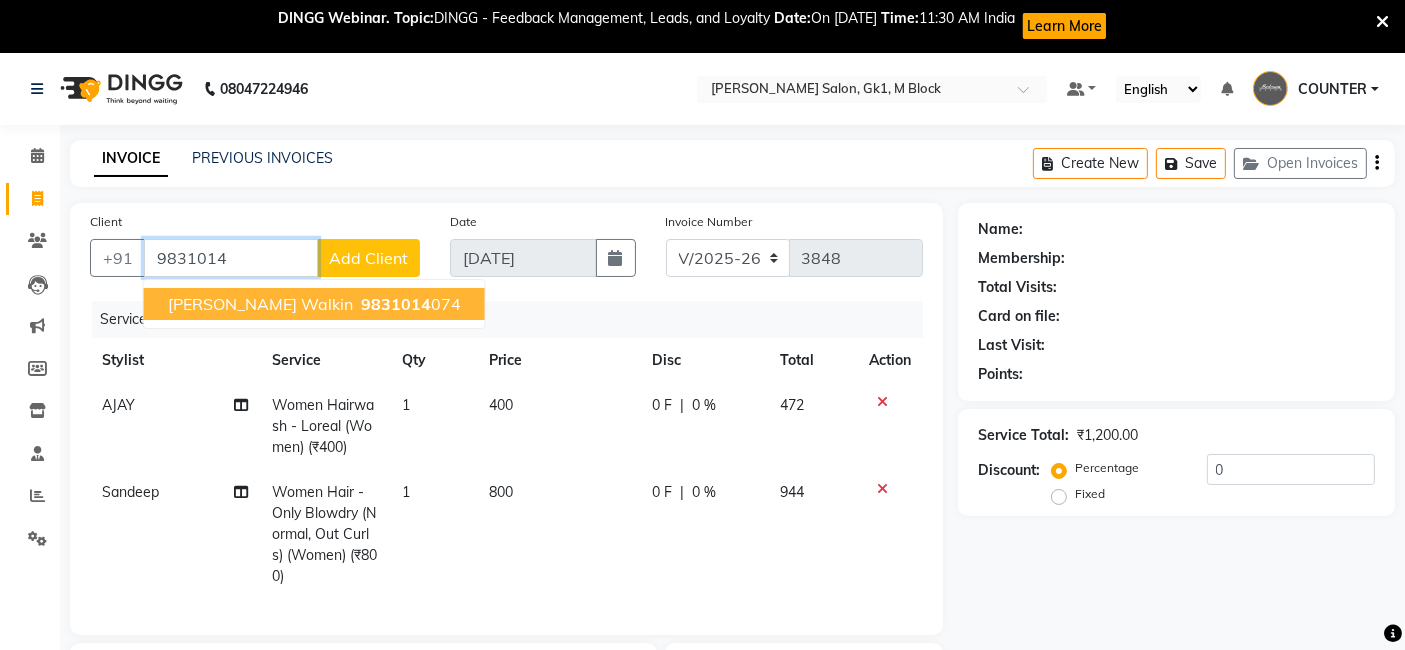click on "9831014" at bounding box center (396, 304) 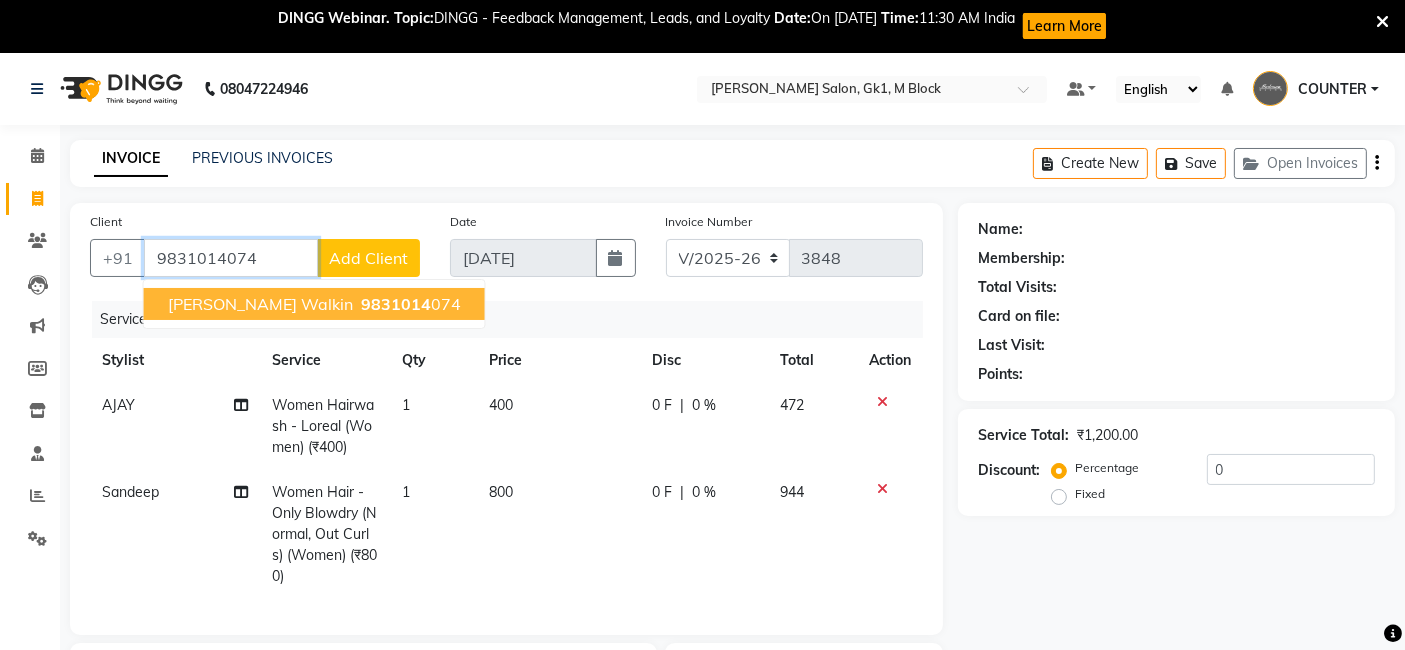 type on "9831014074" 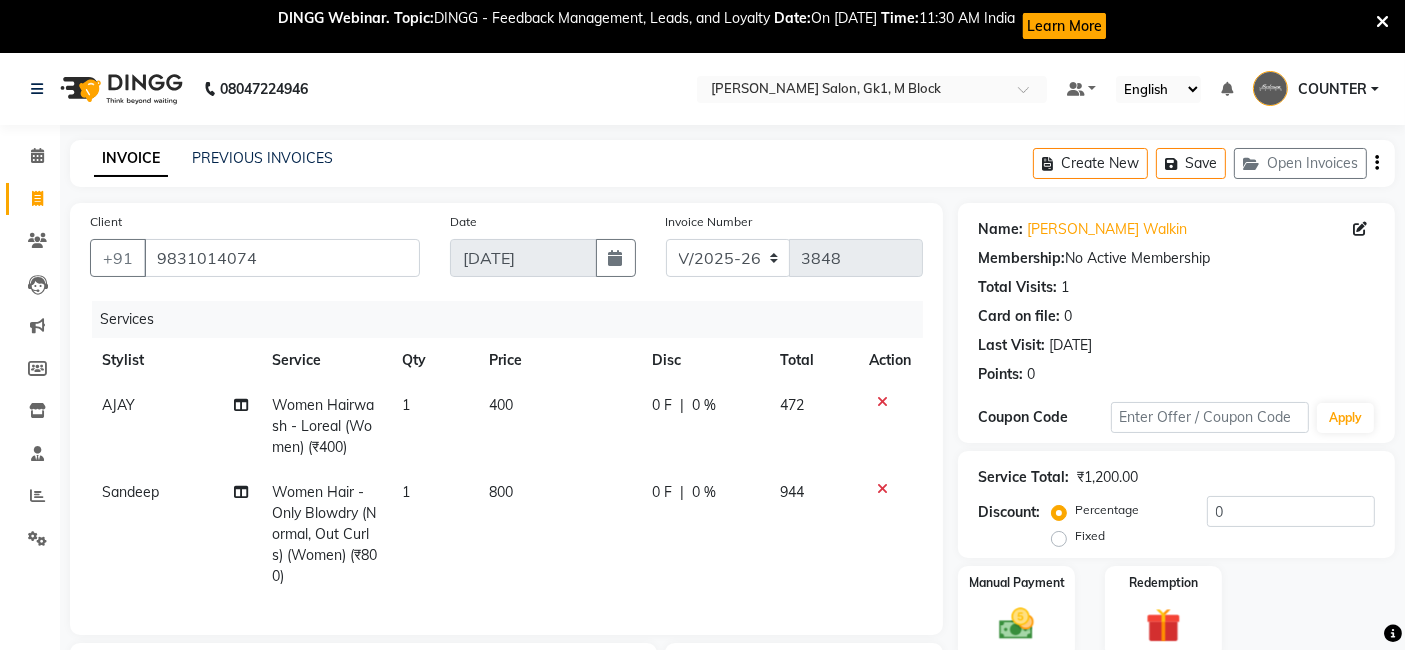 click on "Manual Payment Redemption" 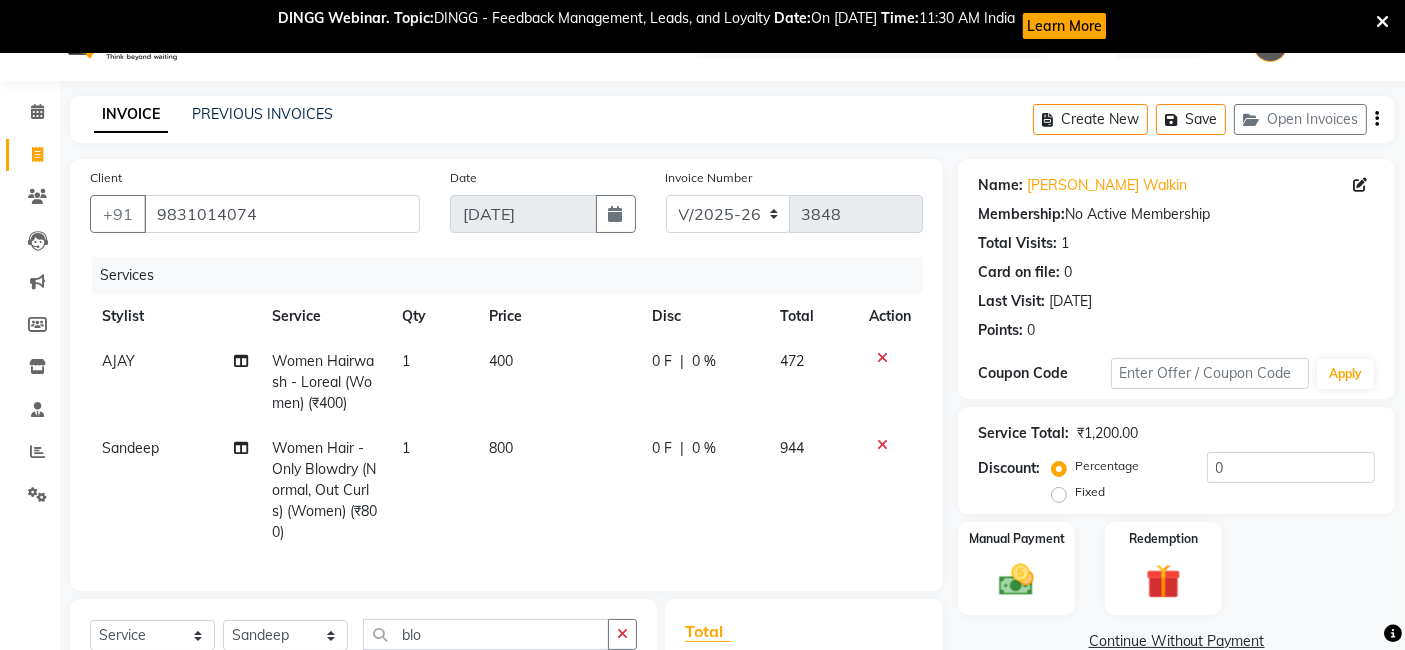 scroll, scrollTop: 332, scrollLeft: 0, axis: vertical 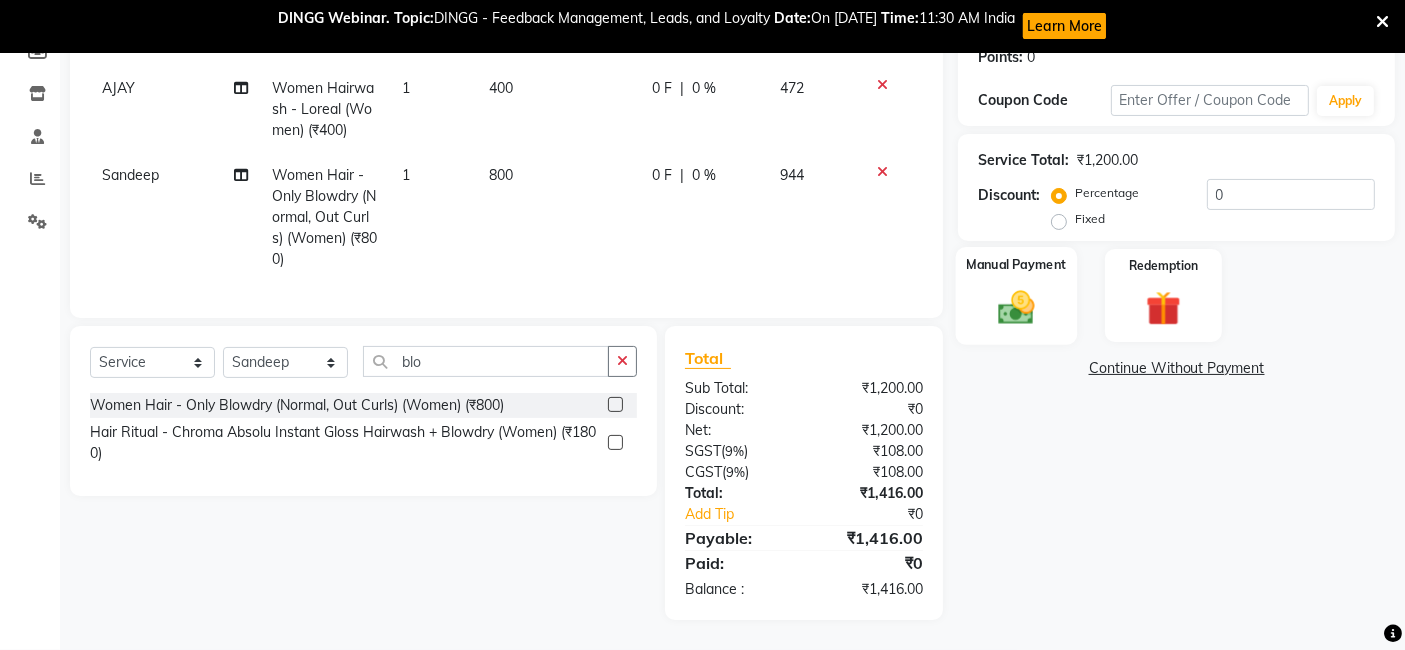 click 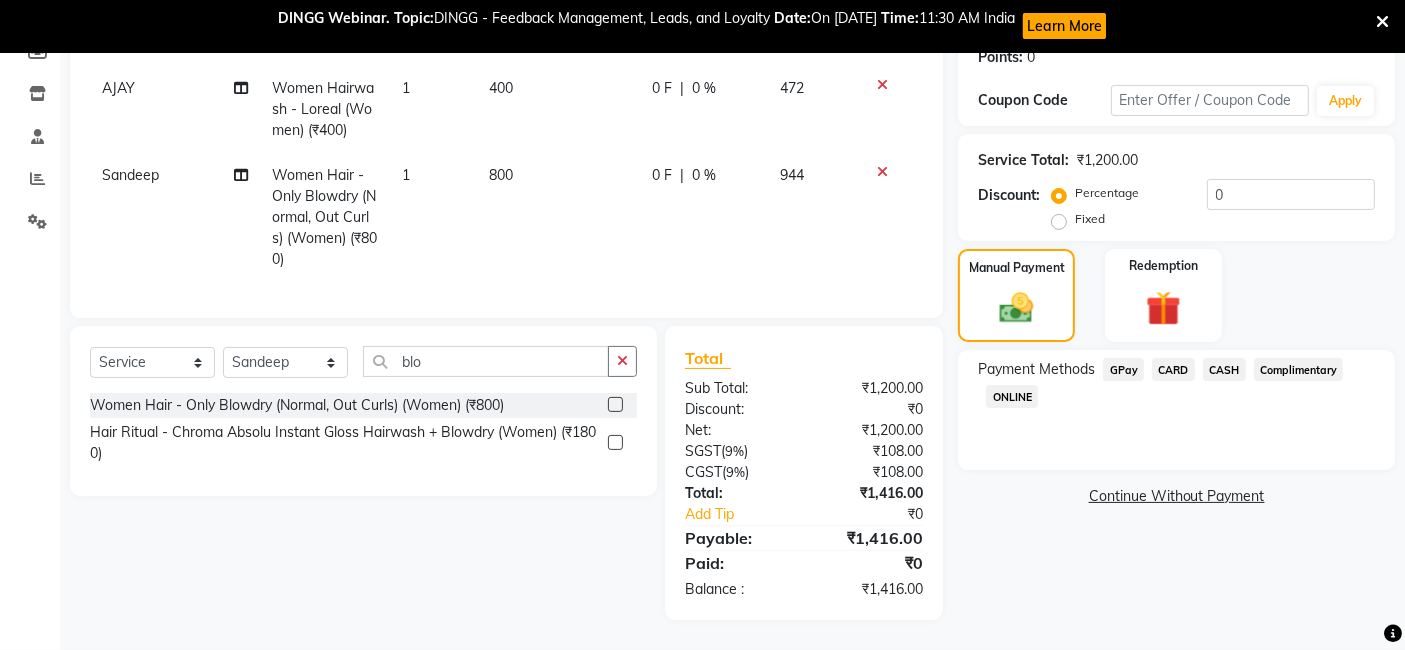 click on "GPay" 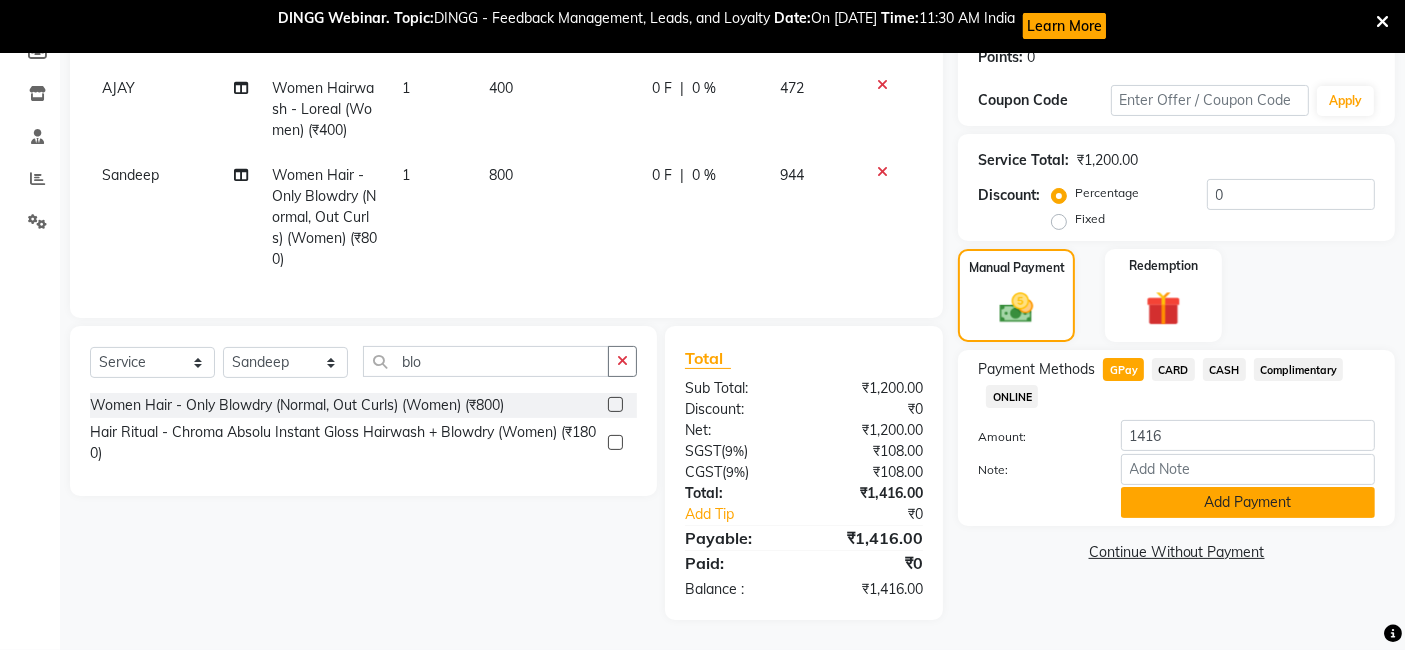 click on "Add Payment" 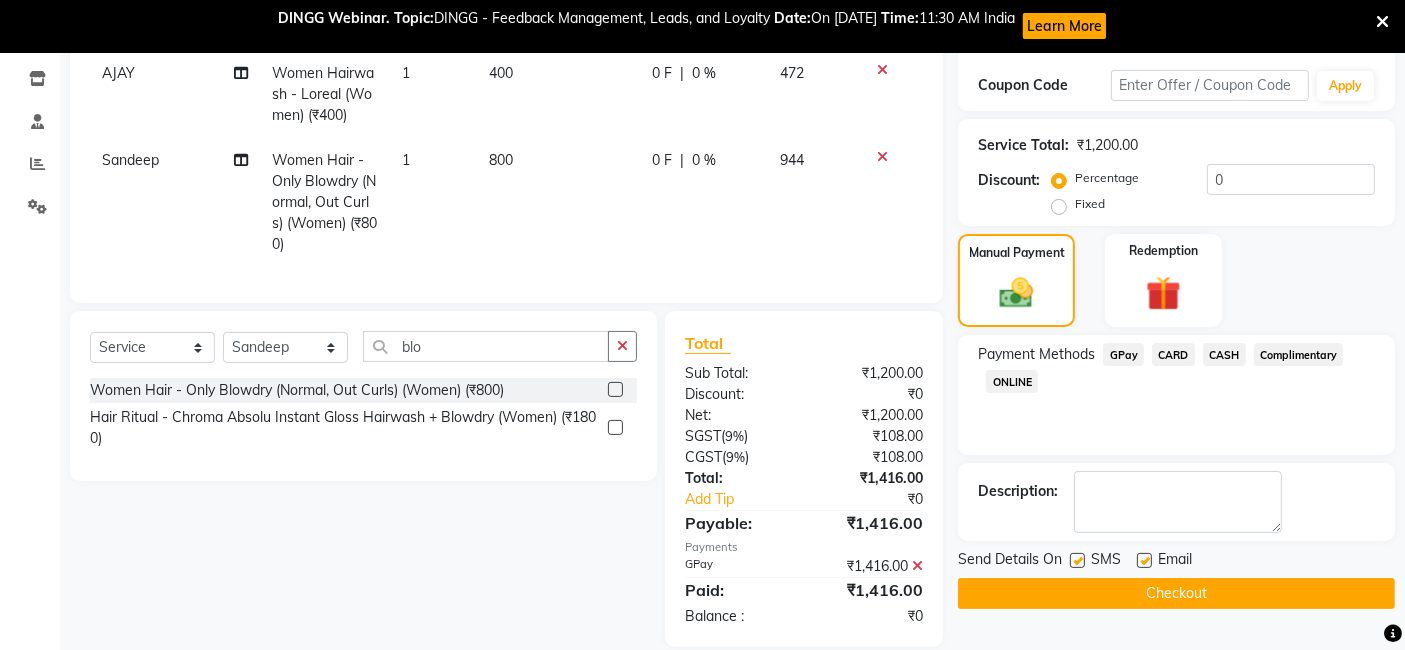 click on "Checkout" 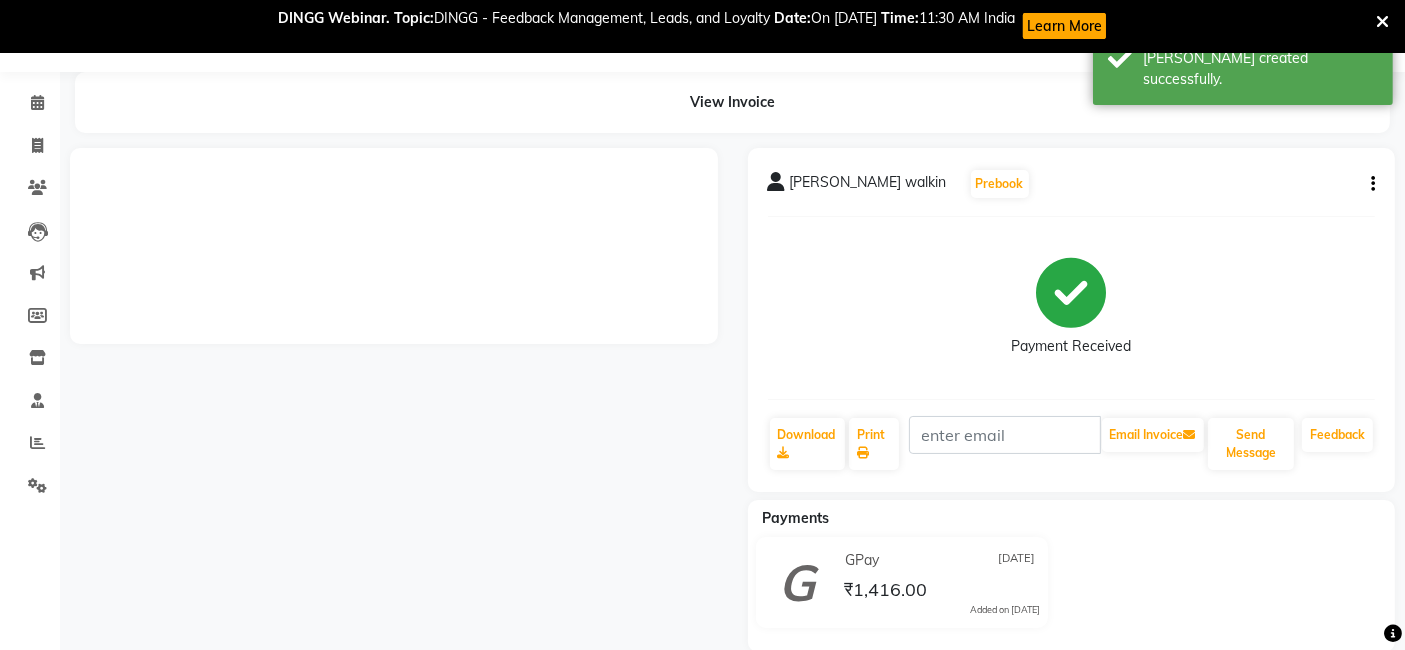 scroll, scrollTop: 332, scrollLeft: 0, axis: vertical 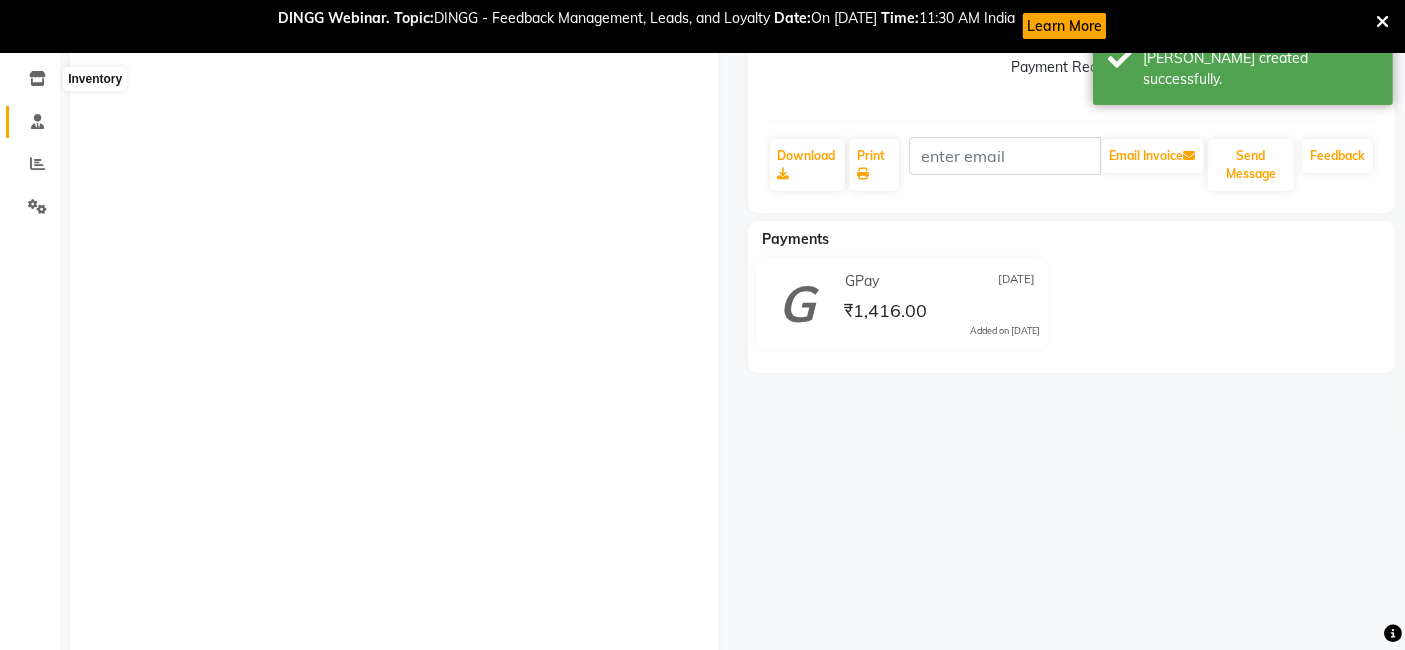 click on "Staff" 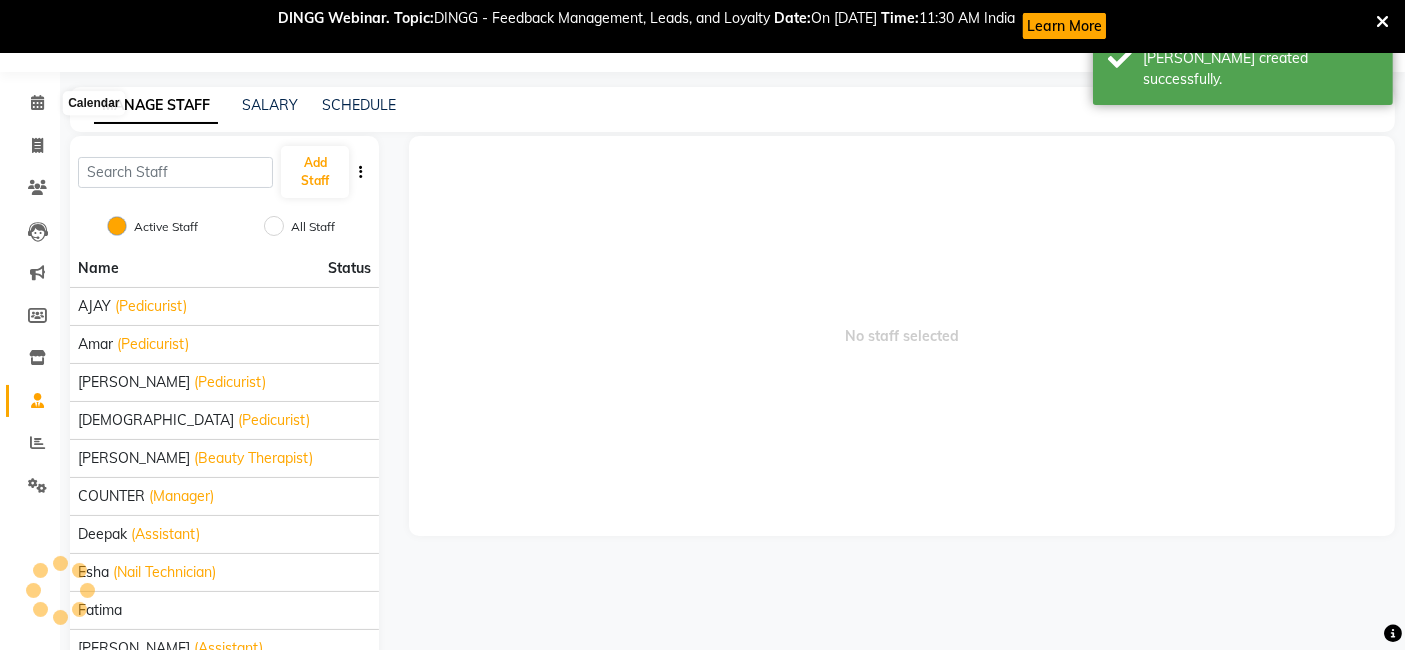 scroll, scrollTop: 156, scrollLeft: 0, axis: vertical 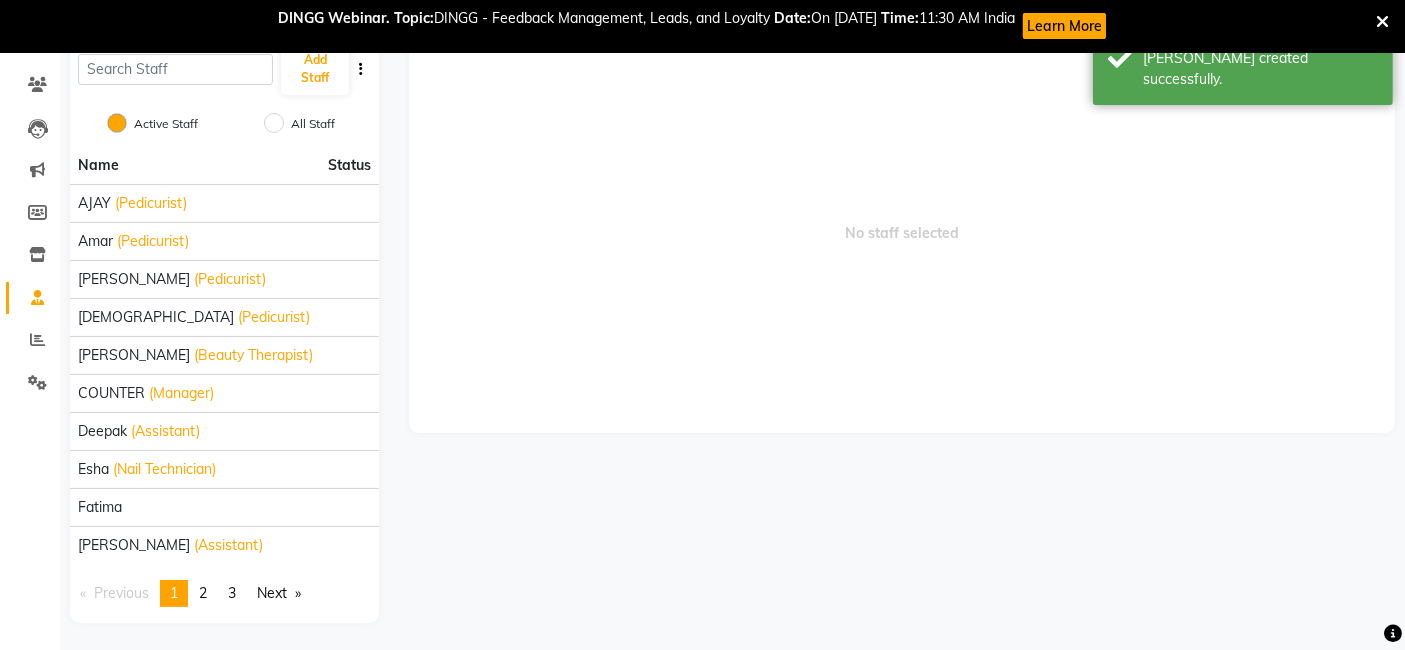 click on "No staff selected" at bounding box center [902, 233] 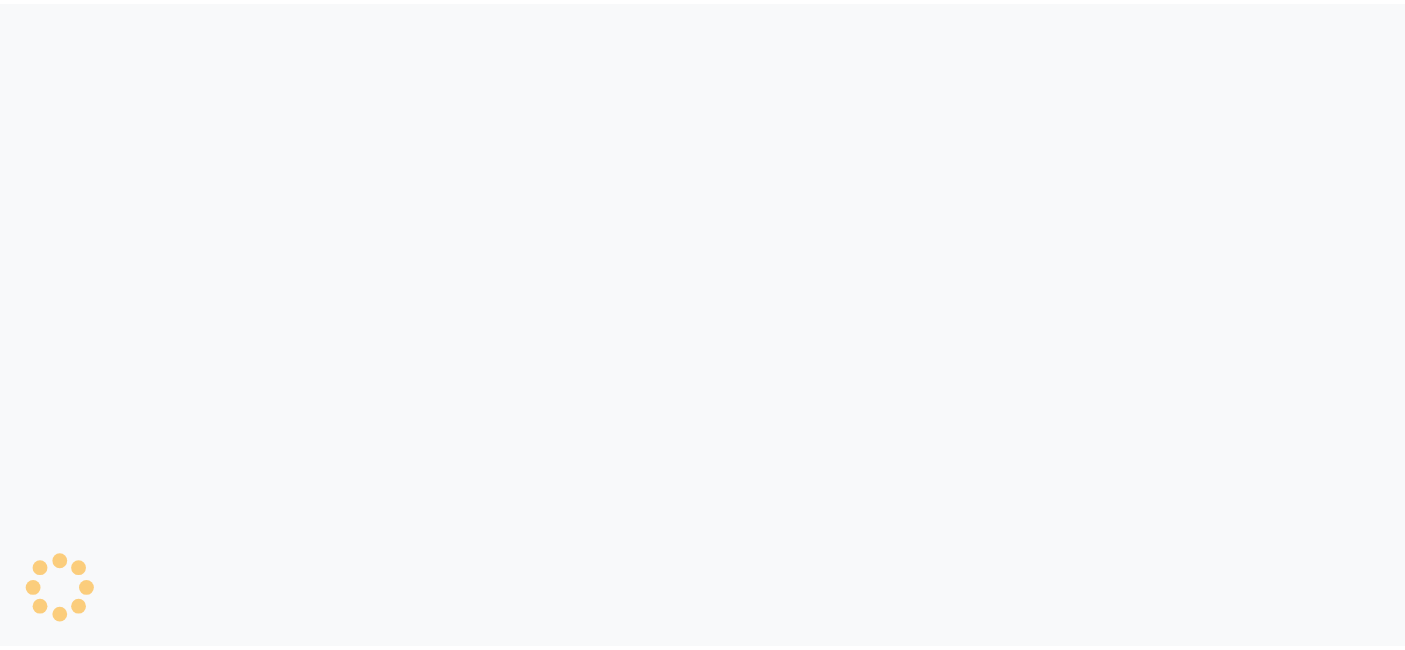 scroll, scrollTop: 0, scrollLeft: 0, axis: both 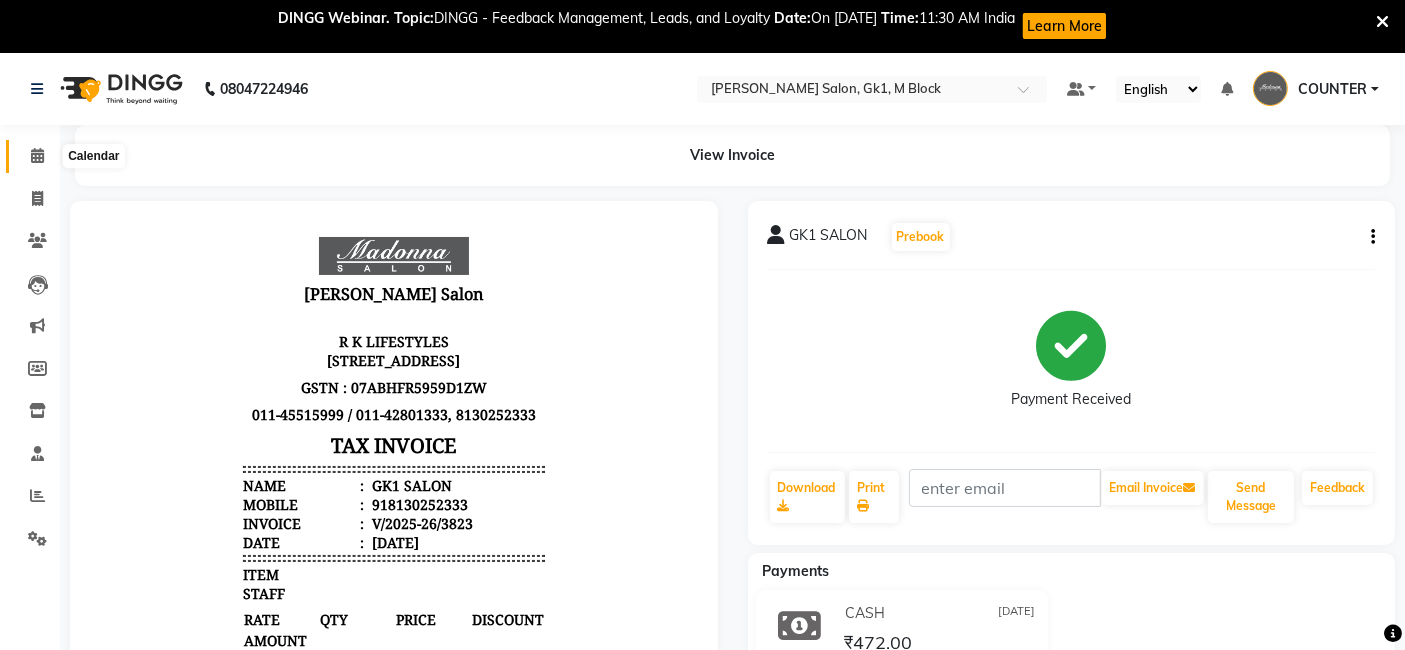 click 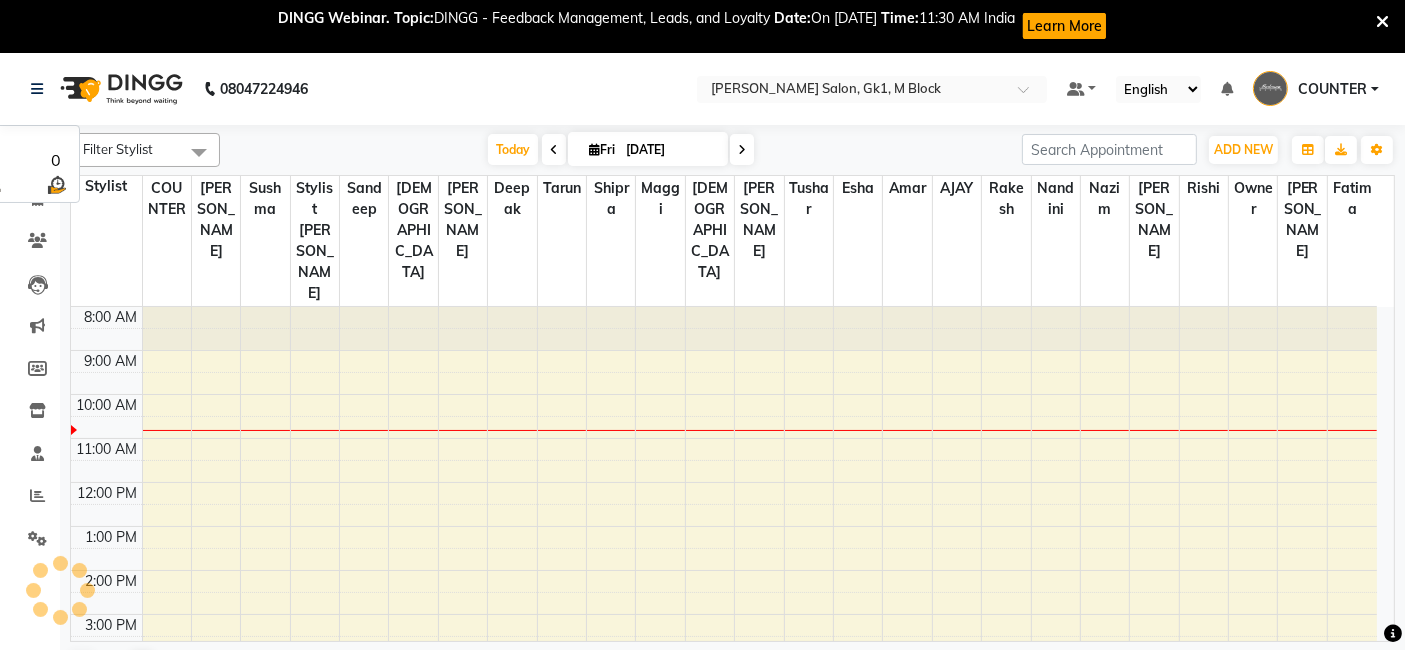scroll, scrollTop: 0, scrollLeft: 0, axis: both 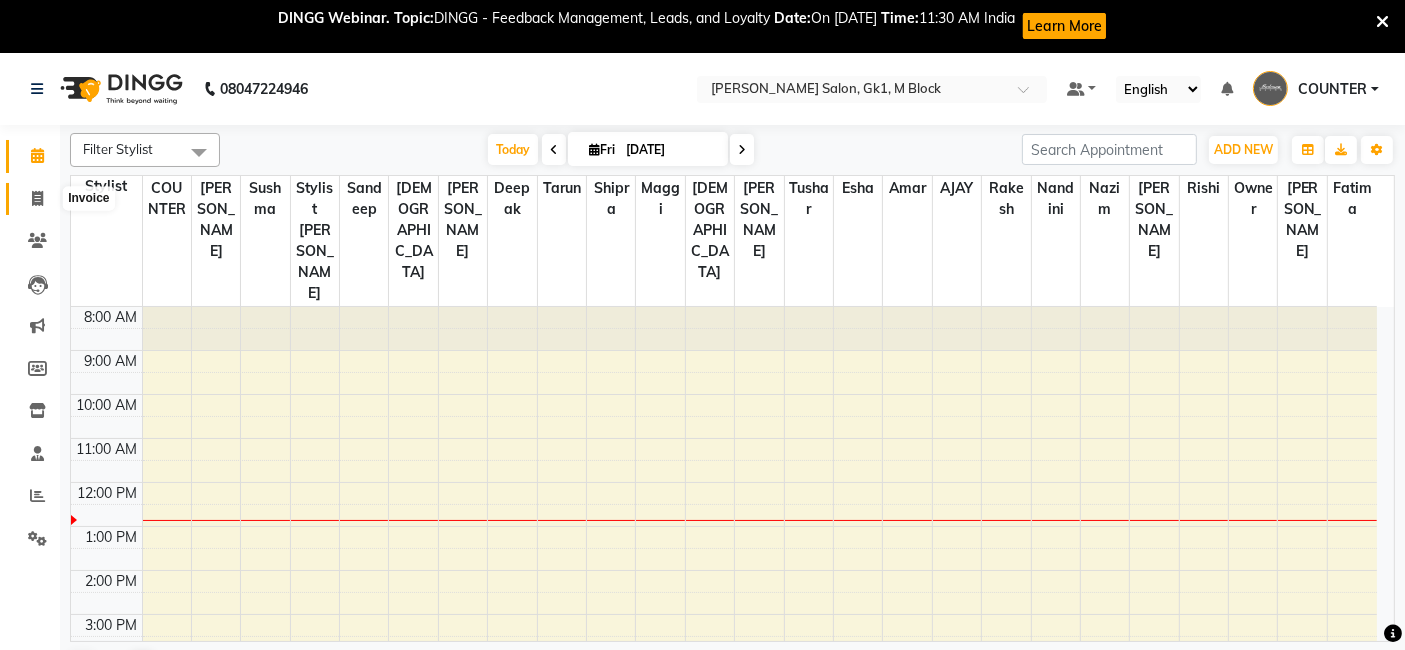 click 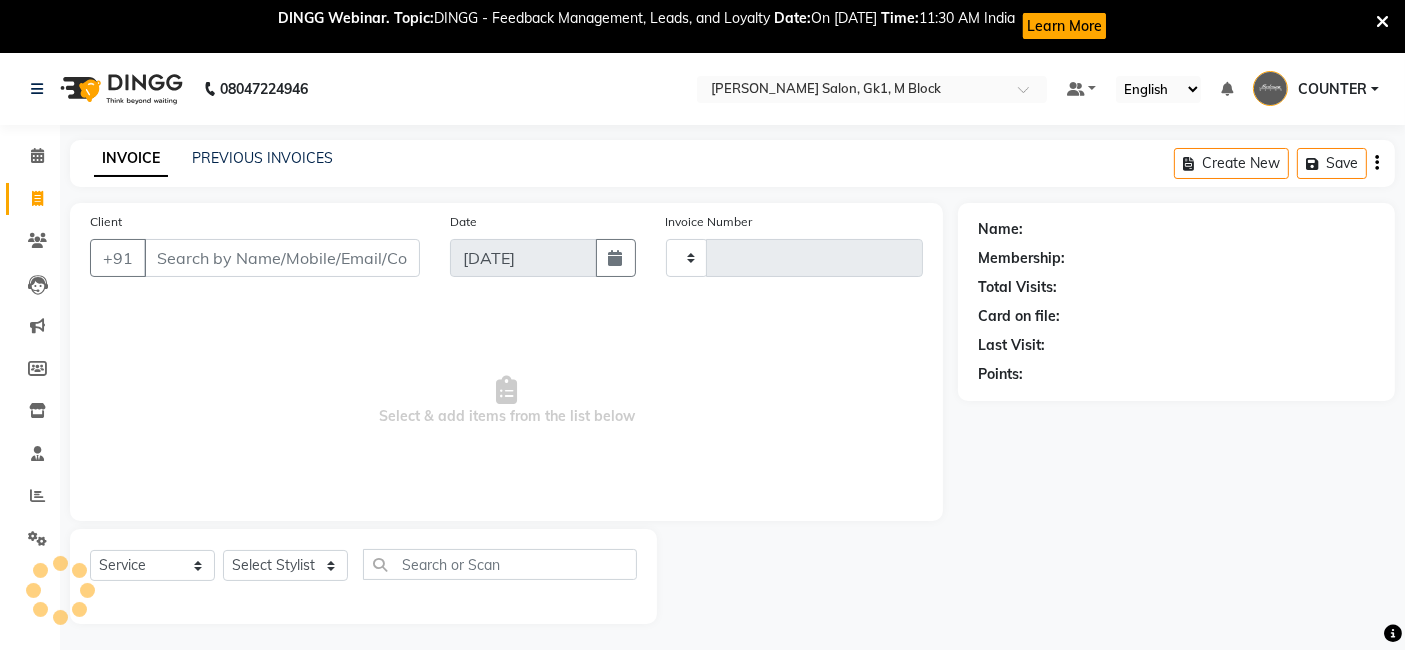 type on "3849" 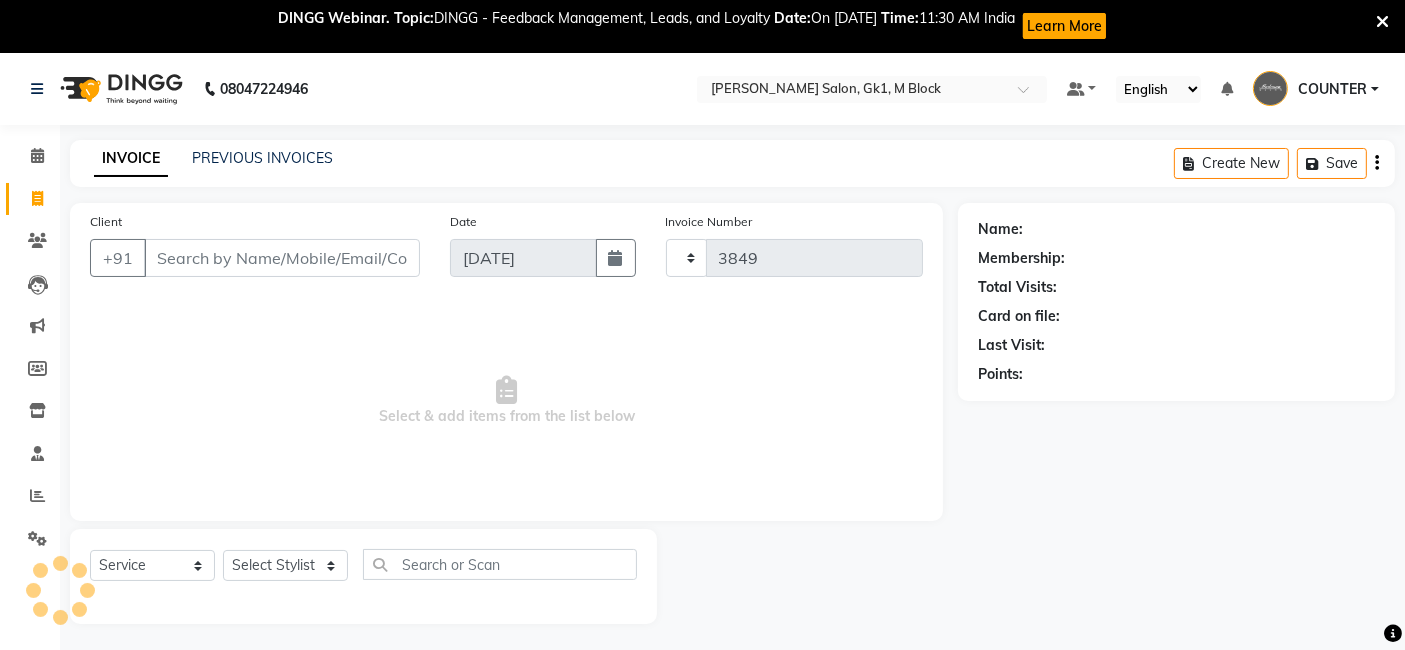 select on "6312" 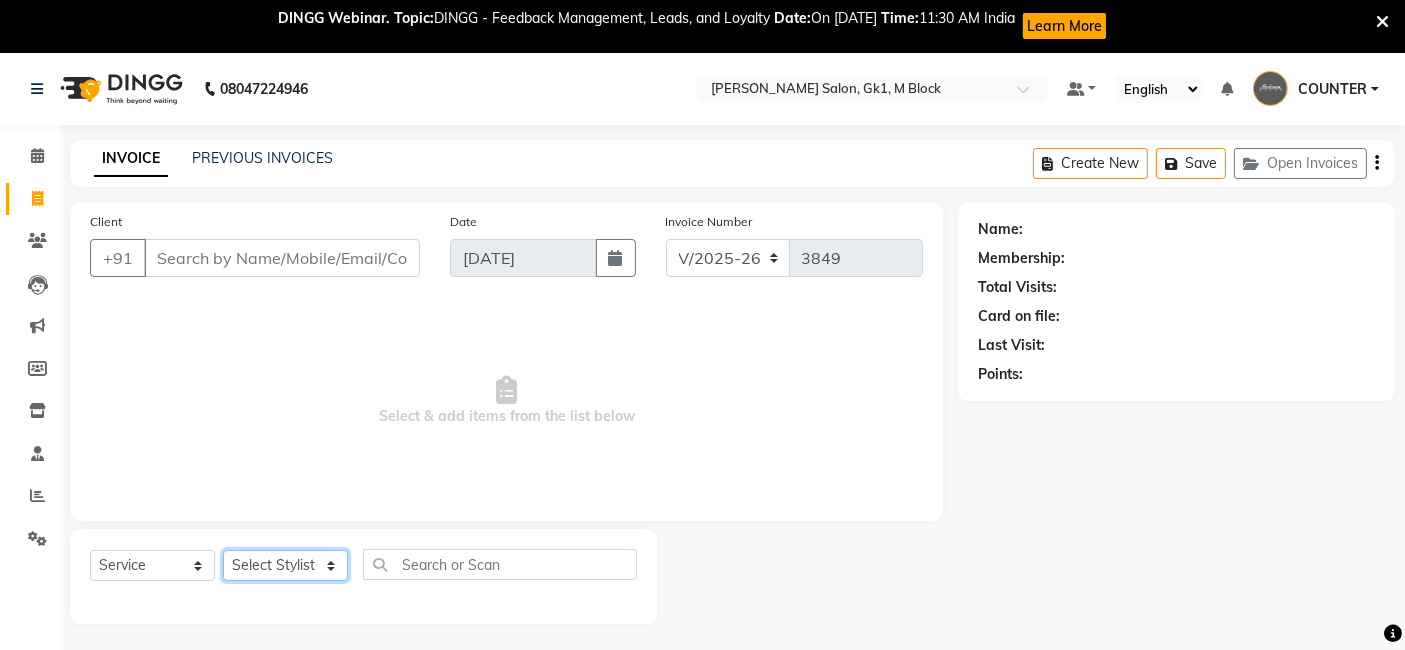 click on "Select Stylist [PERSON_NAME] [PERSON_NAME] Beauty [PERSON_NAME] COUNTER [PERSON_NAME] [PERSON_NAME] [PERSON_NAME] Owner Owner Rakesh Rishi [PERSON_NAME] [PERSON_NAME] [PERSON_NAME] Stylist [PERSON_NAME] [PERSON_NAME] [PERSON_NAME] [PERSON_NAME]" 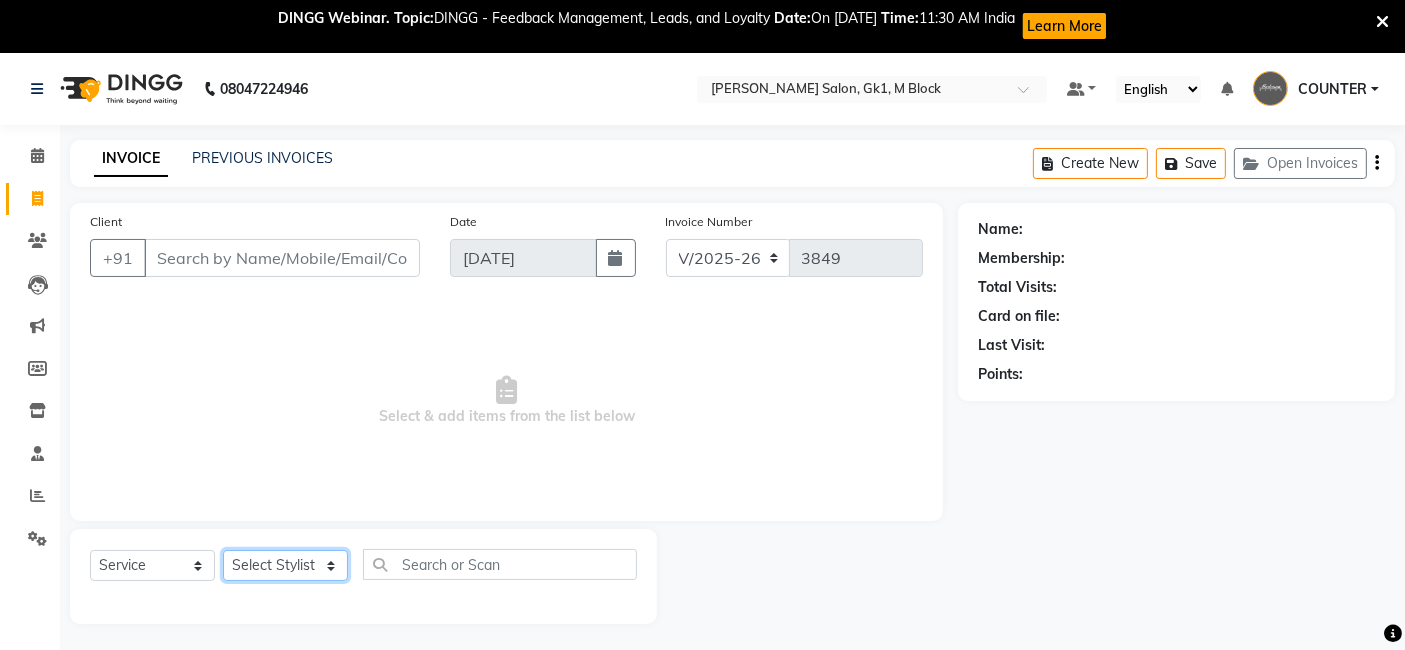 select on "47633" 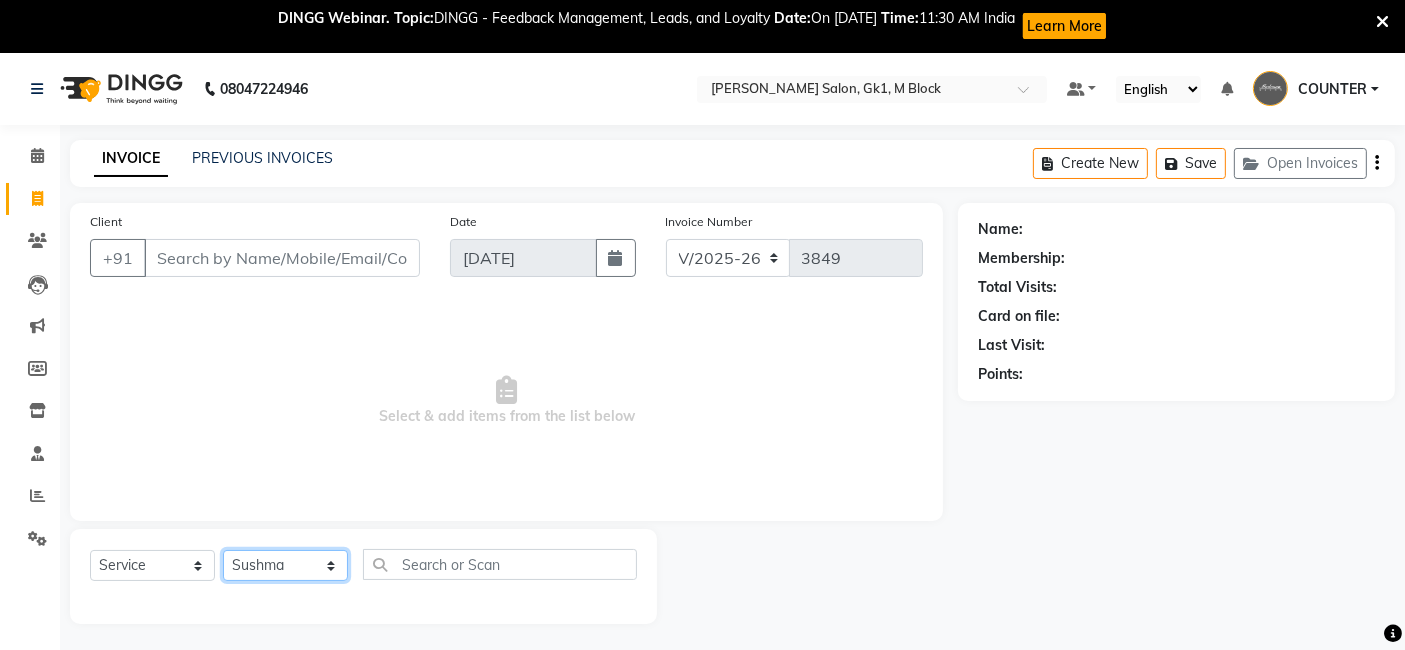 click on "Select Stylist [PERSON_NAME] [PERSON_NAME] Beauty [PERSON_NAME] COUNTER [PERSON_NAME] [PERSON_NAME] [PERSON_NAME] Owner Owner Rakesh Rishi [PERSON_NAME] [PERSON_NAME] [PERSON_NAME] Stylist [PERSON_NAME] [PERSON_NAME] [PERSON_NAME] [PERSON_NAME]" 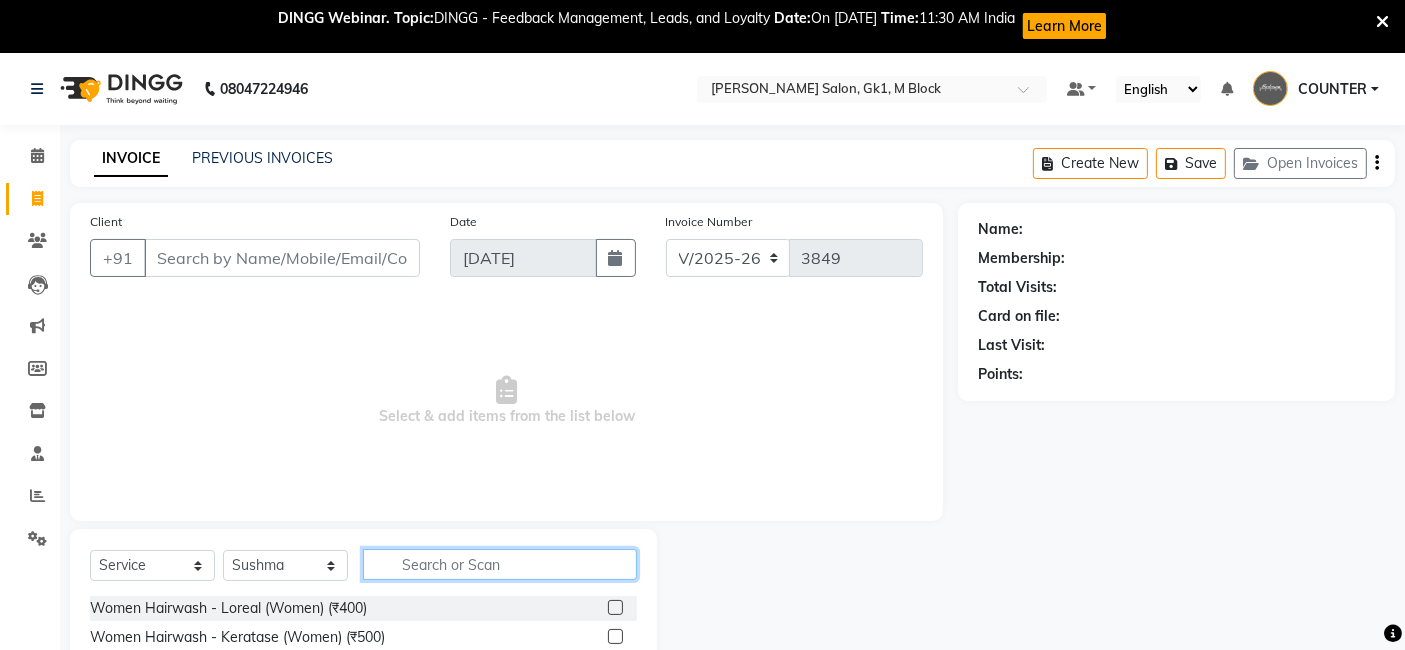 click 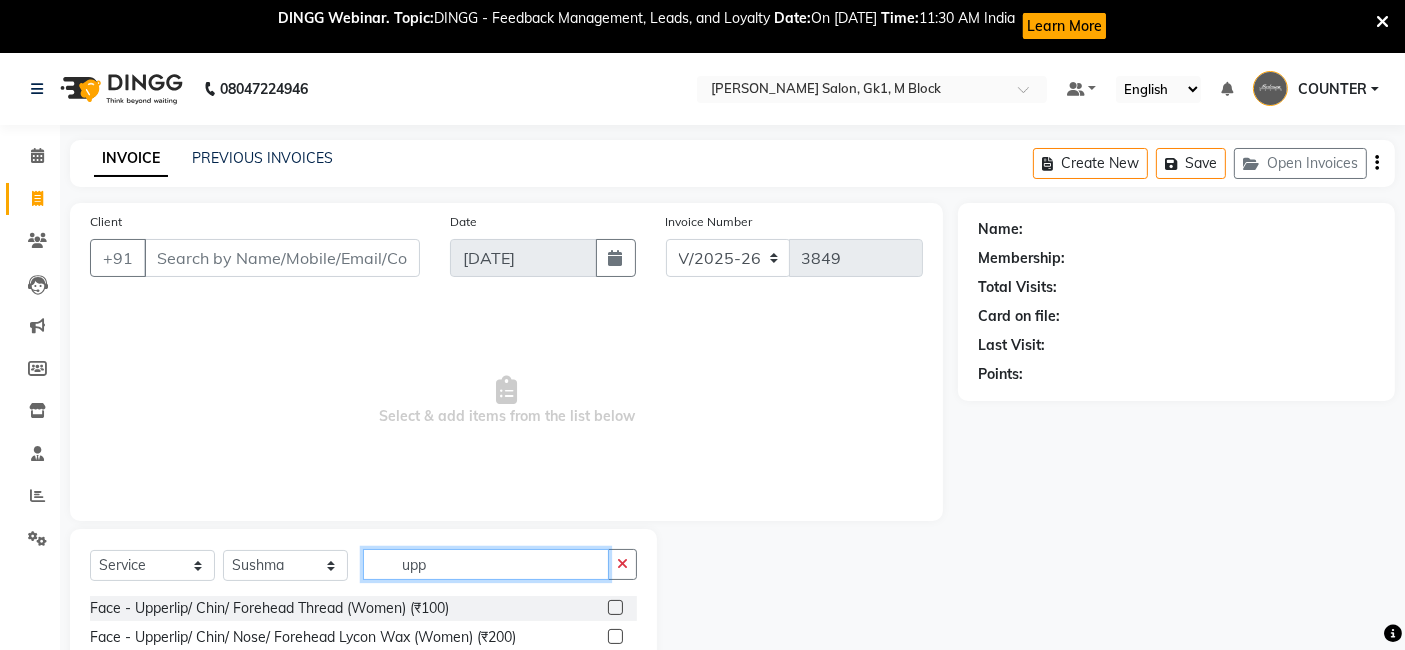 type on "upp" 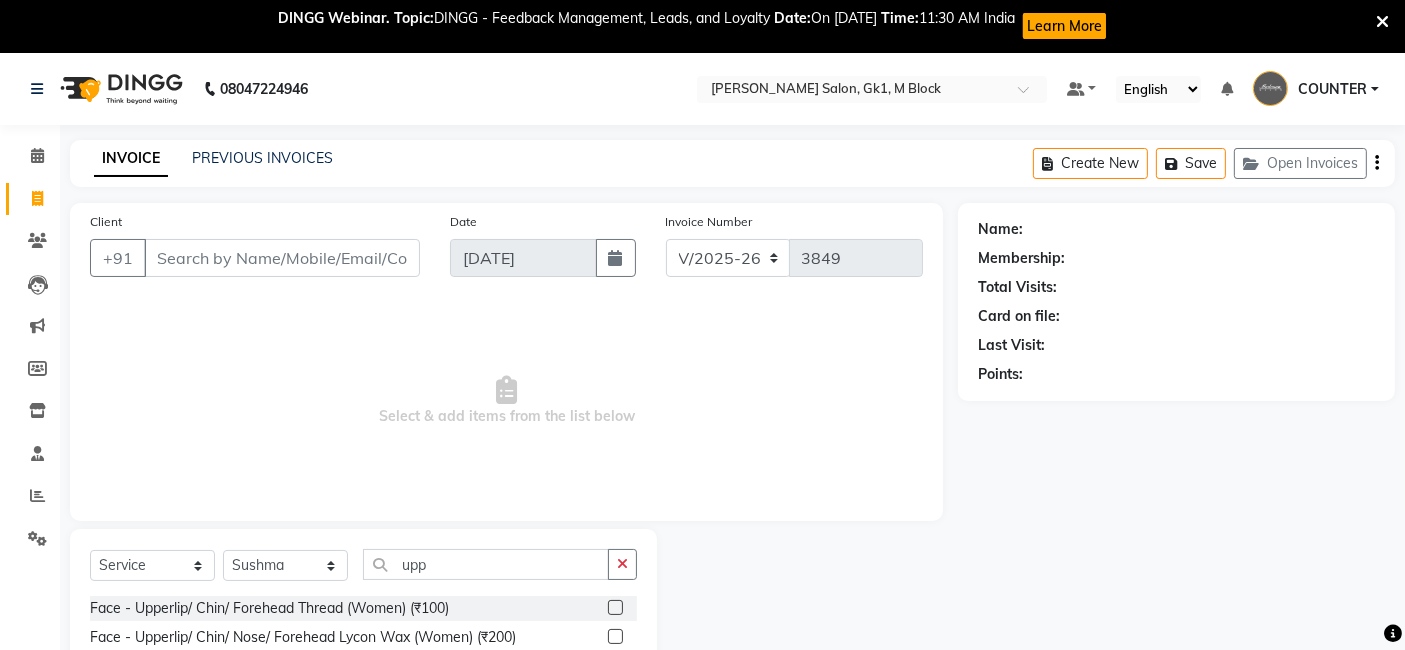 click 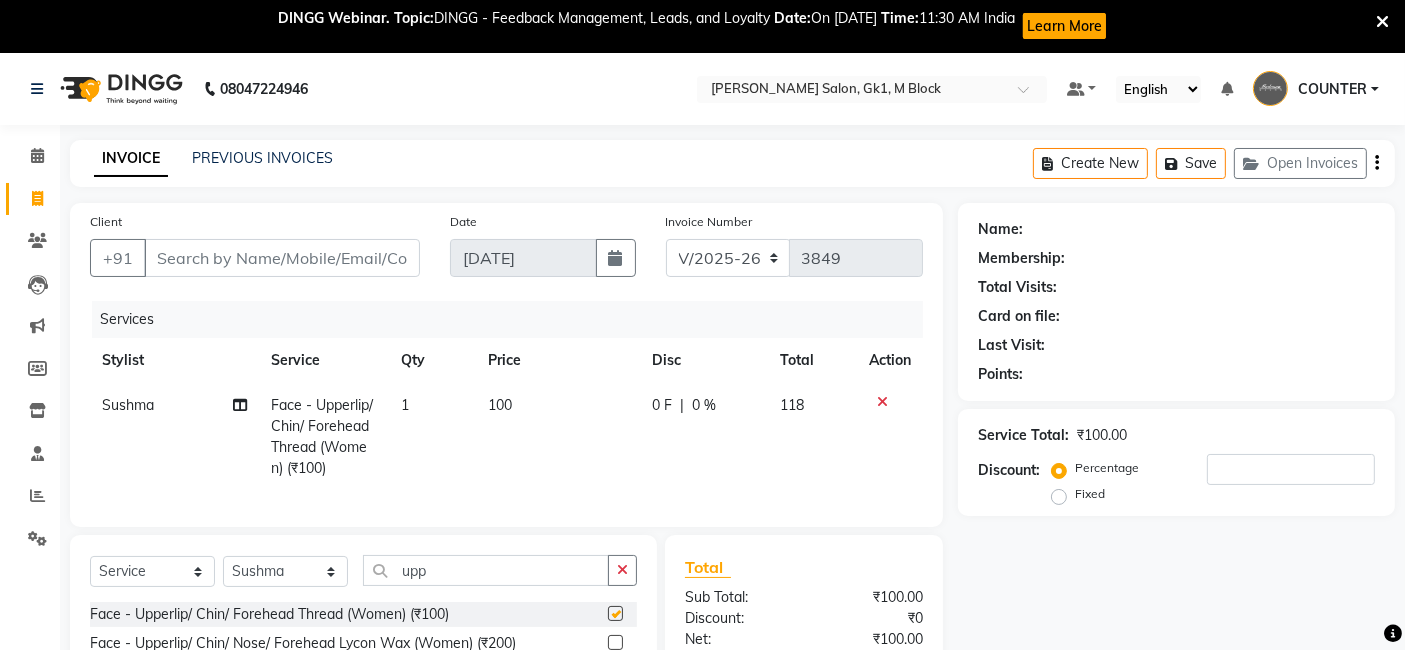 checkbox on "false" 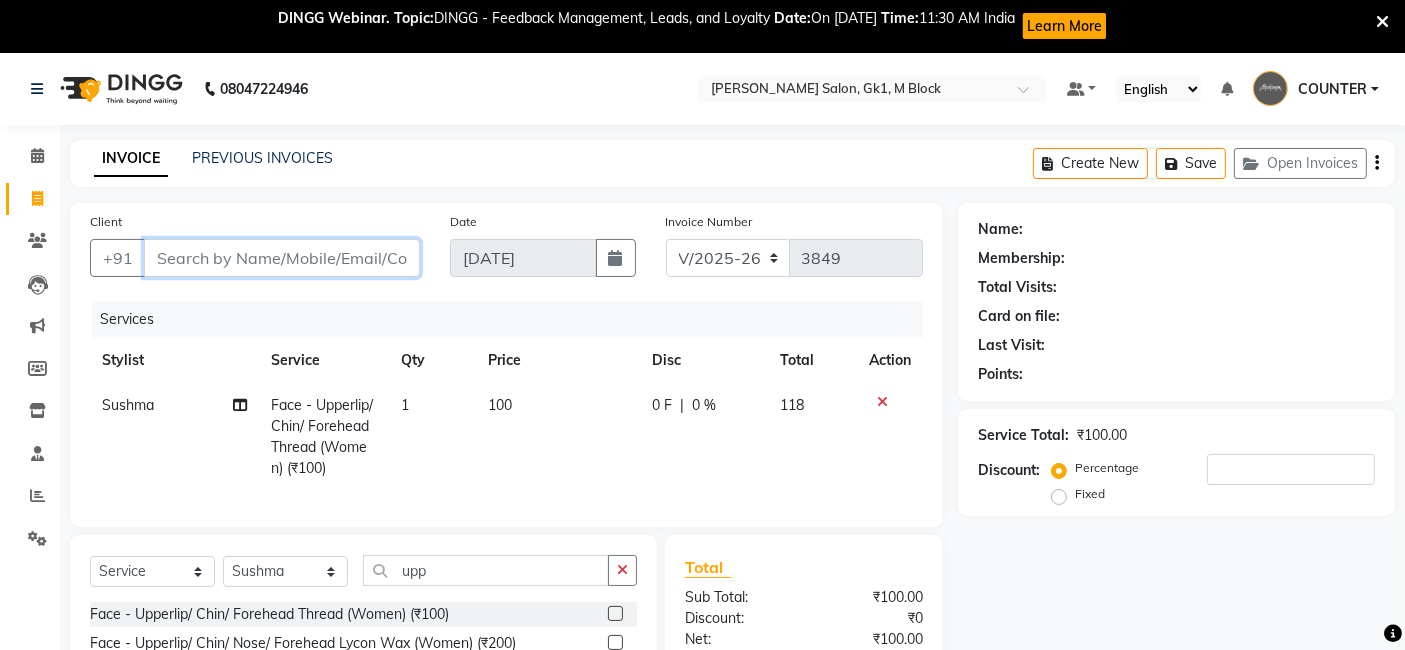 click on "Client" at bounding box center [282, 258] 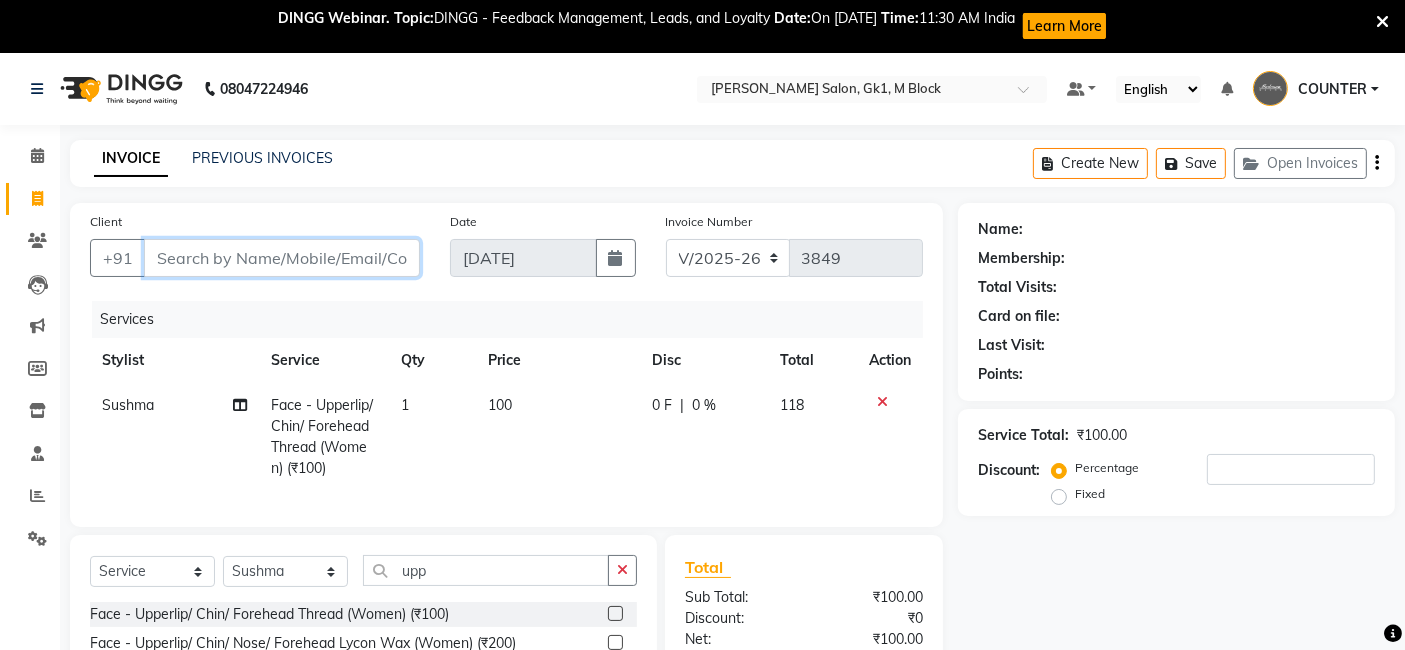 type on "9" 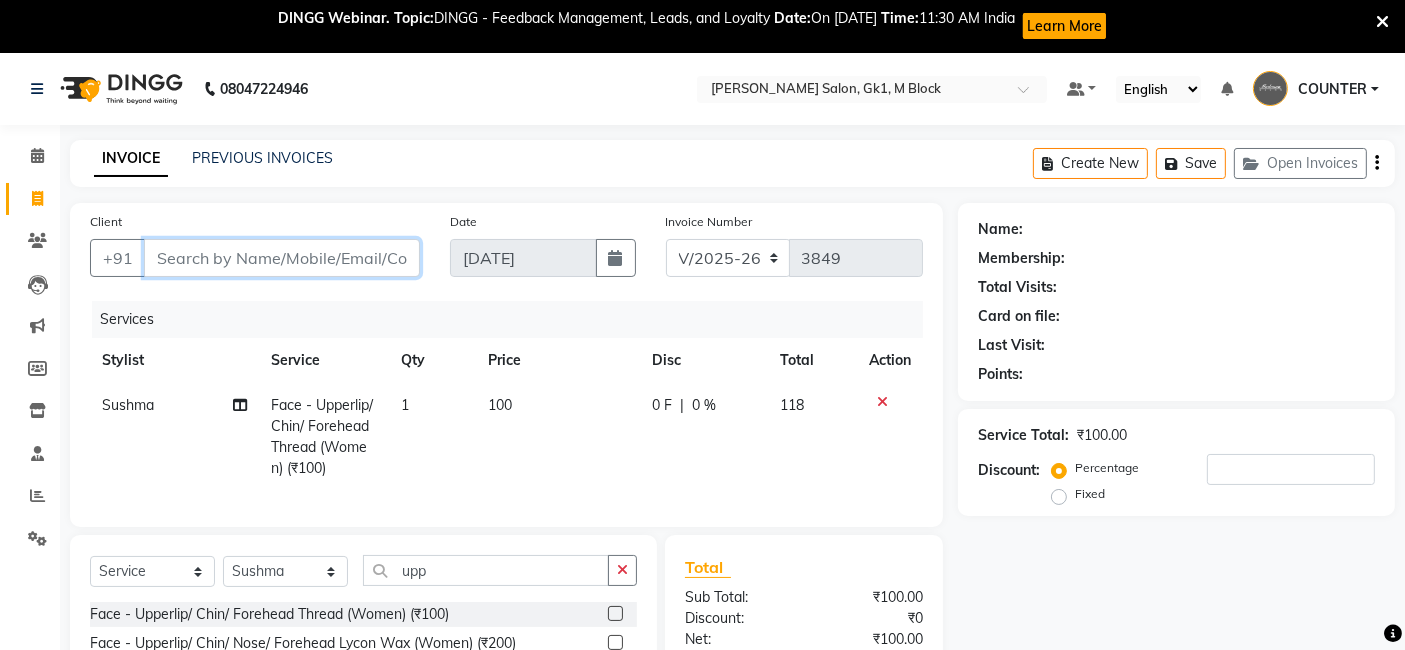 type on "0" 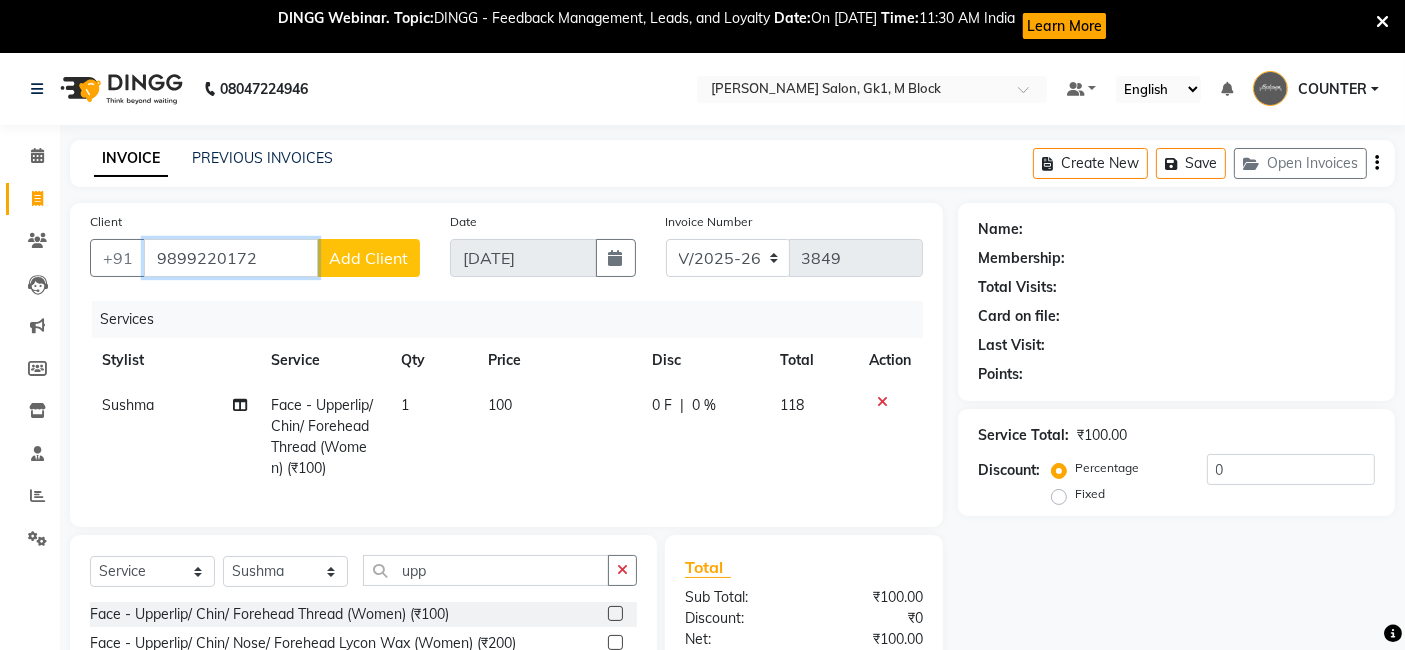 type on "9899220172" 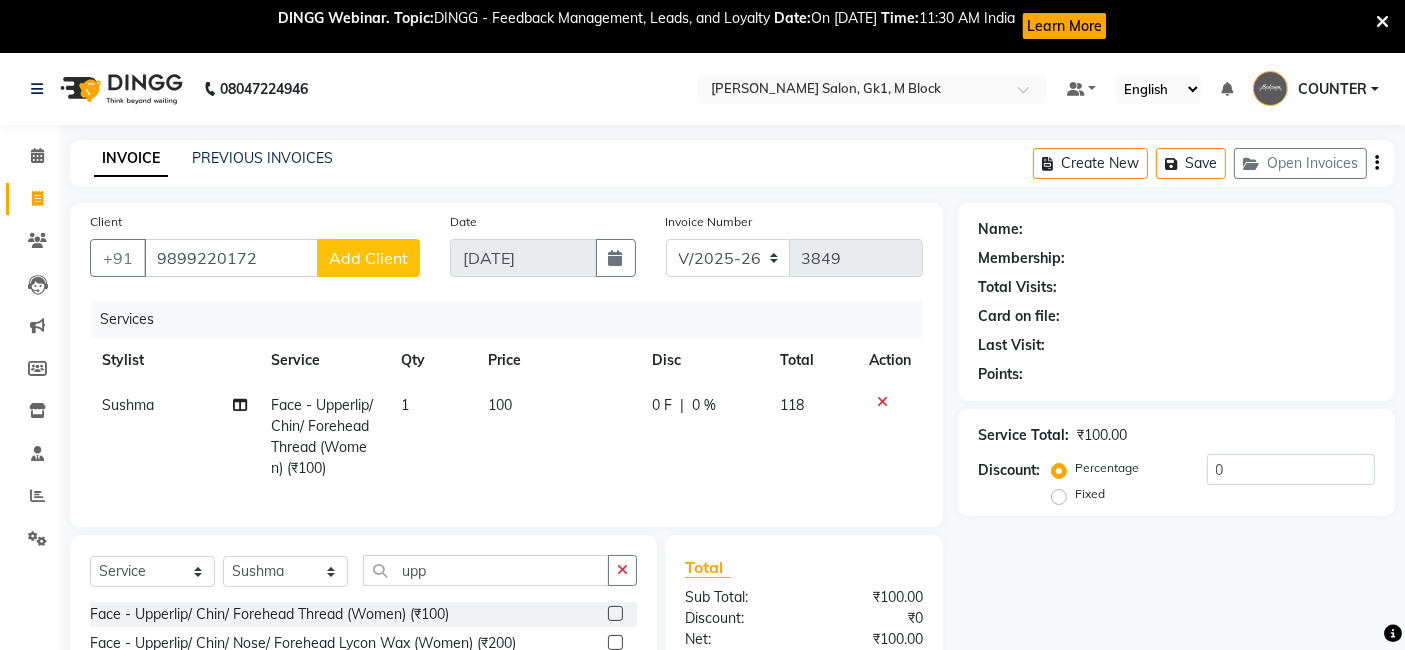 click on "Add Client" 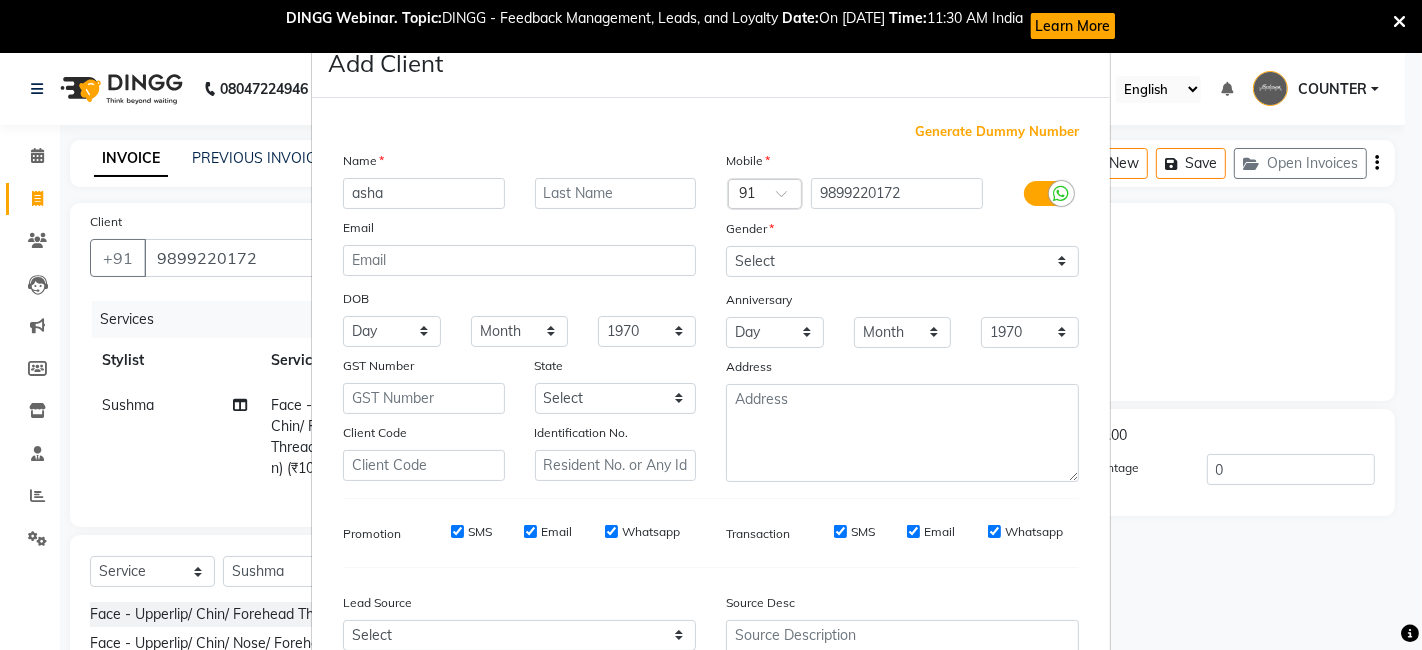 type on "asha" 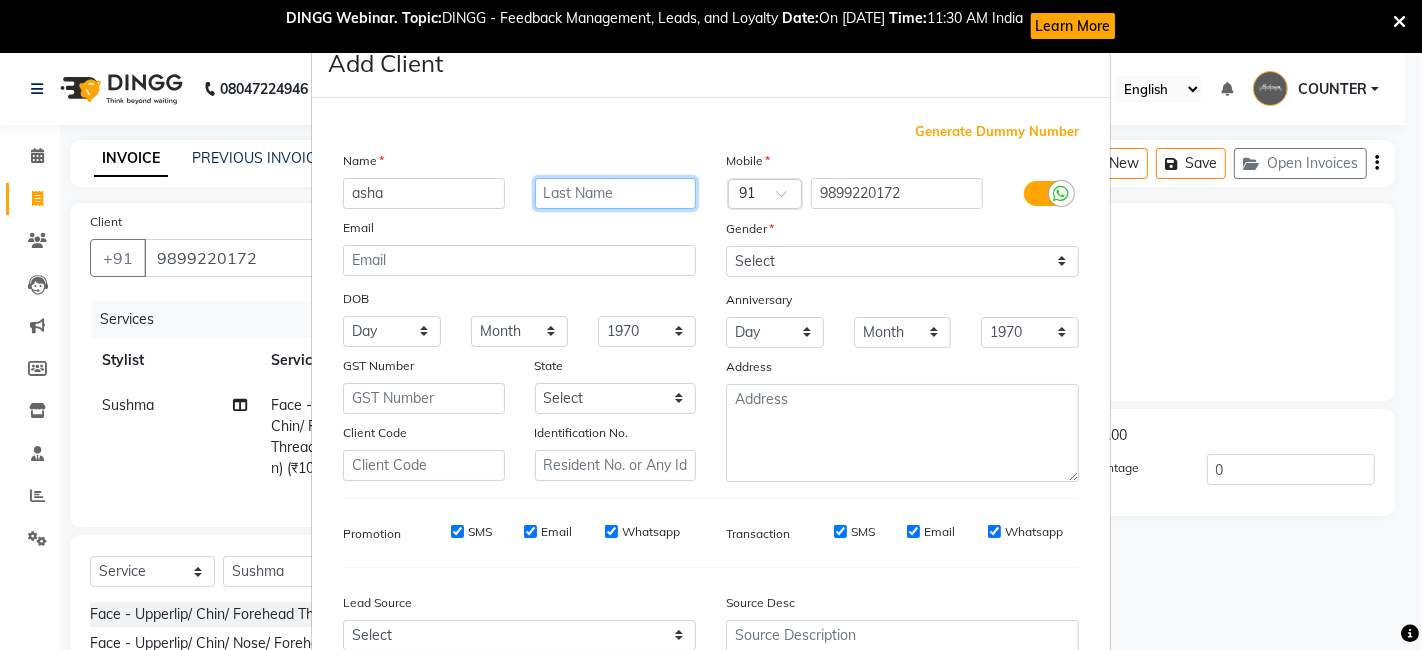 click at bounding box center [616, 193] 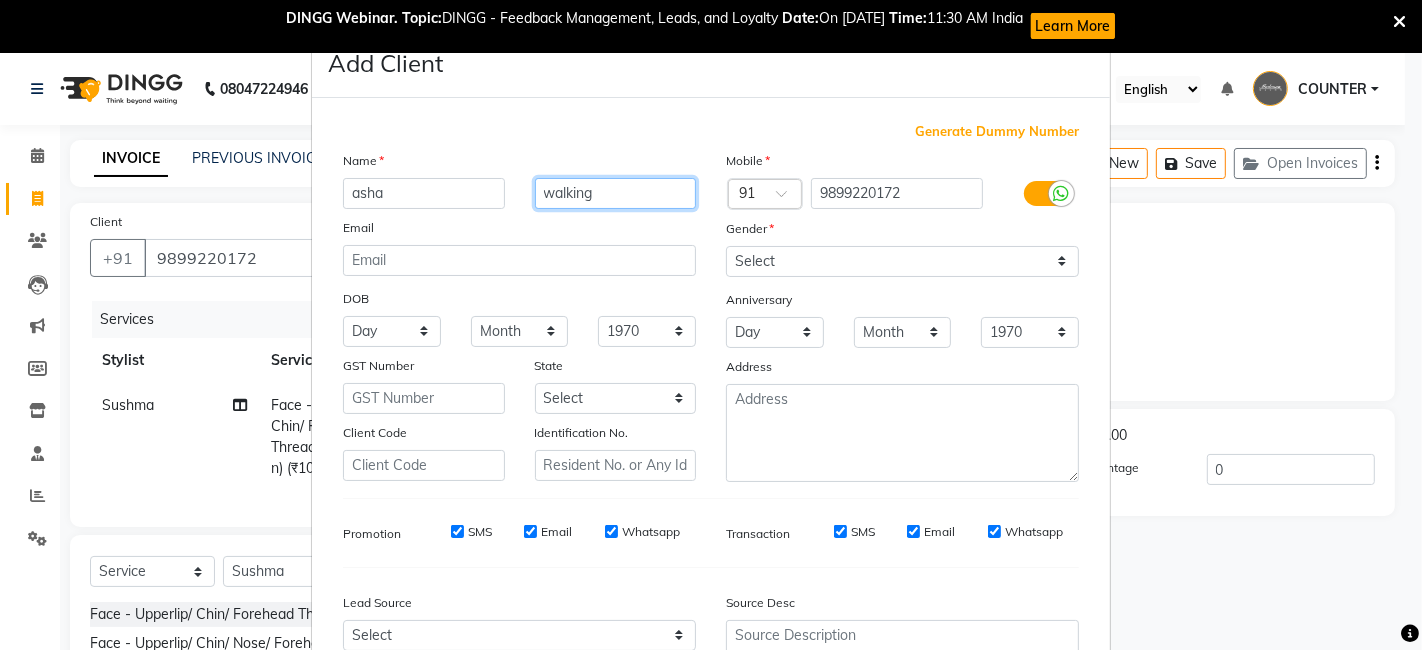 type on "walking" 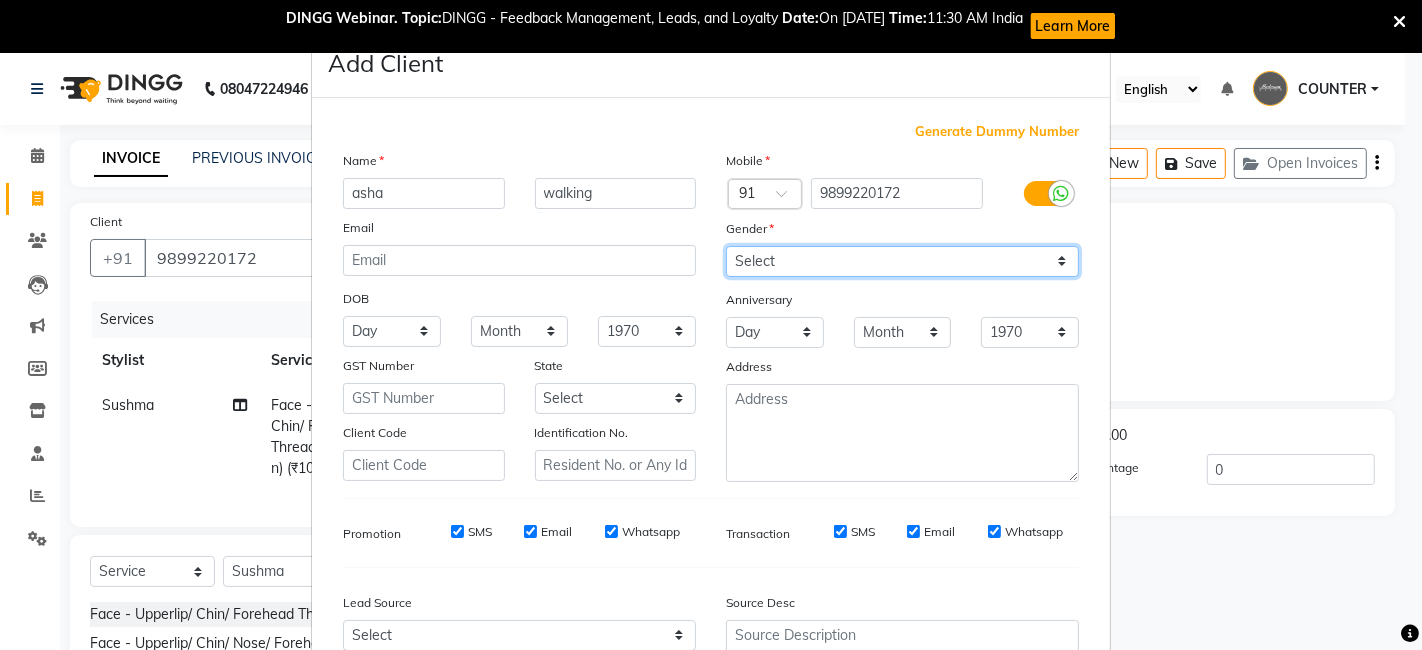 click on "Select Male Female Other Prefer Not To Say" at bounding box center (902, 261) 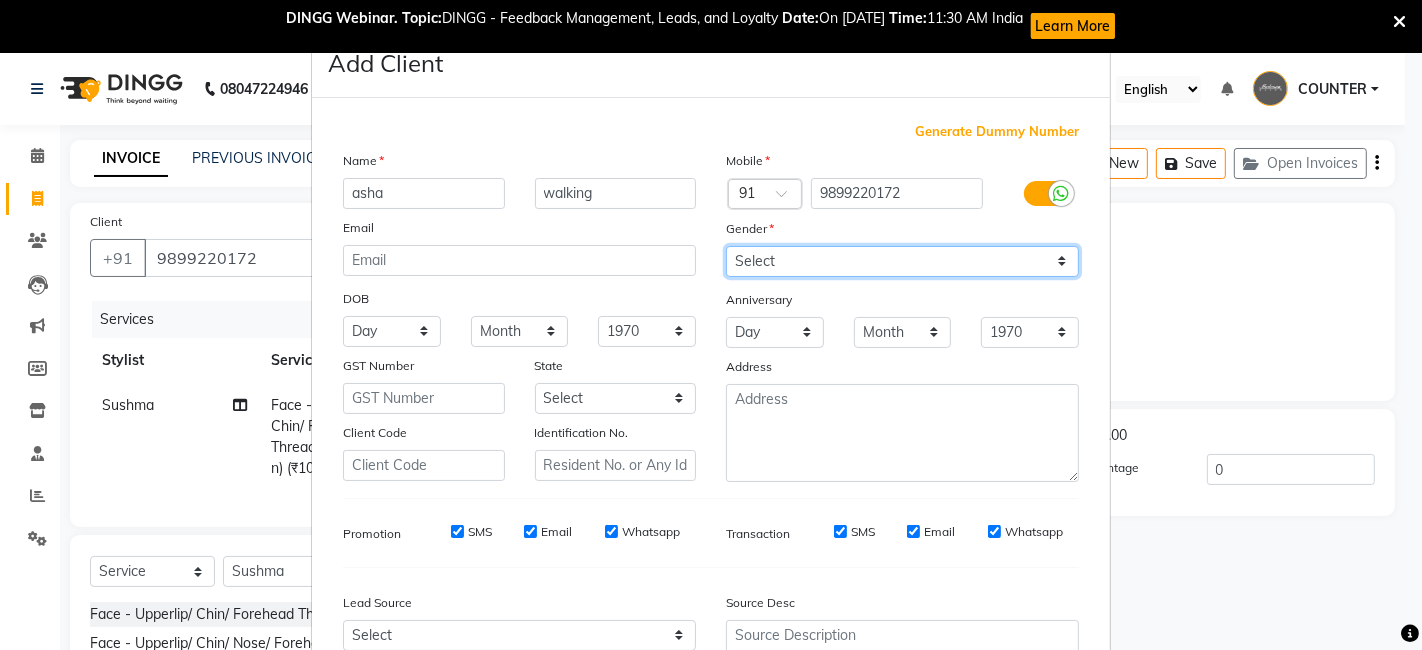 select on "female" 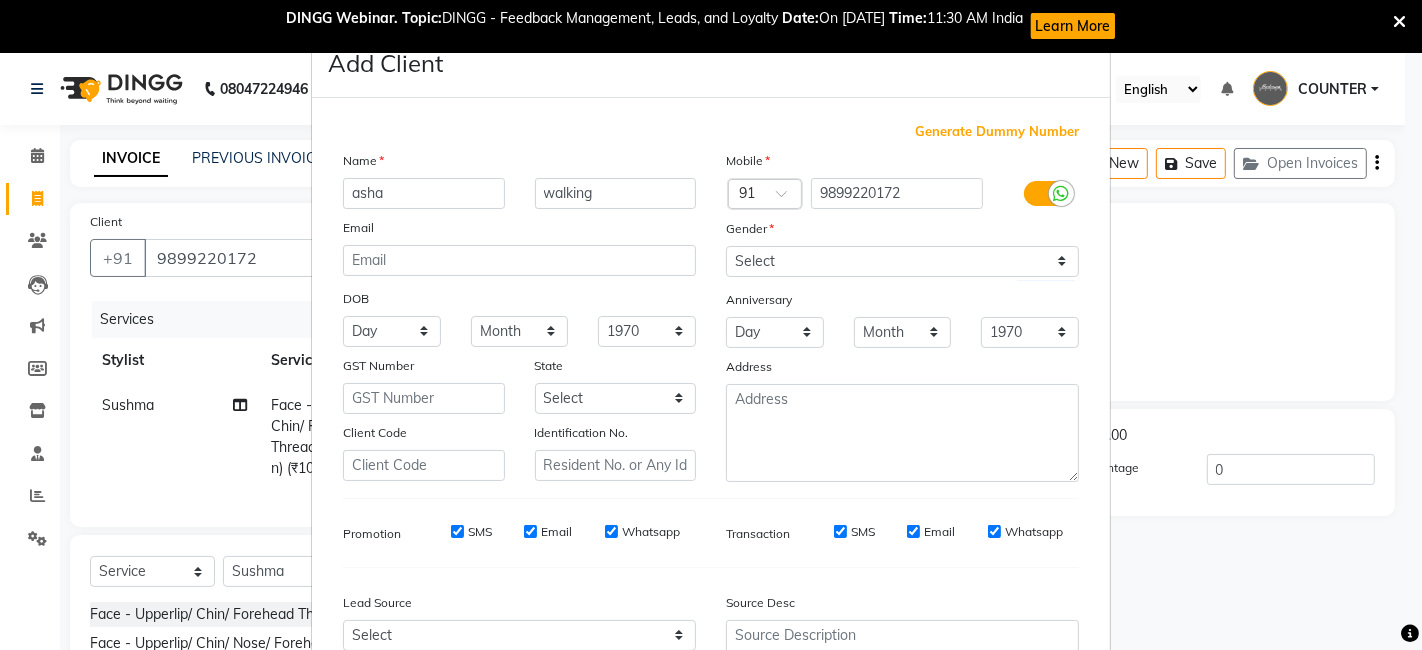 click on "Add Client Generate Dummy Number Name asha walking Email DOB Day 01 02 03 04 05 06 07 08 09 10 11 12 13 14 15 16 17 18 19 20 21 22 23 24 25 26 27 28 29 30 31 Month January February March April May June July August September October November December 1940 1941 1942 1943 1944 1945 1946 1947 1948 1949 1950 1951 1952 1953 1954 1955 1956 1957 1958 1959 1960 1961 1962 1963 1964 1965 1966 1967 1968 1969 1970 1971 1972 1973 1974 1975 1976 1977 1978 1979 1980 1981 1982 1983 1984 1985 1986 1987 1988 1989 1990 1991 1992 1993 1994 1995 1996 1997 1998 1999 2000 2001 2002 2003 2004 2005 2006 2007 2008 2009 2010 2011 2012 2013 2014 2015 2016 2017 2018 2019 2020 2021 2022 2023 2024 GST Number State Select Andaman and Nicobar Islands Andhra Pradesh Arunachal Pradesh Assam Bihar Chandigarh Chhattisgarh Dadra and Nagar Haveli Daman and Diu Delhi Goa Gujarat Haryana Himachal Pradesh Jammu and Kashmir Jharkhand Karnataka Kerala Lakshadweep Madhya Pradesh Maharashtra Manipur Meghalaya Mizoram Nagaland Odisha Pondicherry Punjab ×" at bounding box center [711, 325] 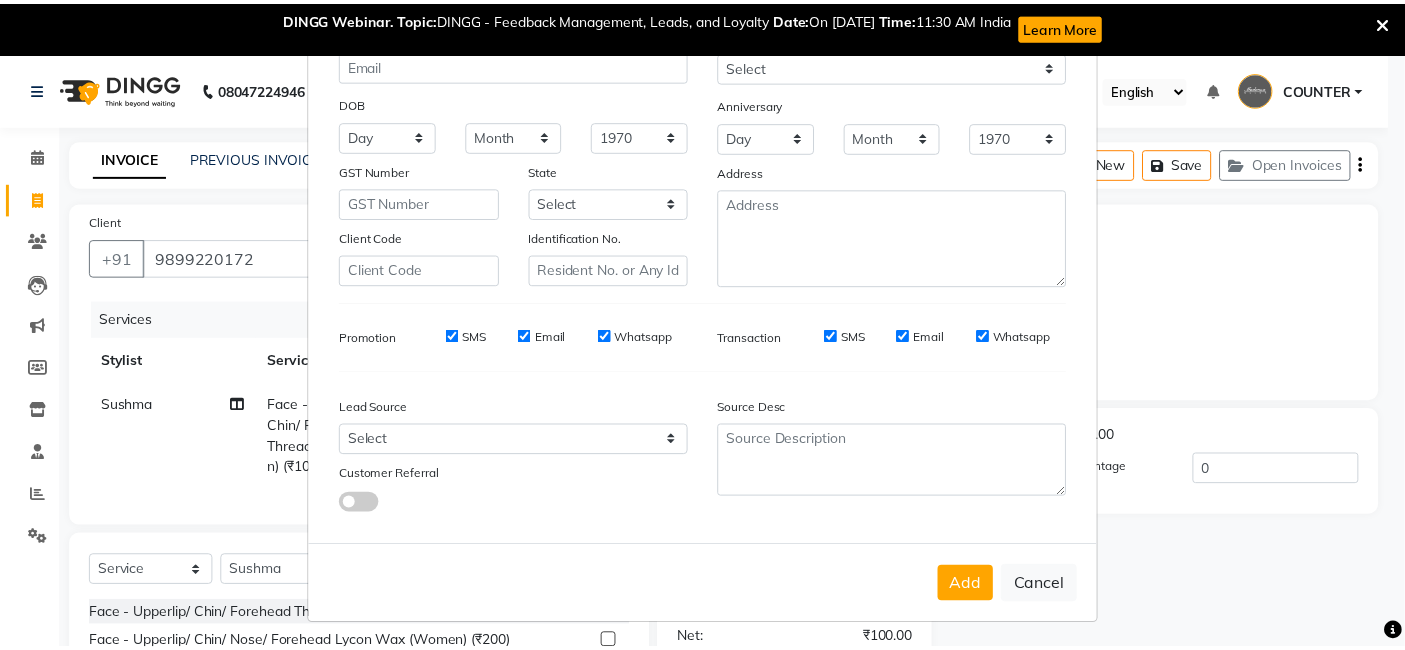 scroll, scrollTop: 197, scrollLeft: 0, axis: vertical 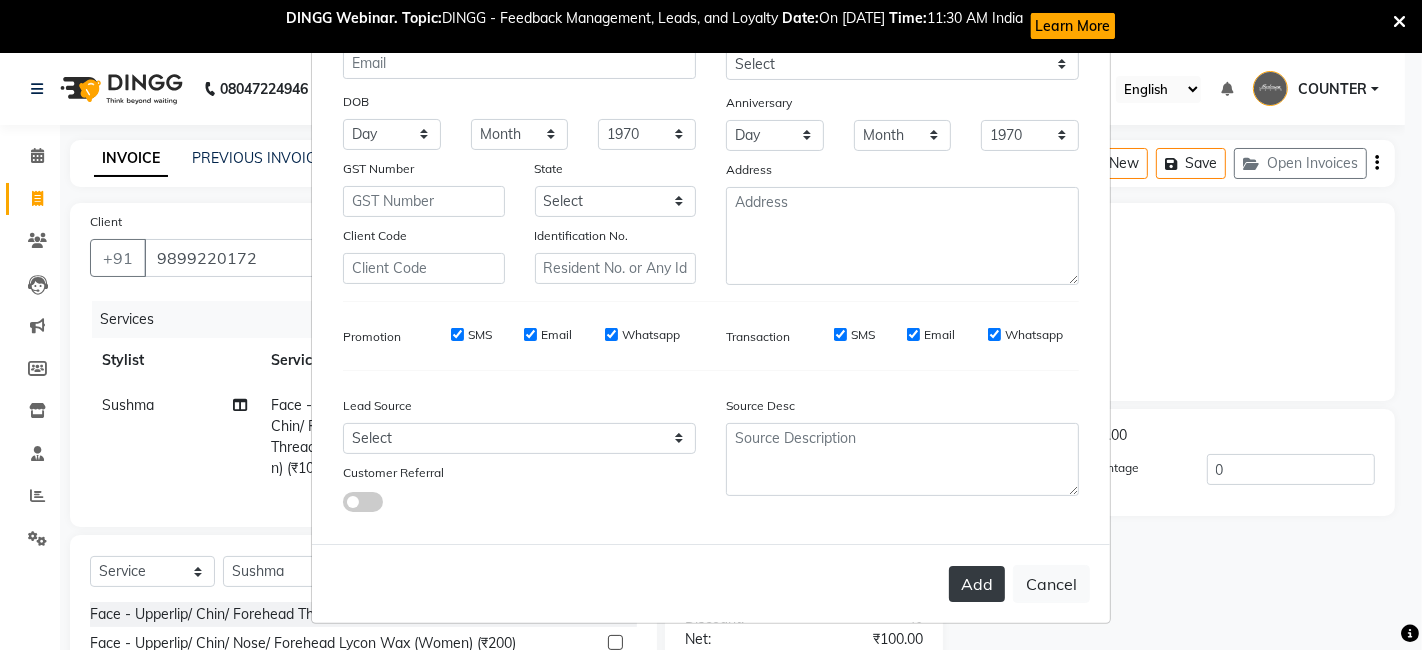 click on "Add" at bounding box center [977, 584] 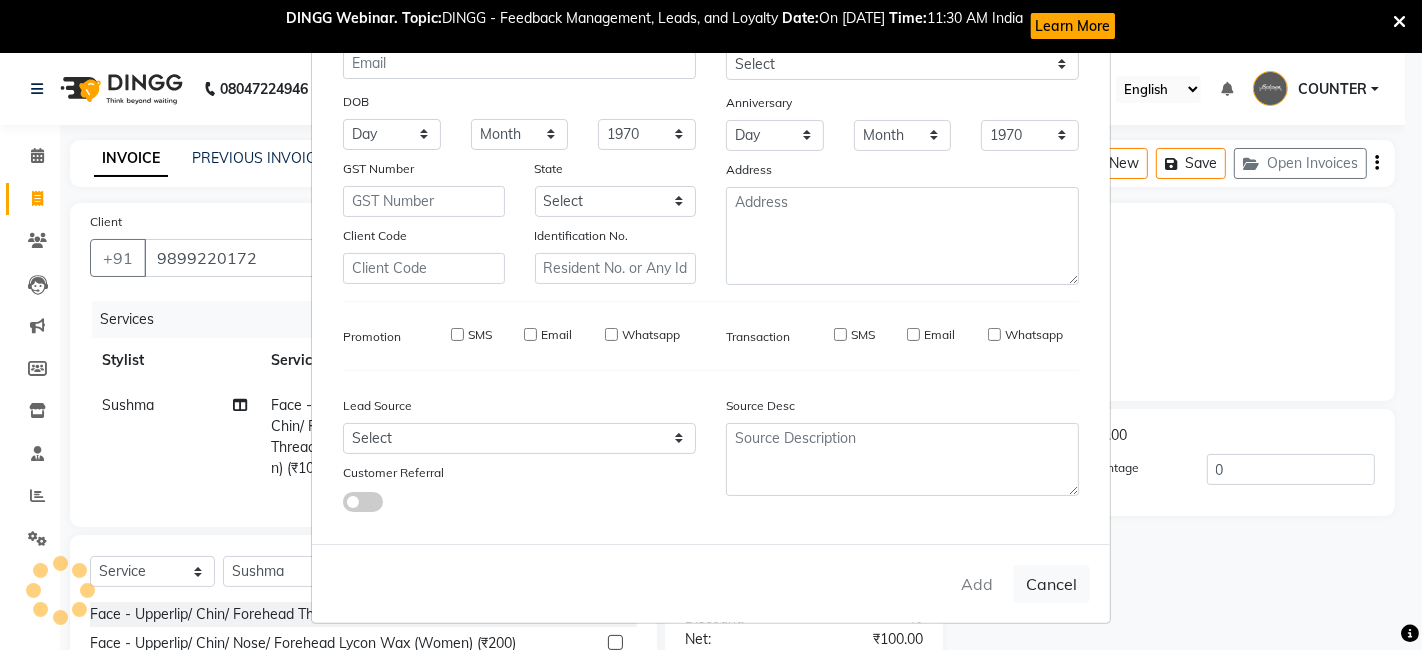 type 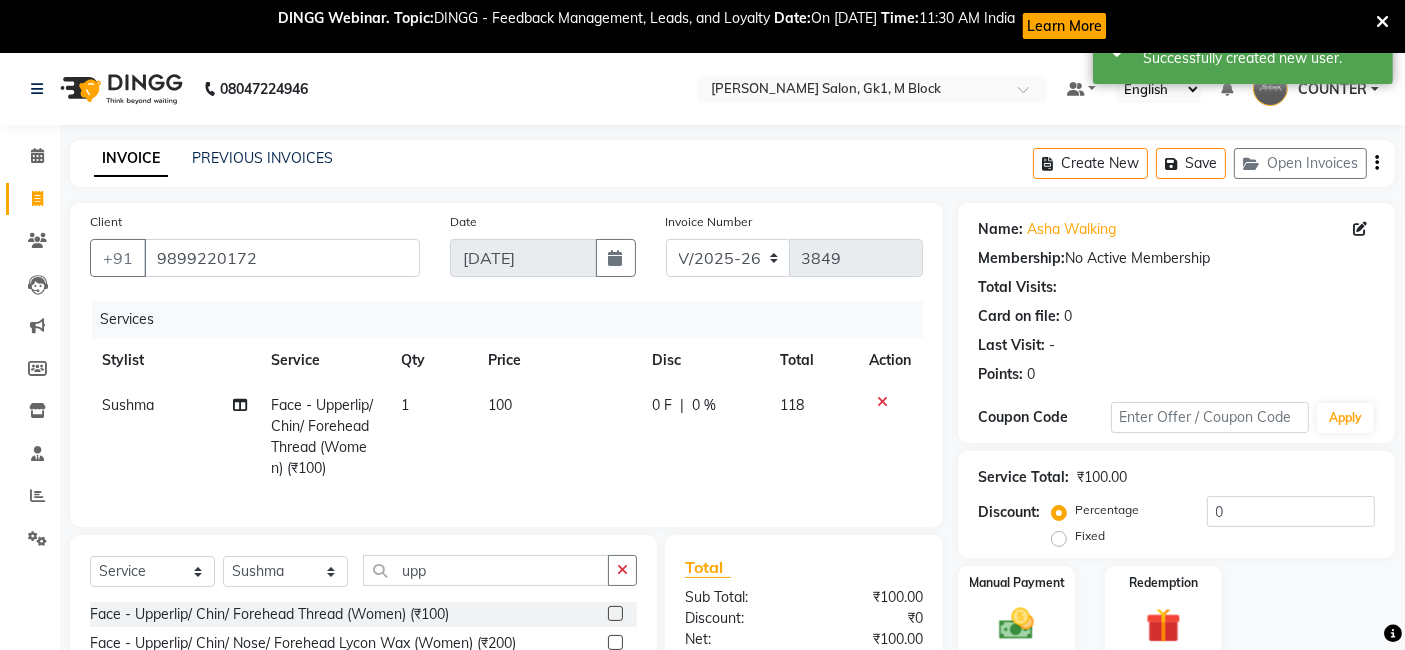 click on "Manual Payment Redemption" 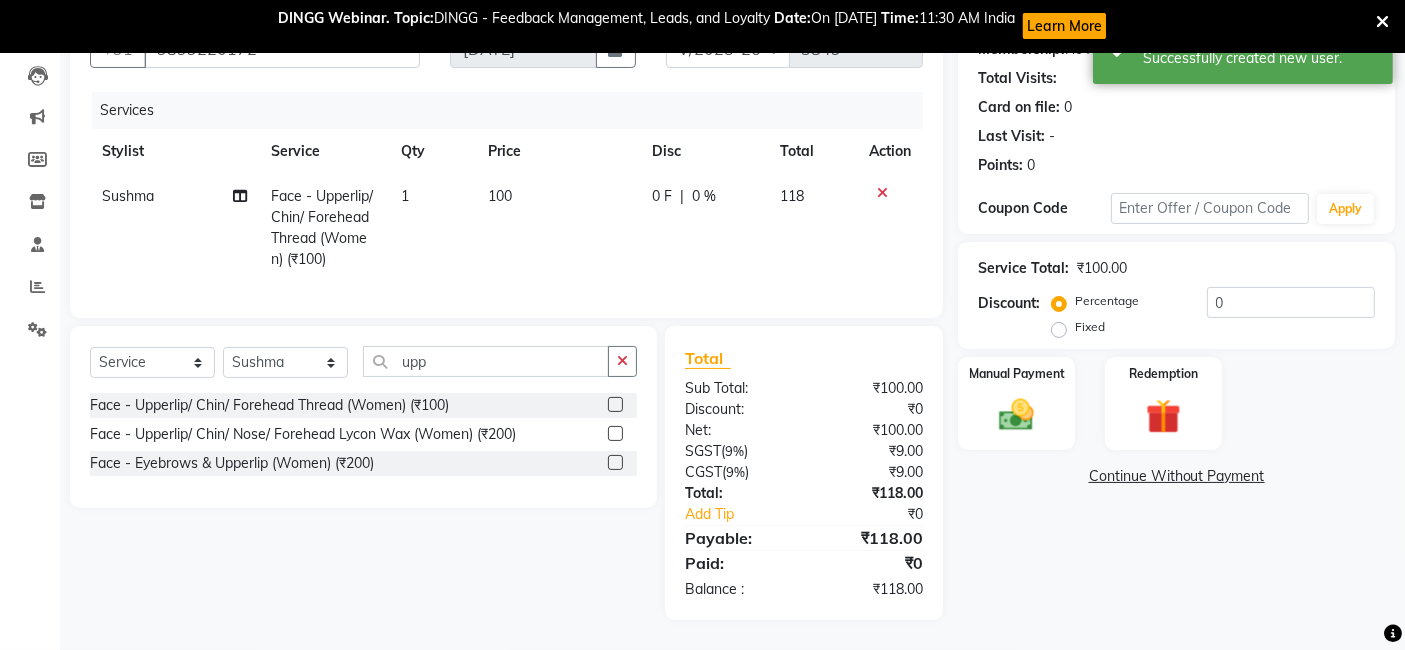 scroll, scrollTop: 224, scrollLeft: 0, axis: vertical 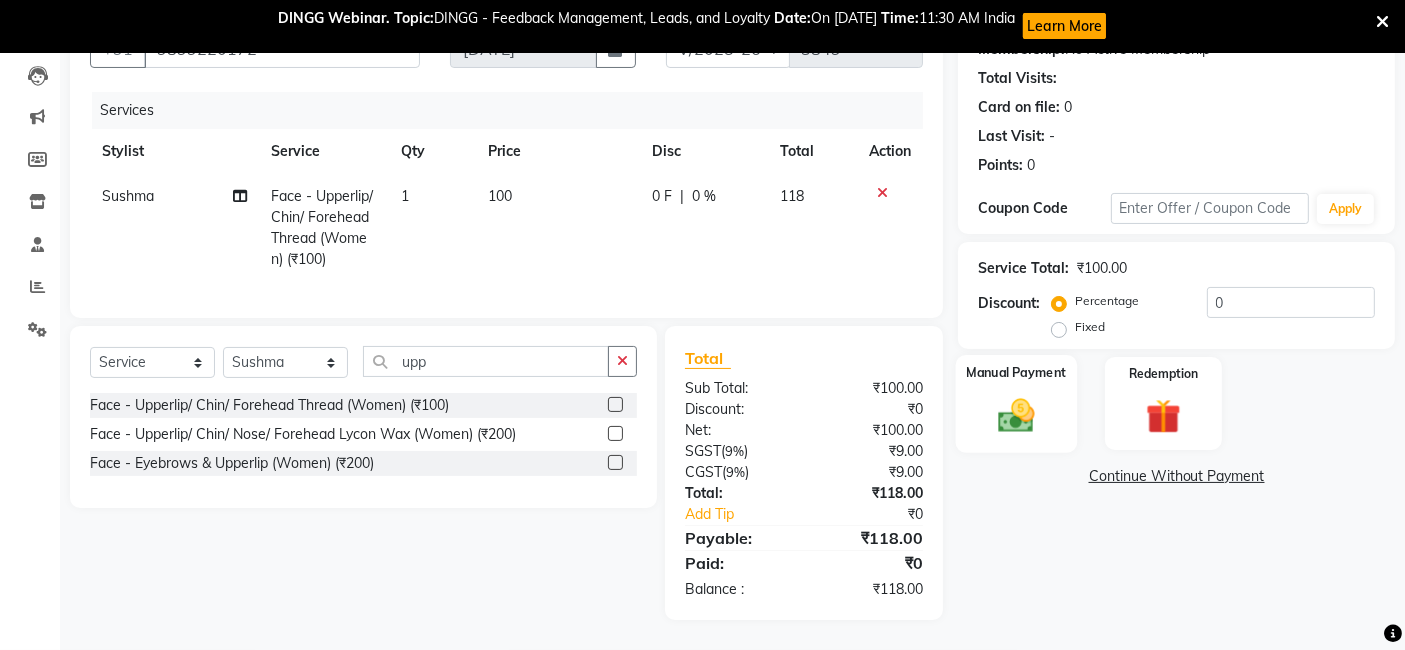 click 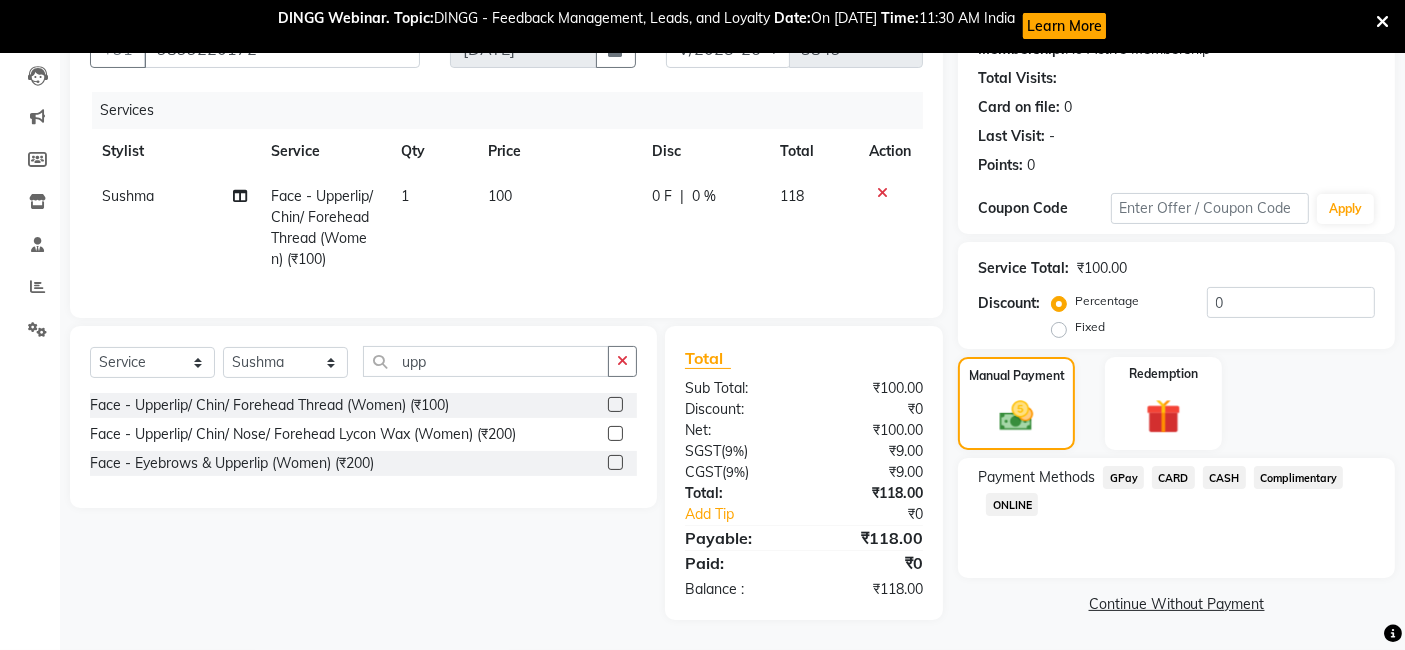 click on "CASH" 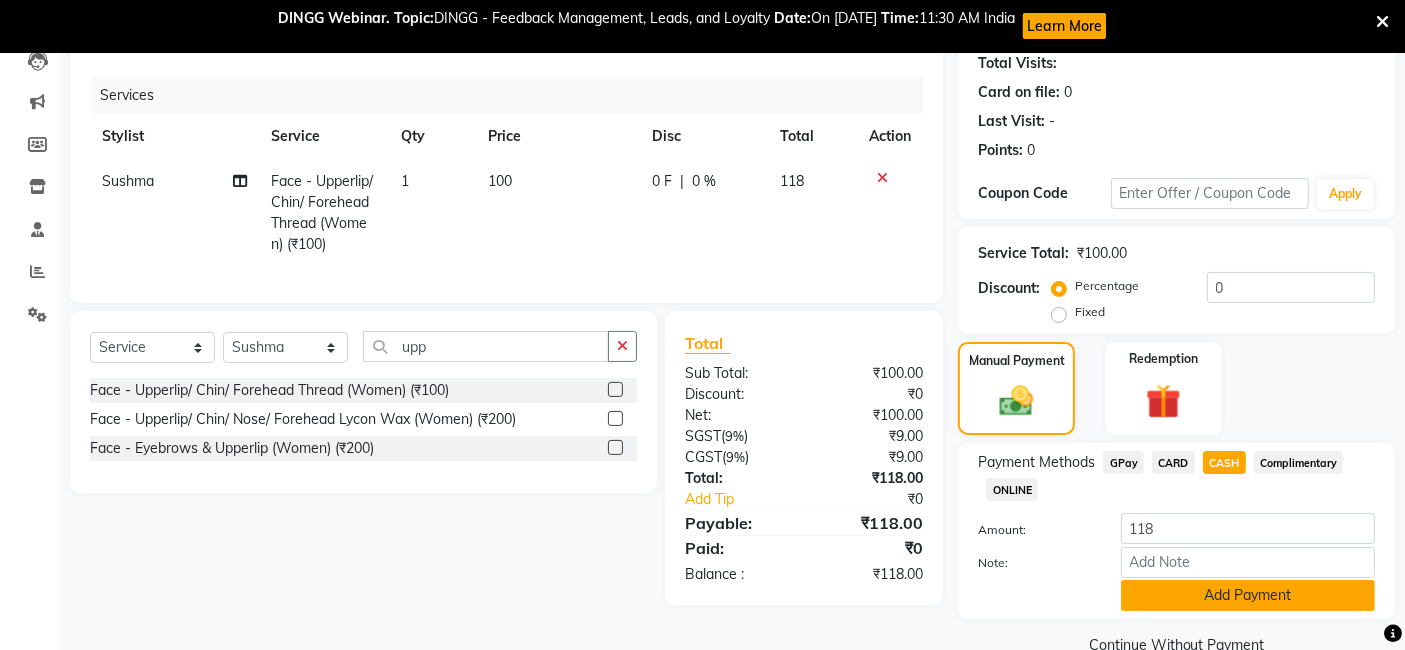 click on "Add Payment" 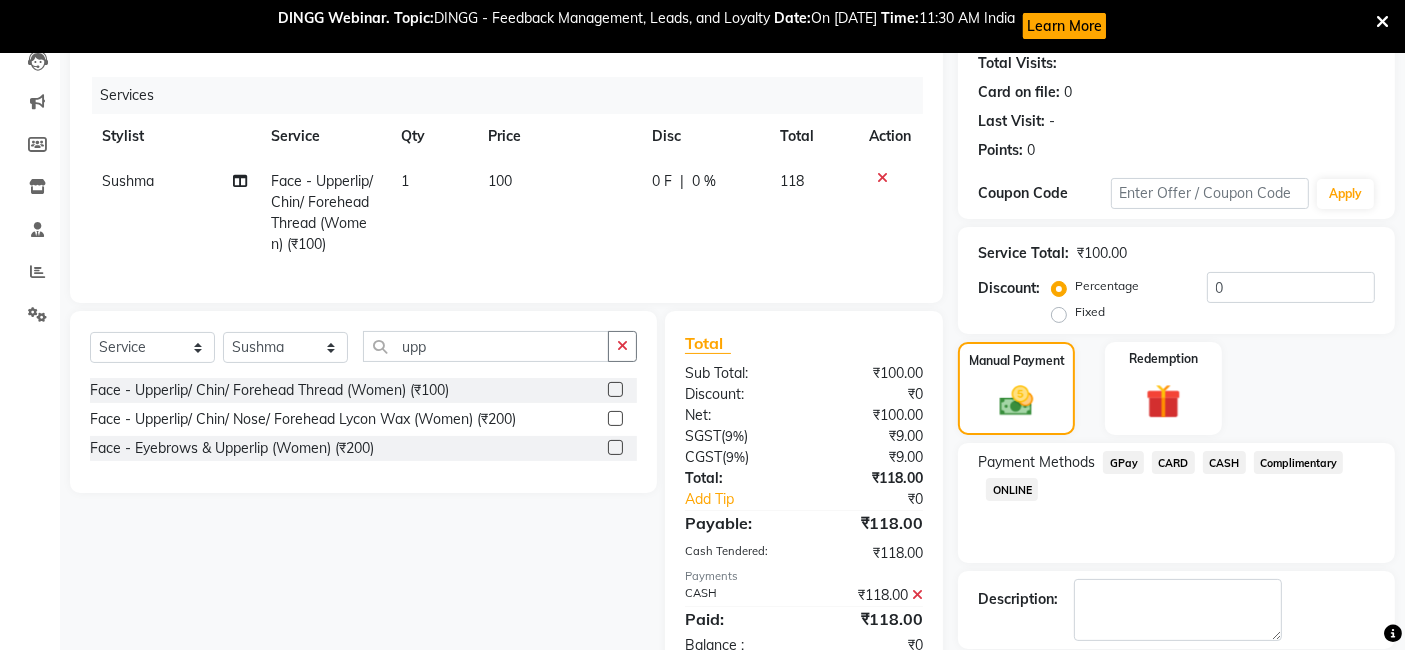 click on "Payment Methods  GPay   CARD   CASH   Complimentary   ONLINE" 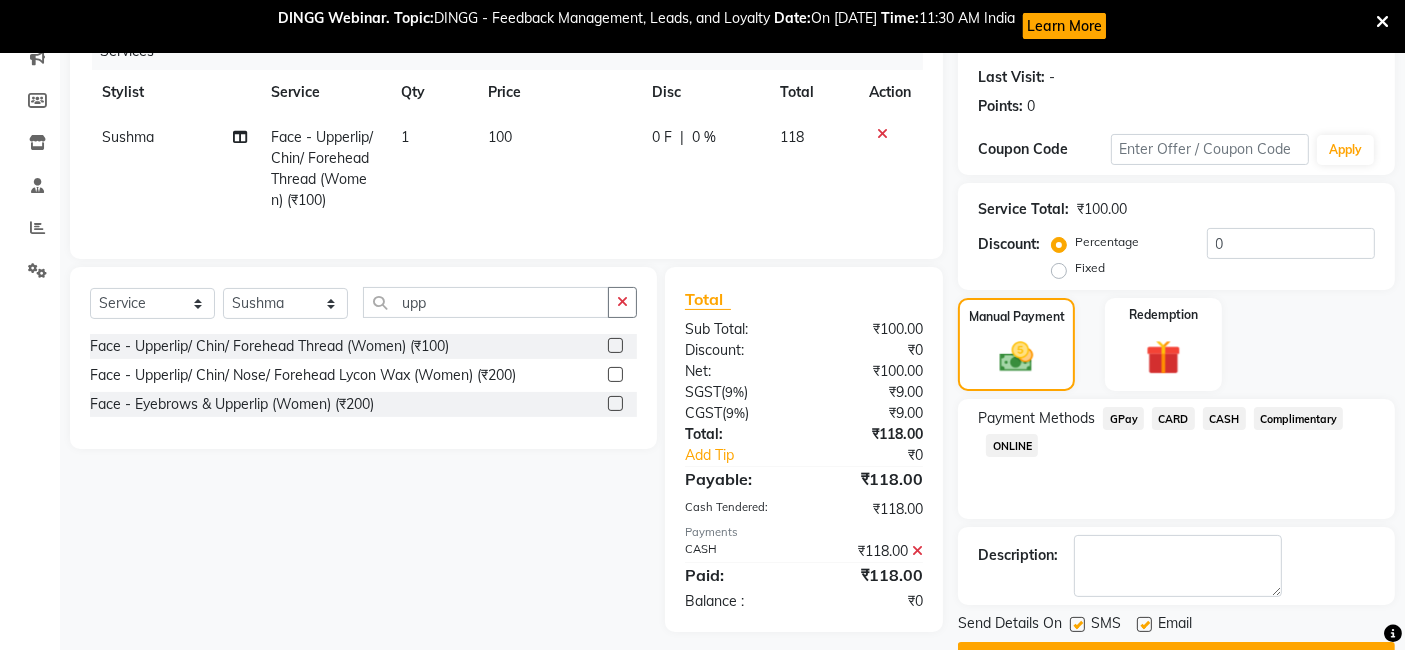 scroll, scrollTop: 319, scrollLeft: 0, axis: vertical 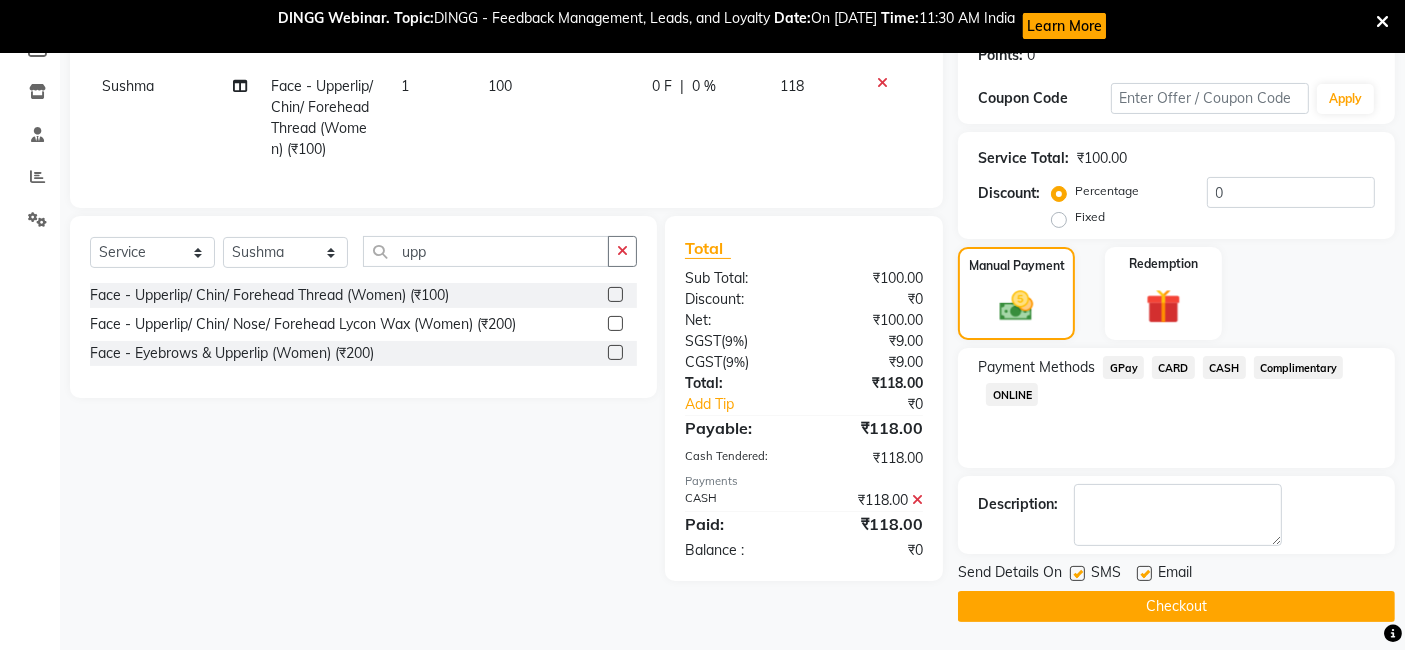 click on "Checkout" 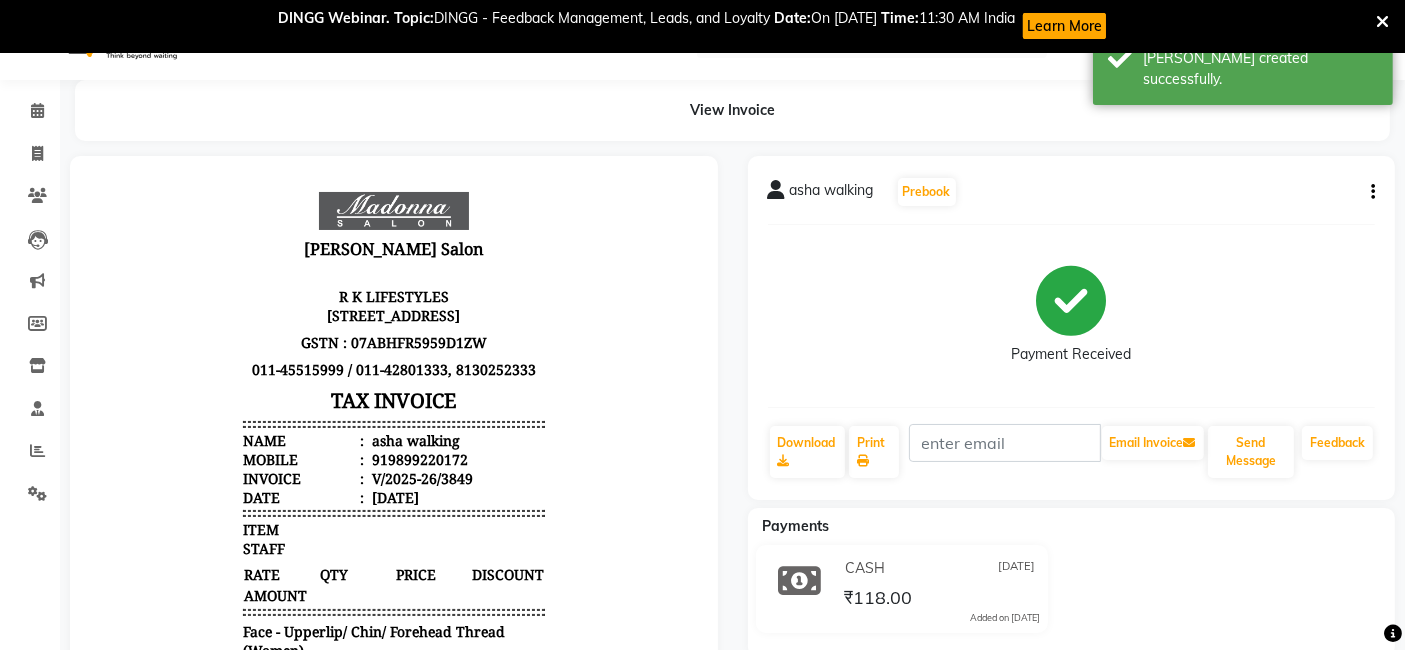 scroll, scrollTop: 0, scrollLeft: 0, axis: both 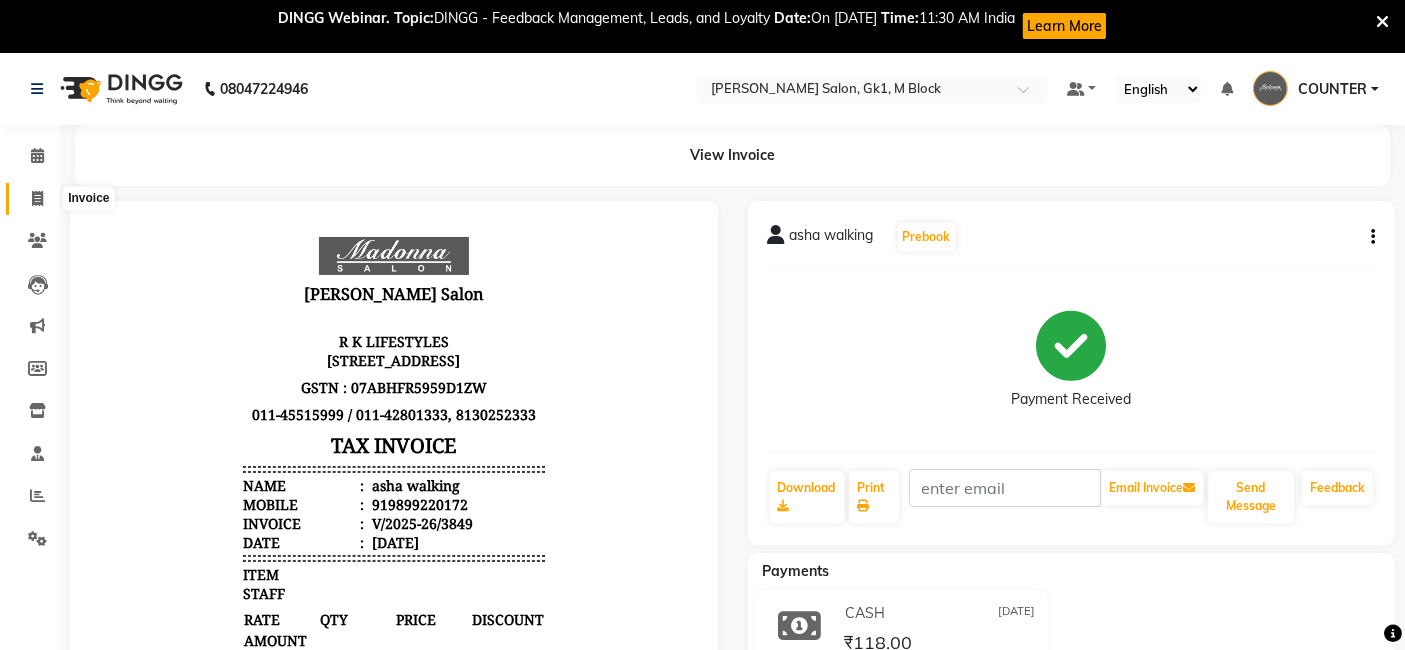 click 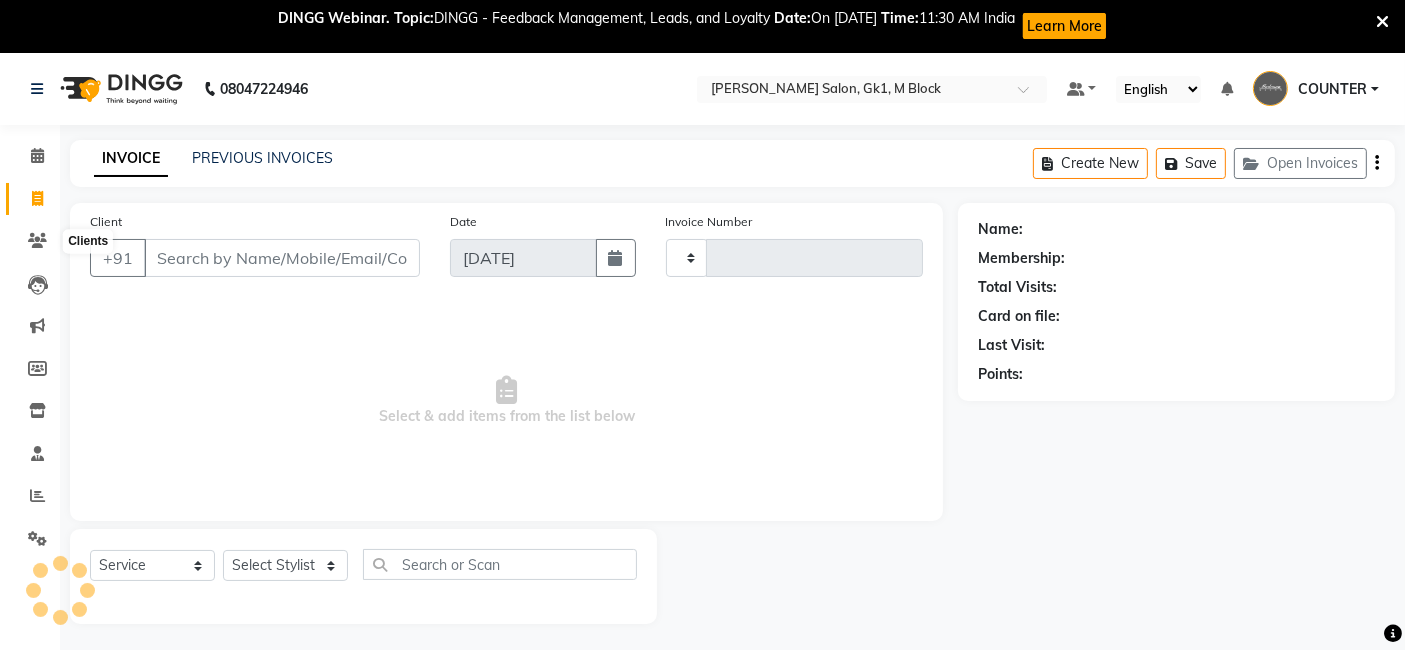 scroll, scrollTop: 53, scrollLeft: 0, axis: vertical 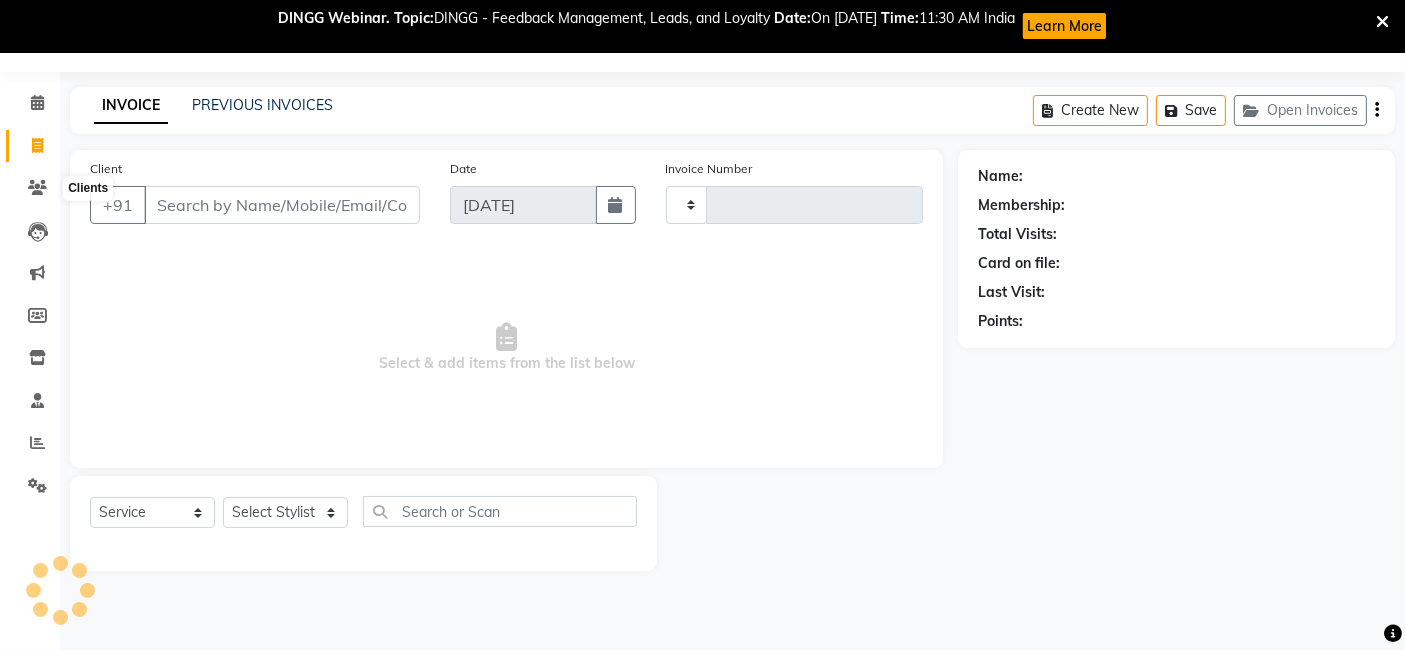 type on "3850" 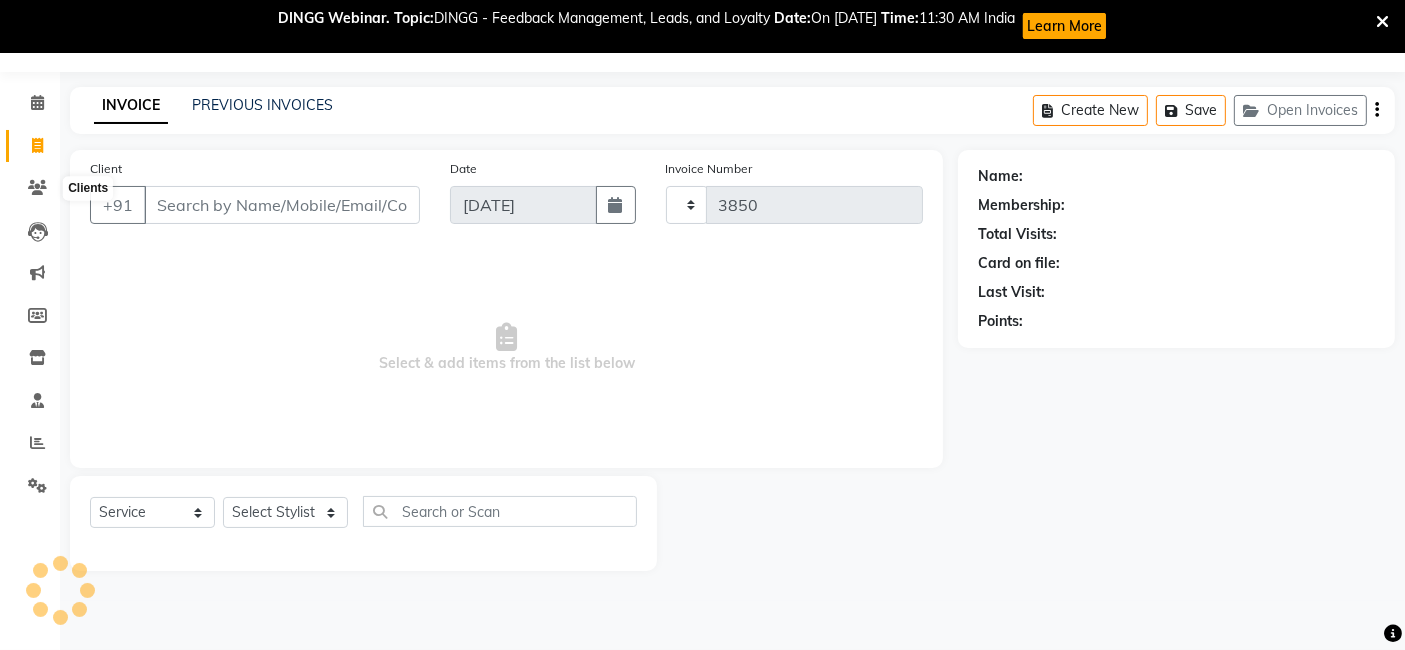 select on "6312" 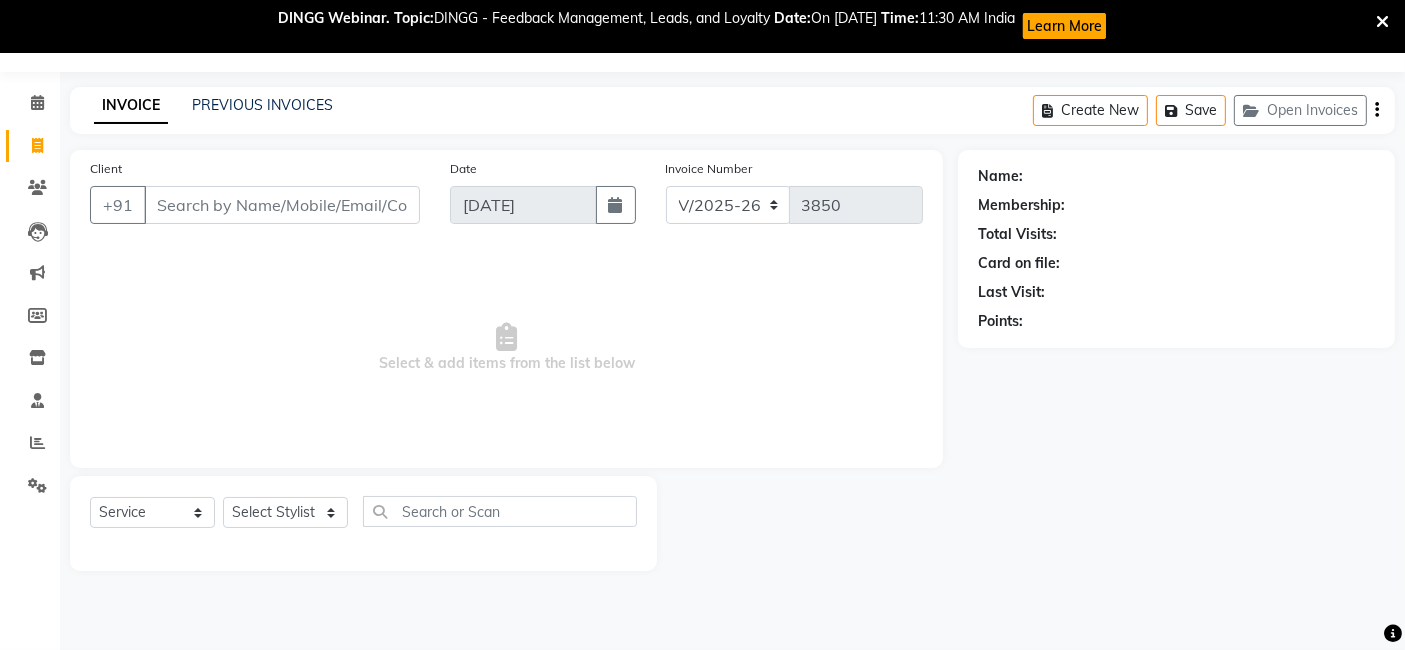 click at bounding box center (1382, 22) 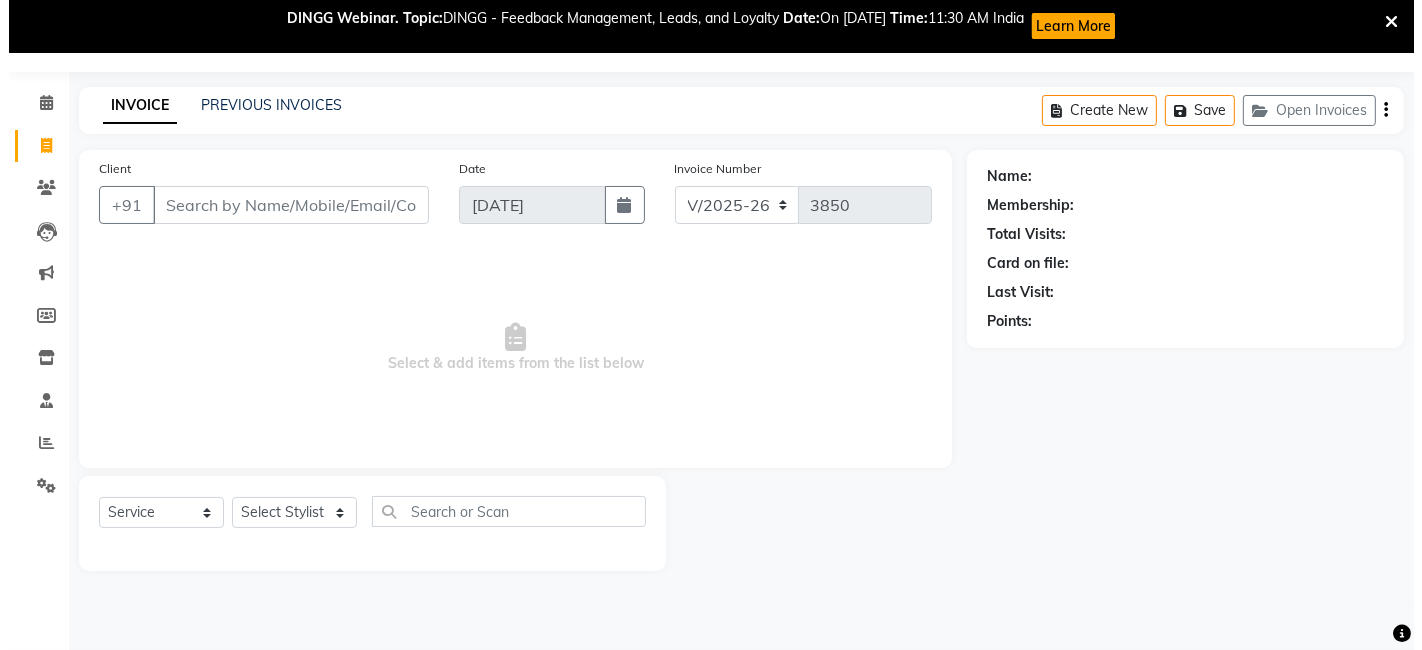 scroll, scrollTop: 0, scrollLeft: 0, axis: both 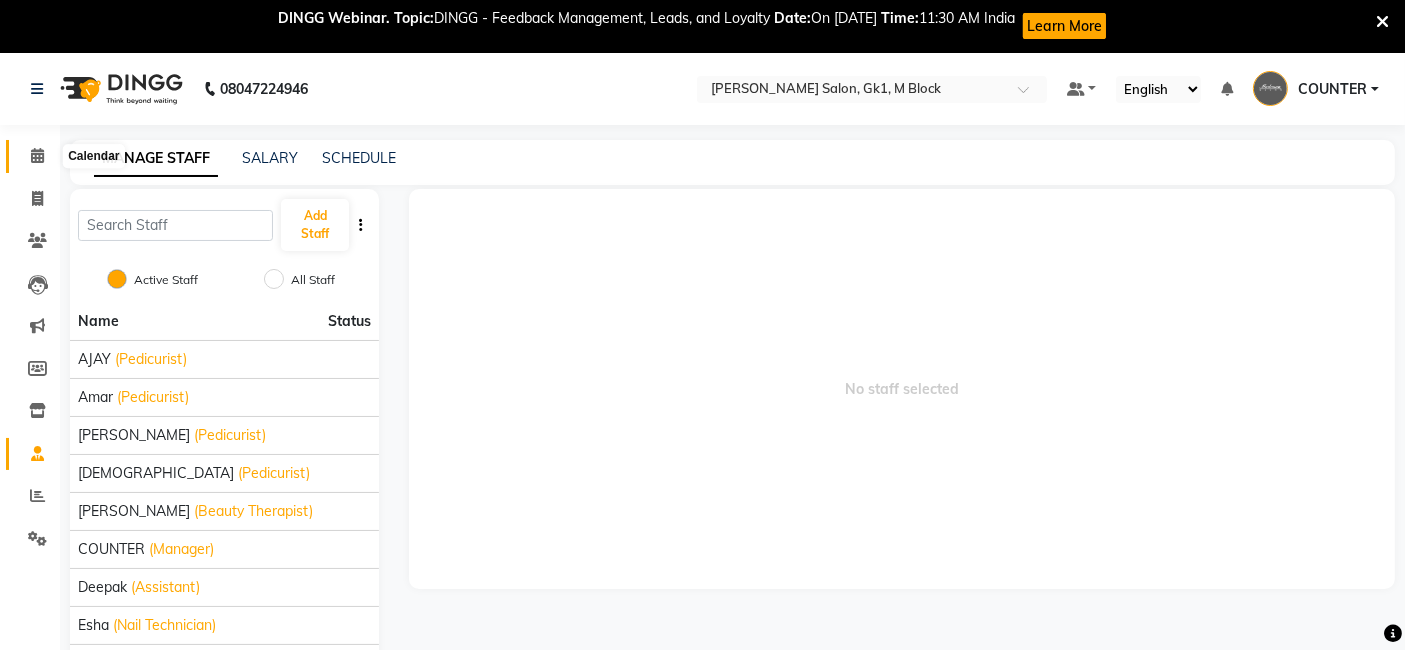 click 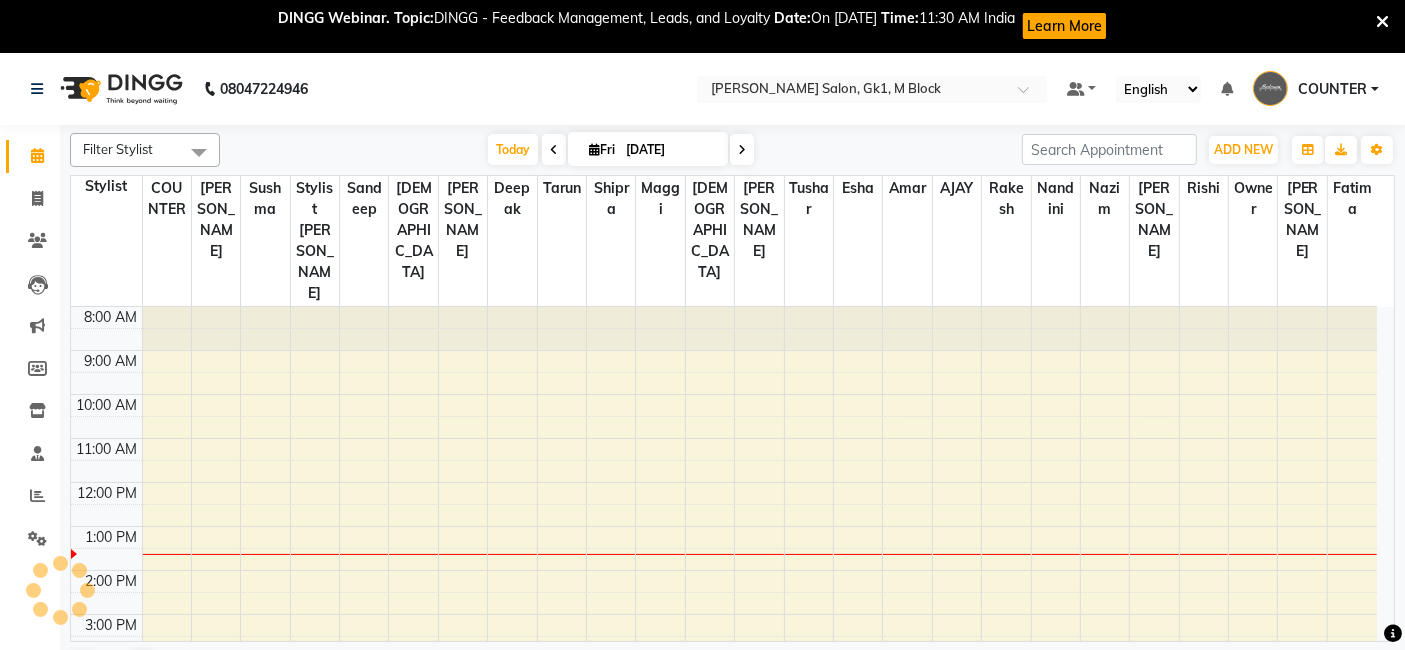 scroll, scrollTop: 0, scrollLeft: 0, axis: both 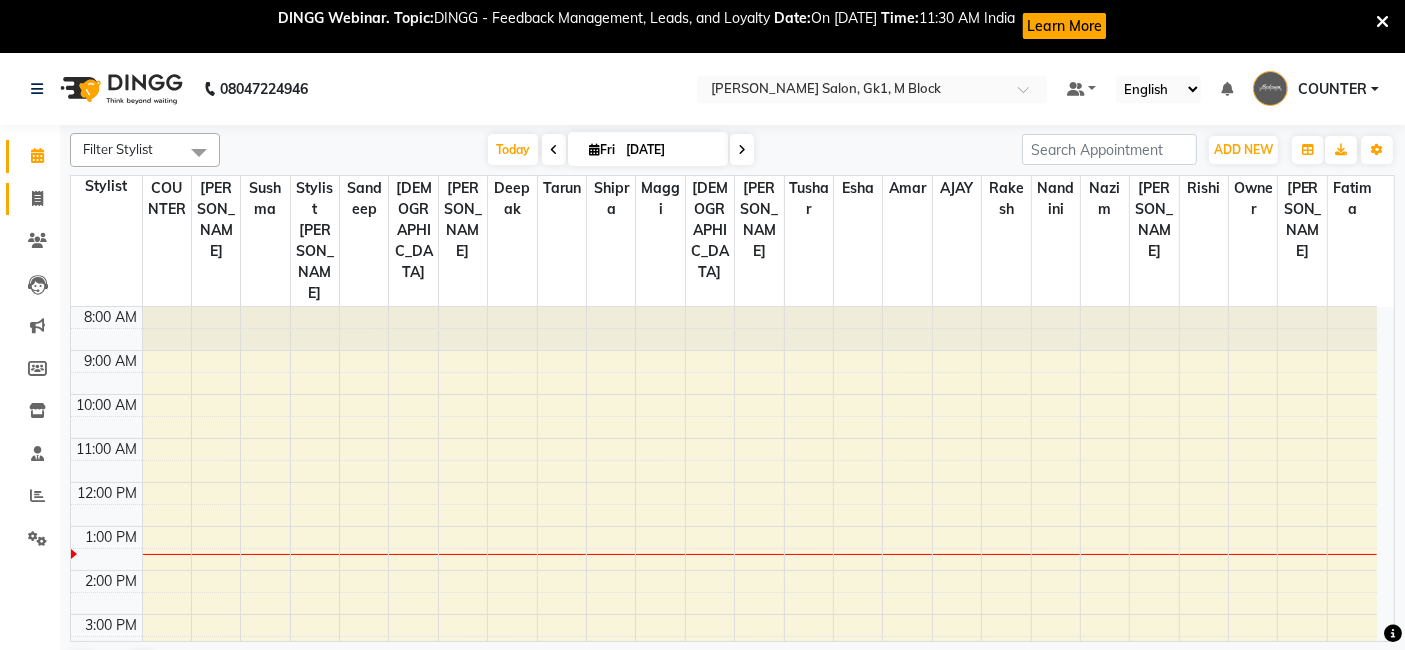 click on "Invoice" 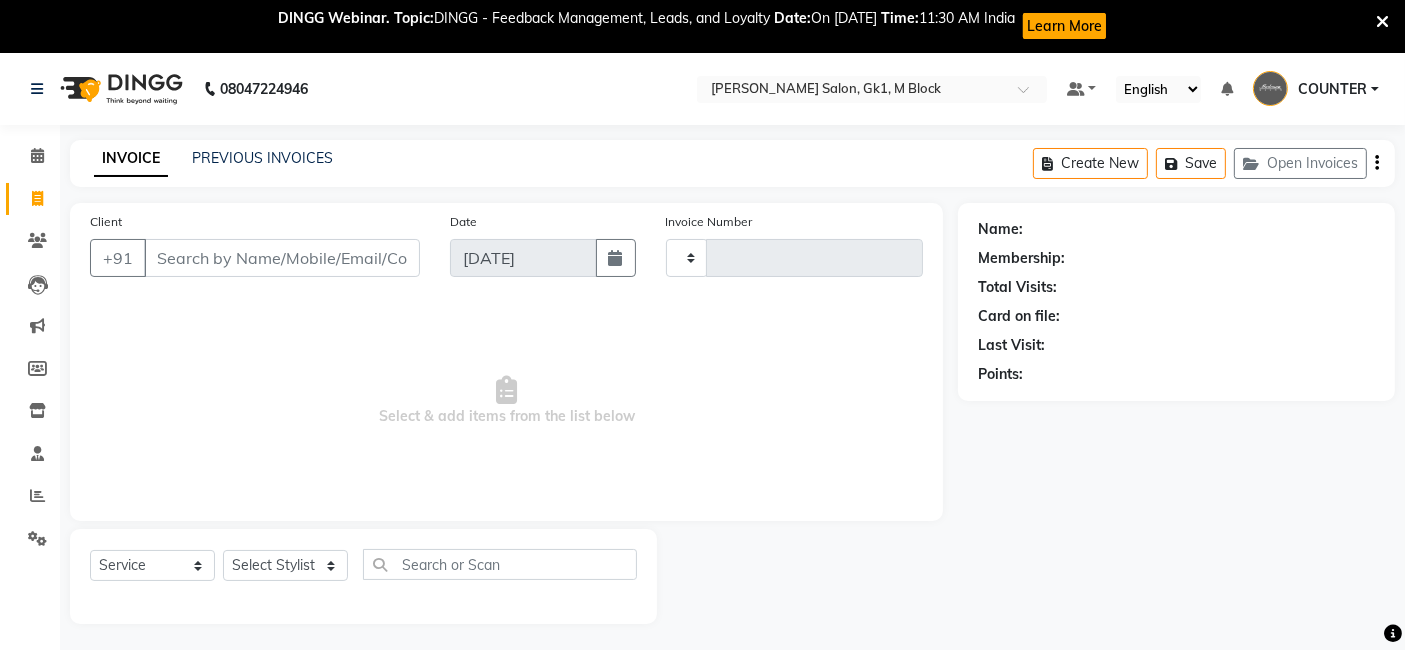 type on "3850" 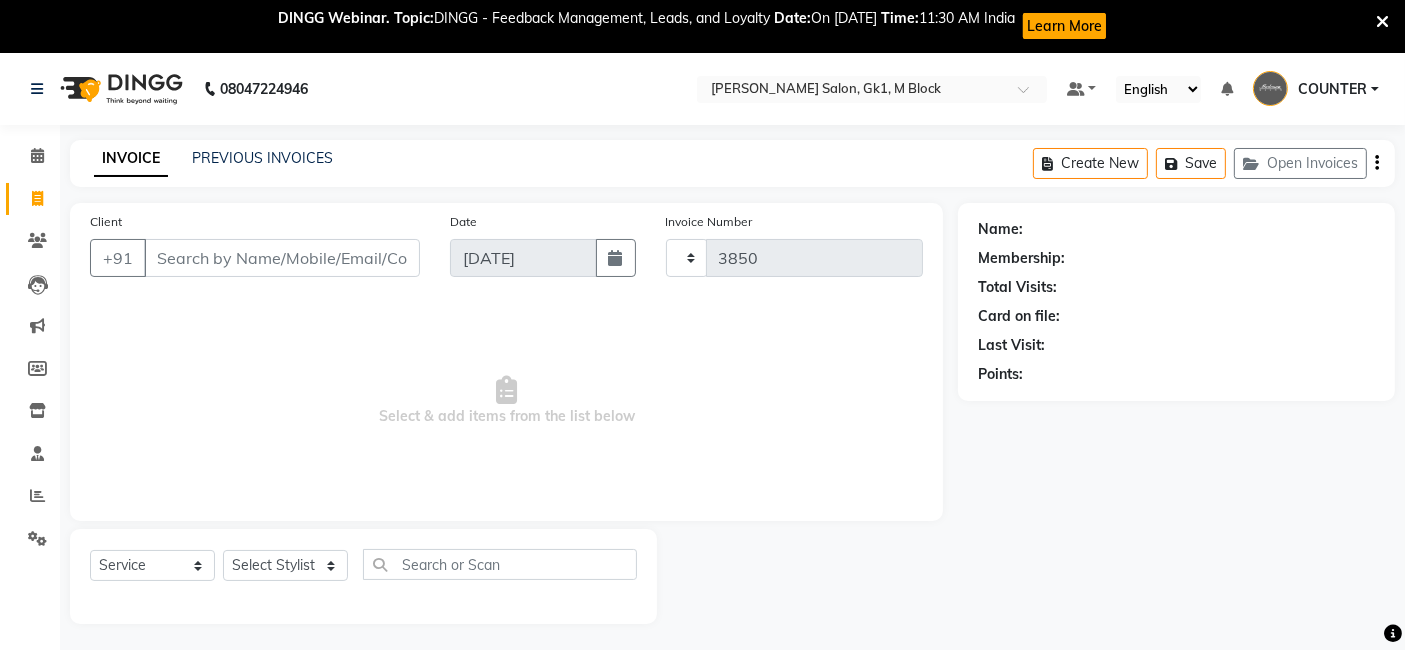 select on "6312" 